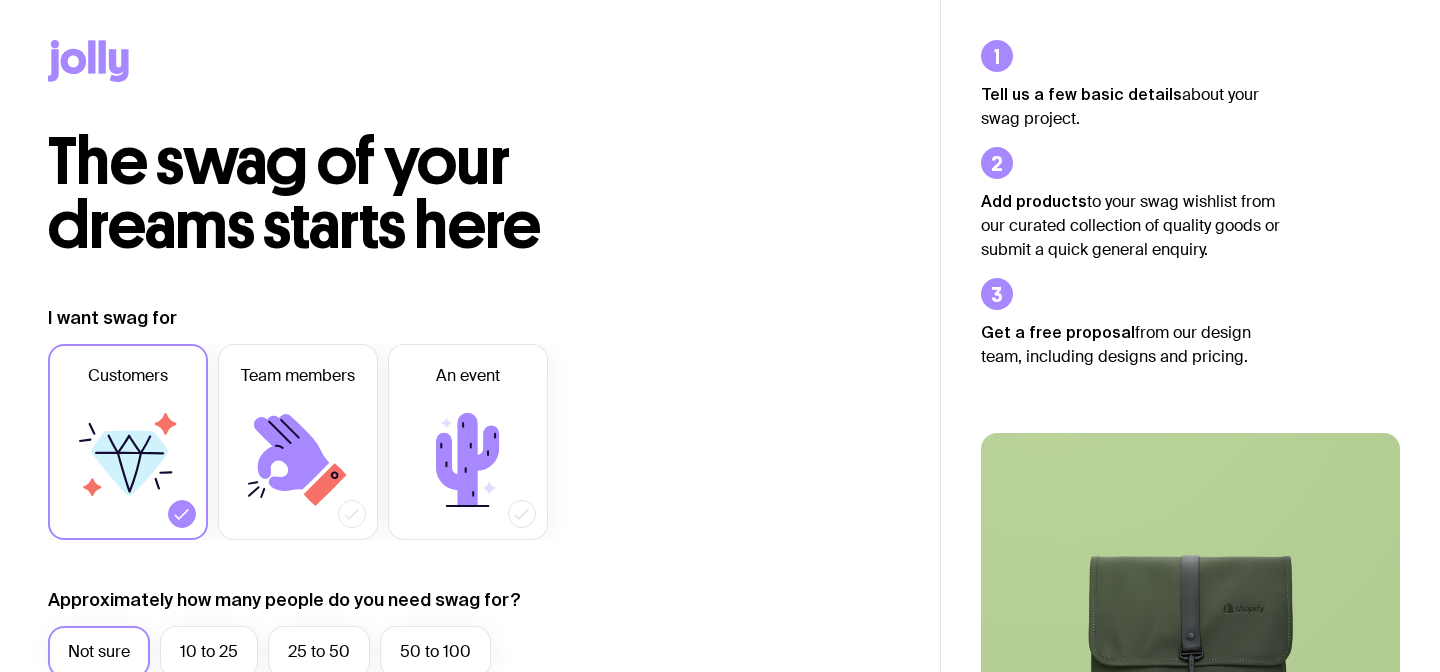 scroll, scrollTop: 0, scrollLeft: 0, axis: both 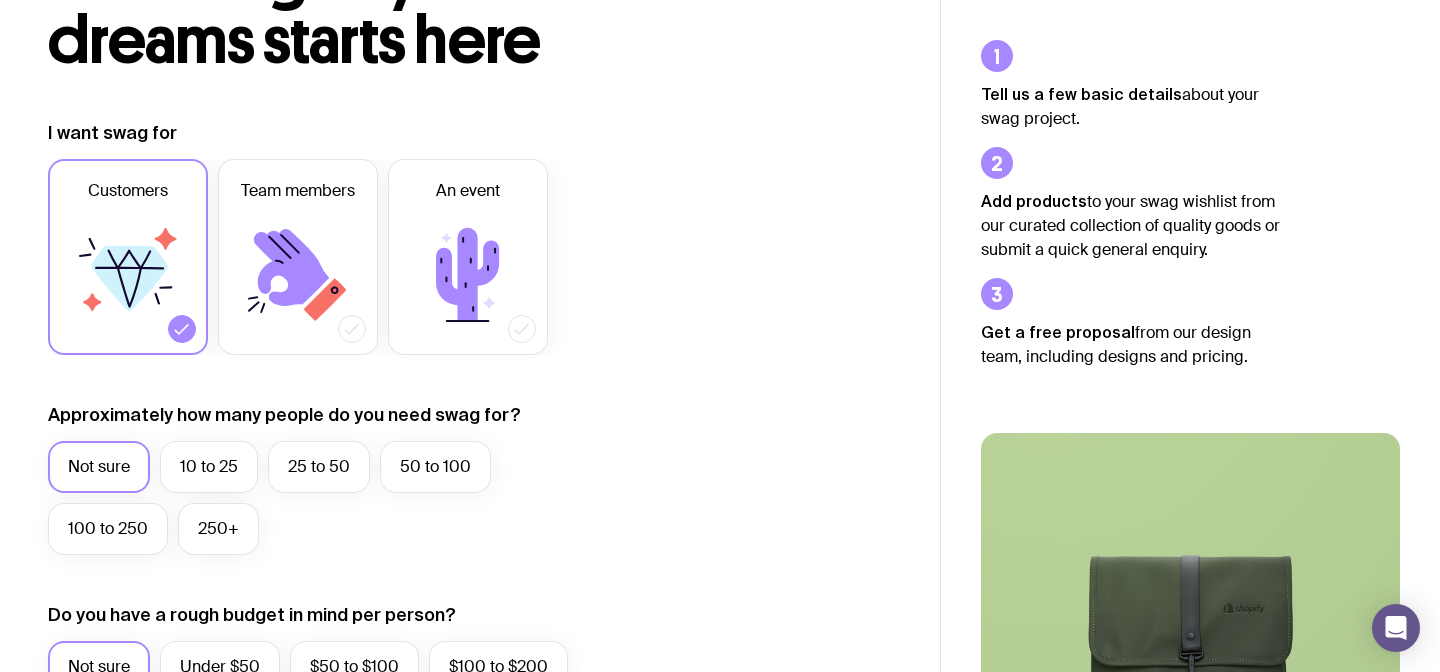 click 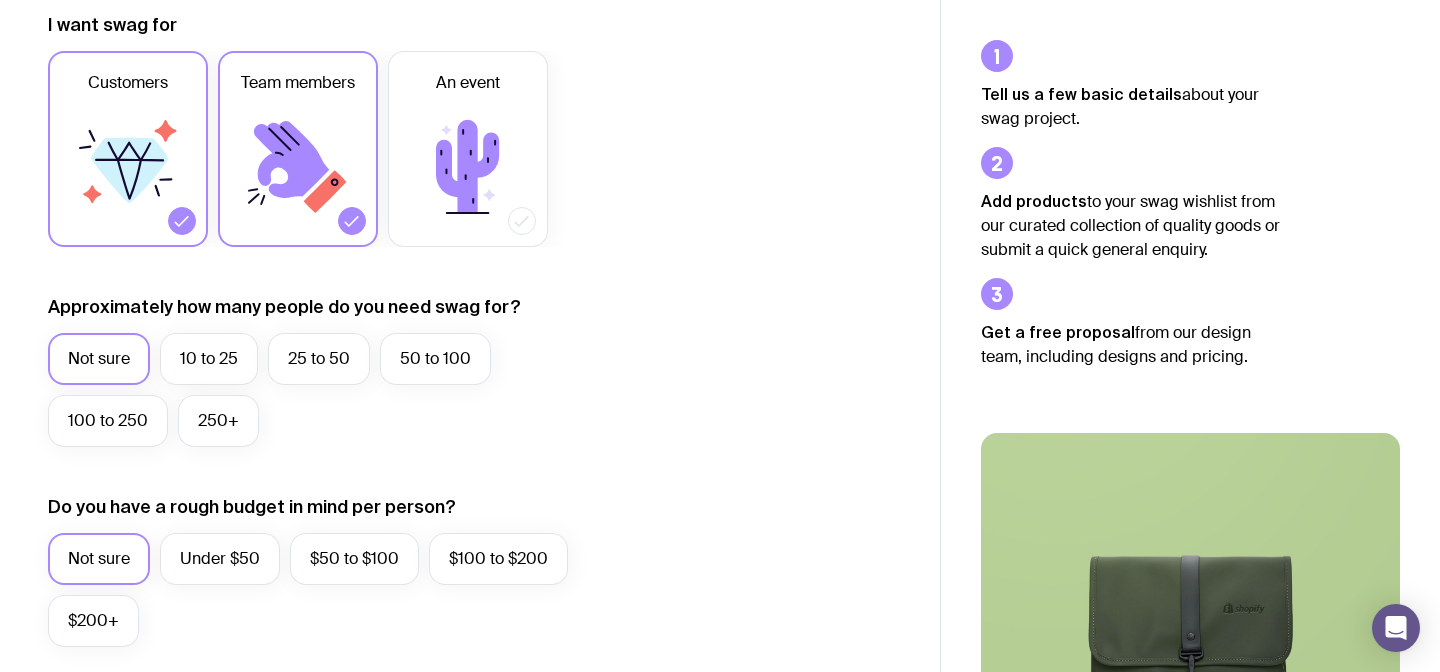 scroll, scrollTop: 300, scrollLeft: 0, axis: vertical 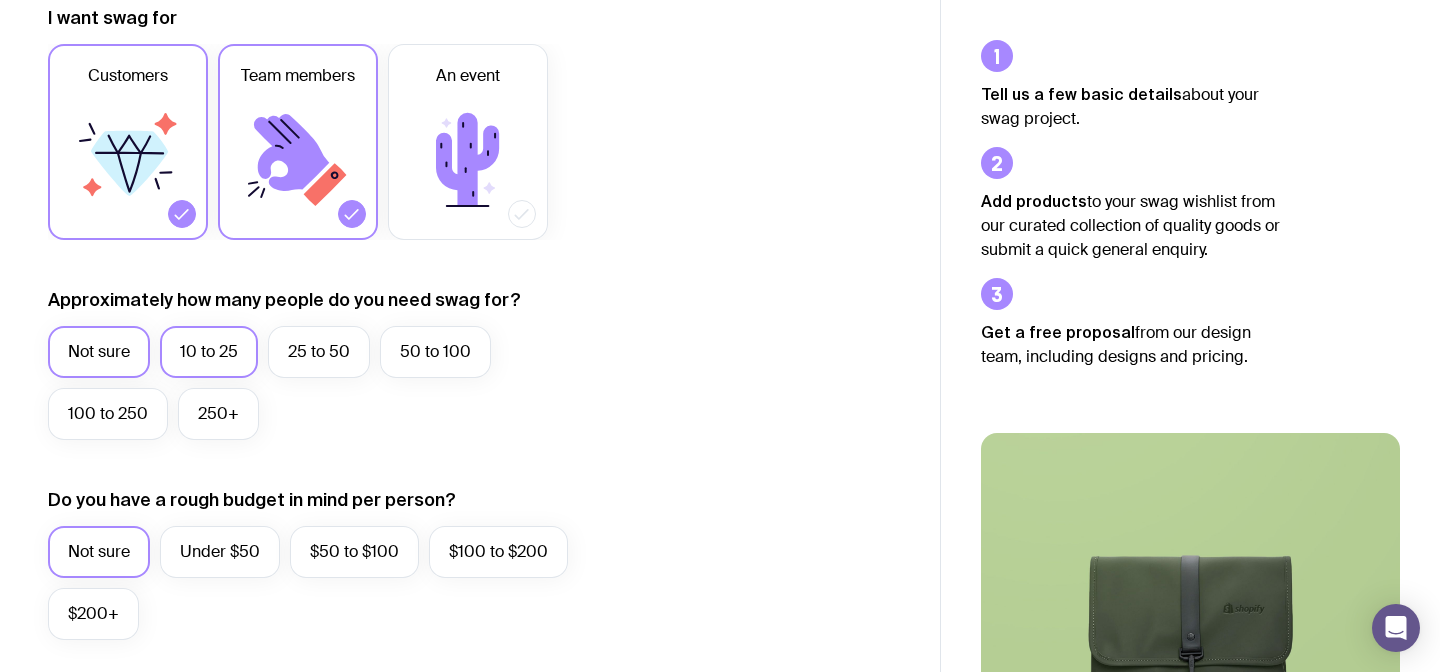 click on "10 to 25" at bounding box center [209, 352] 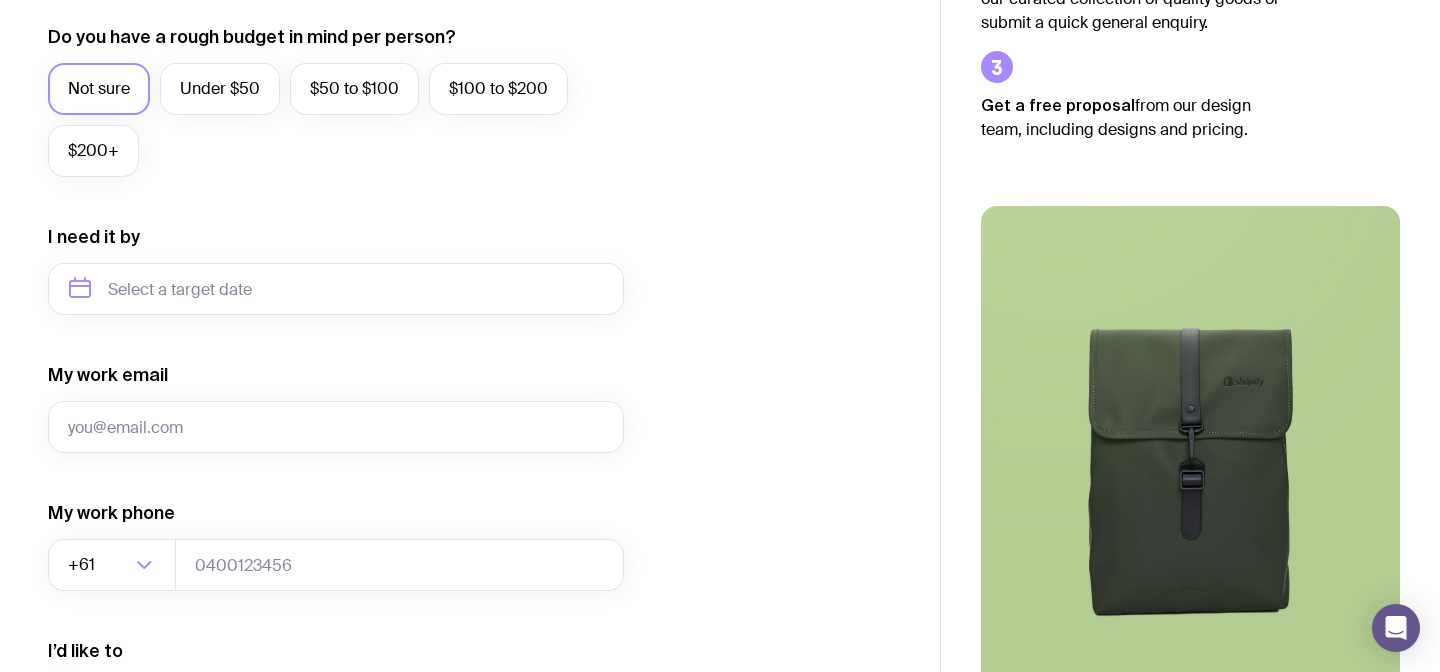 scroll, scrollTop: 765, scrollLeft: 0, axis: vertical 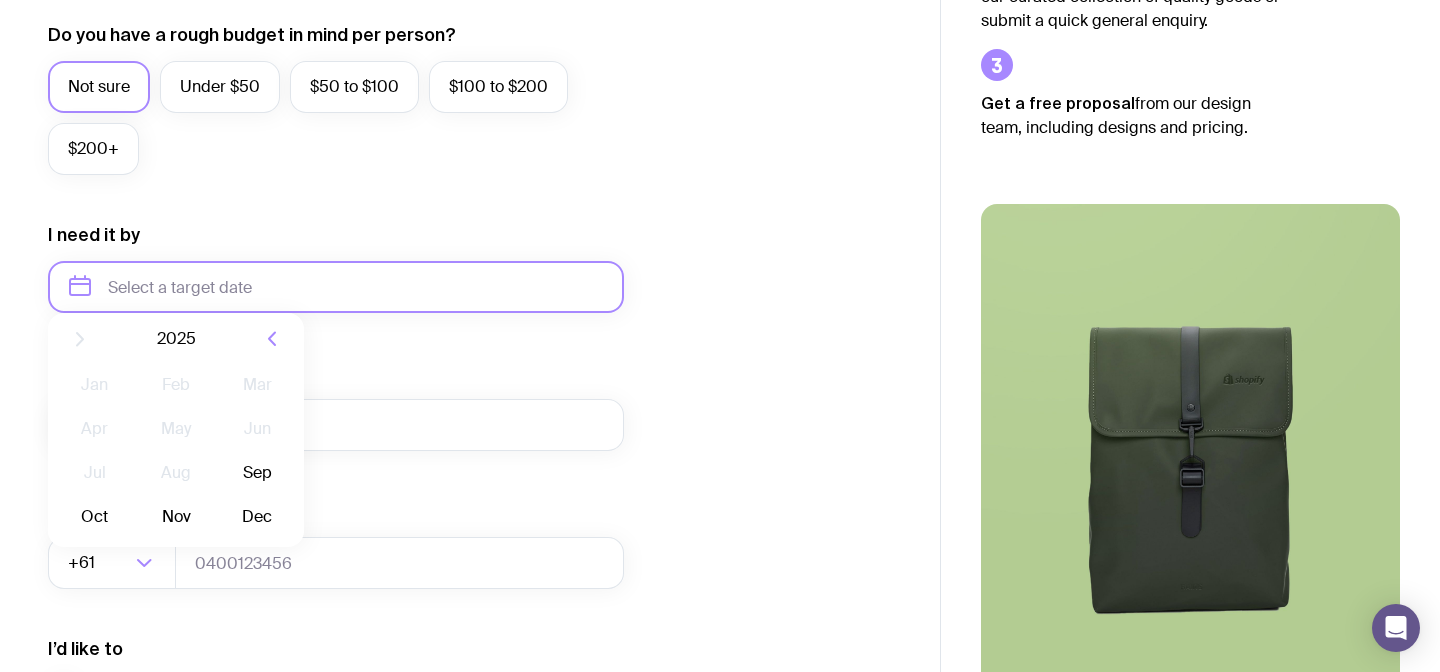 click at bounding box center [336, 287] 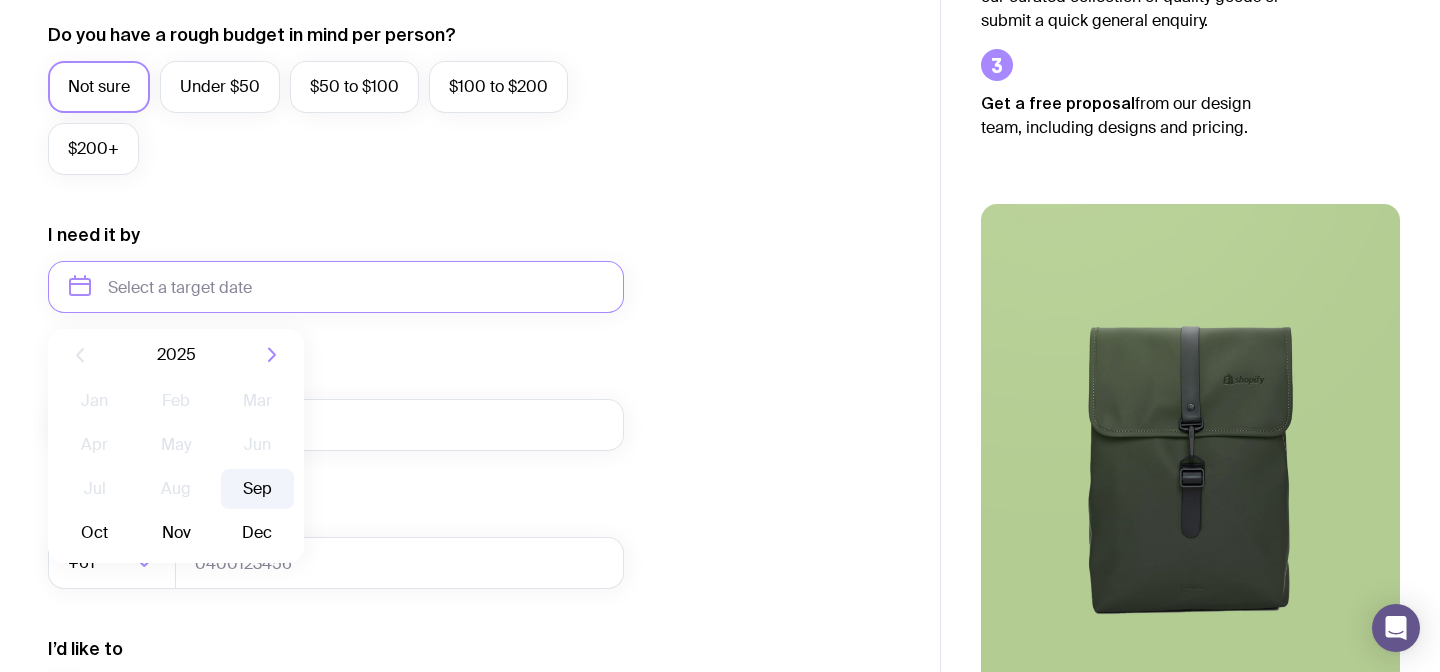 click on "Sep" 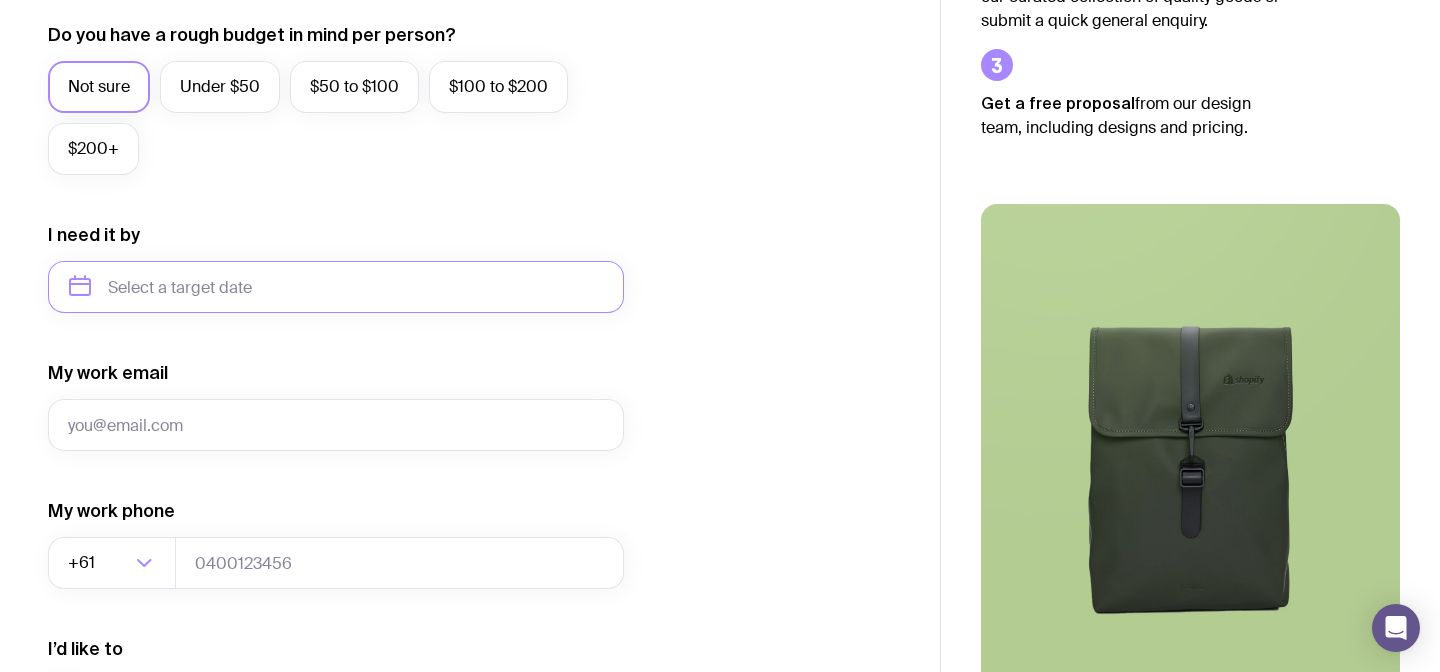 type on "[MONTH] [YEAR]" 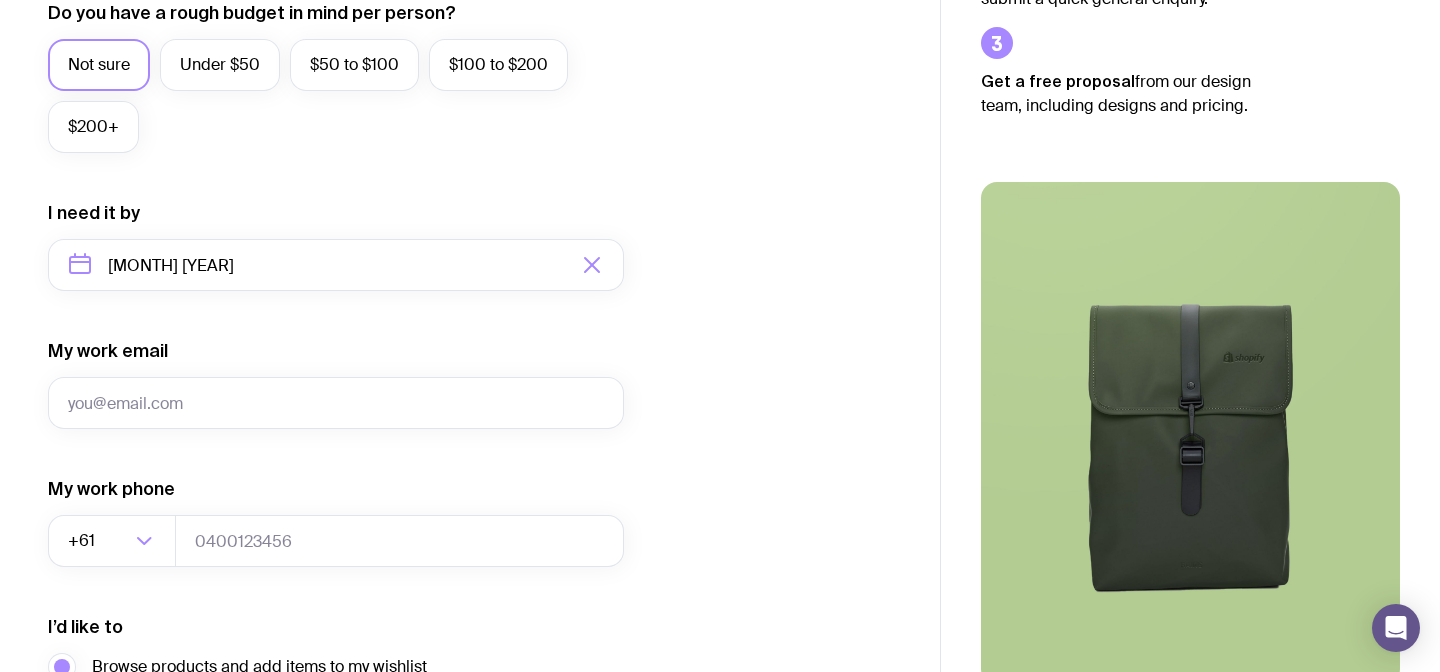 scroll, scrollTop: 792, scrollLeft: 0, axis: vertical 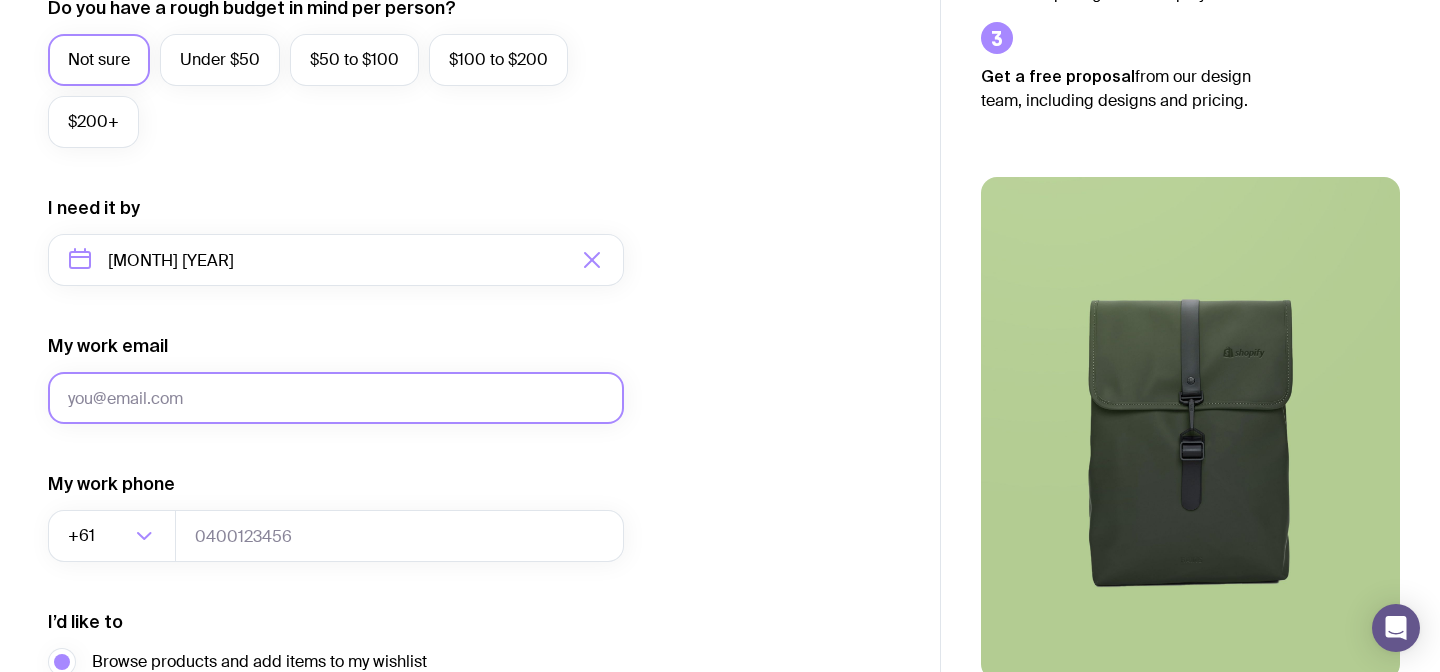 click on "My work email" at bounding box center [336, 398] 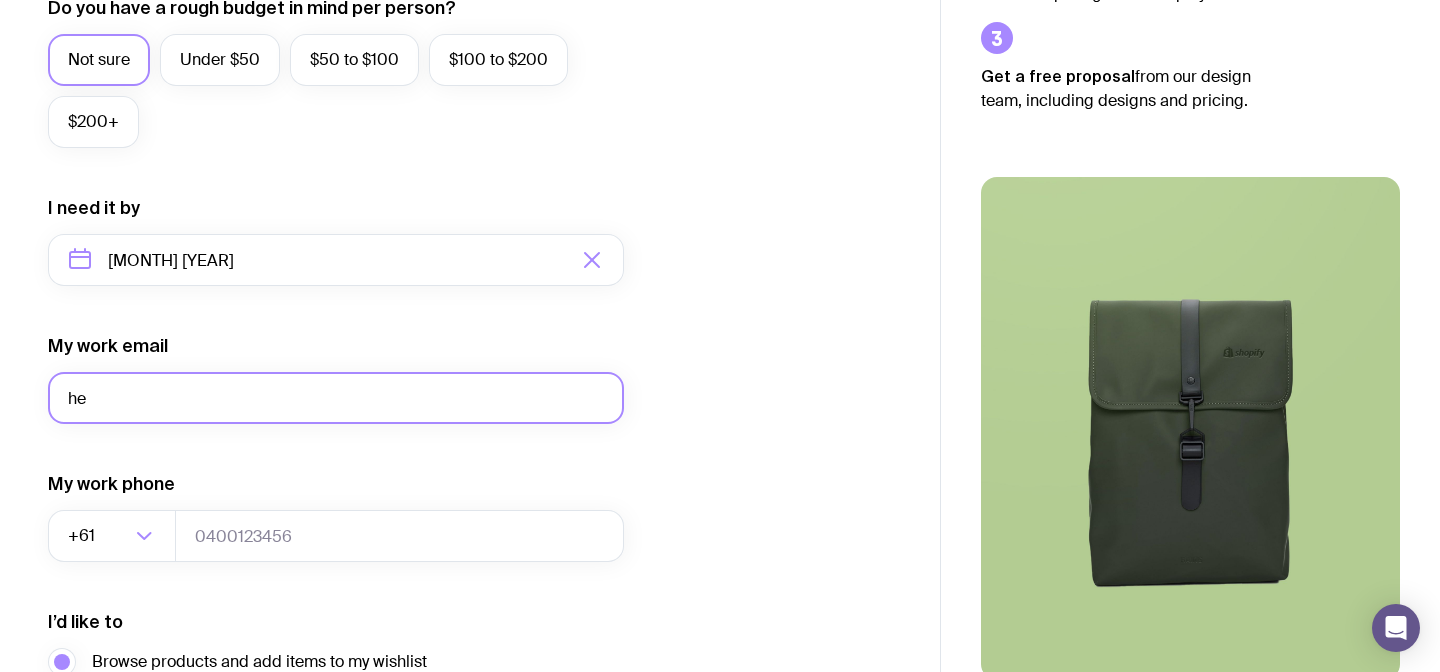 type on "hello@[EMAIL]" 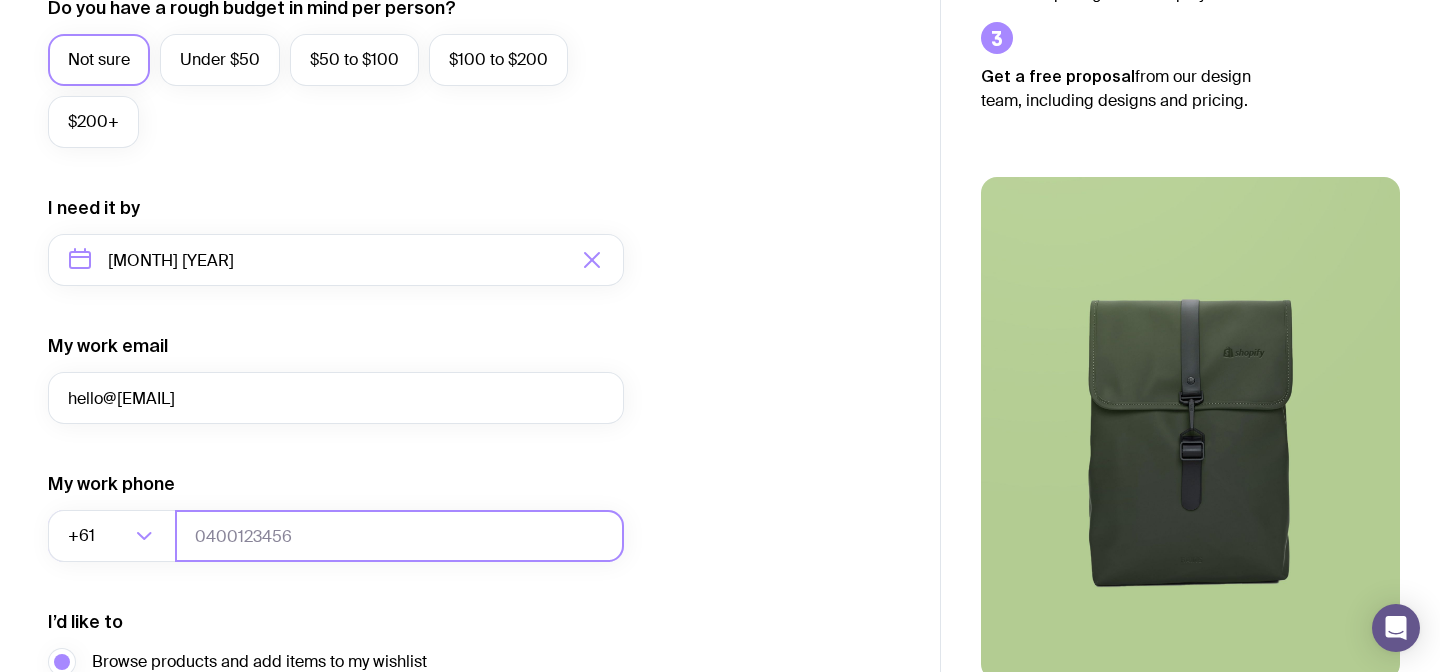 click at bounding box center (399, 536) 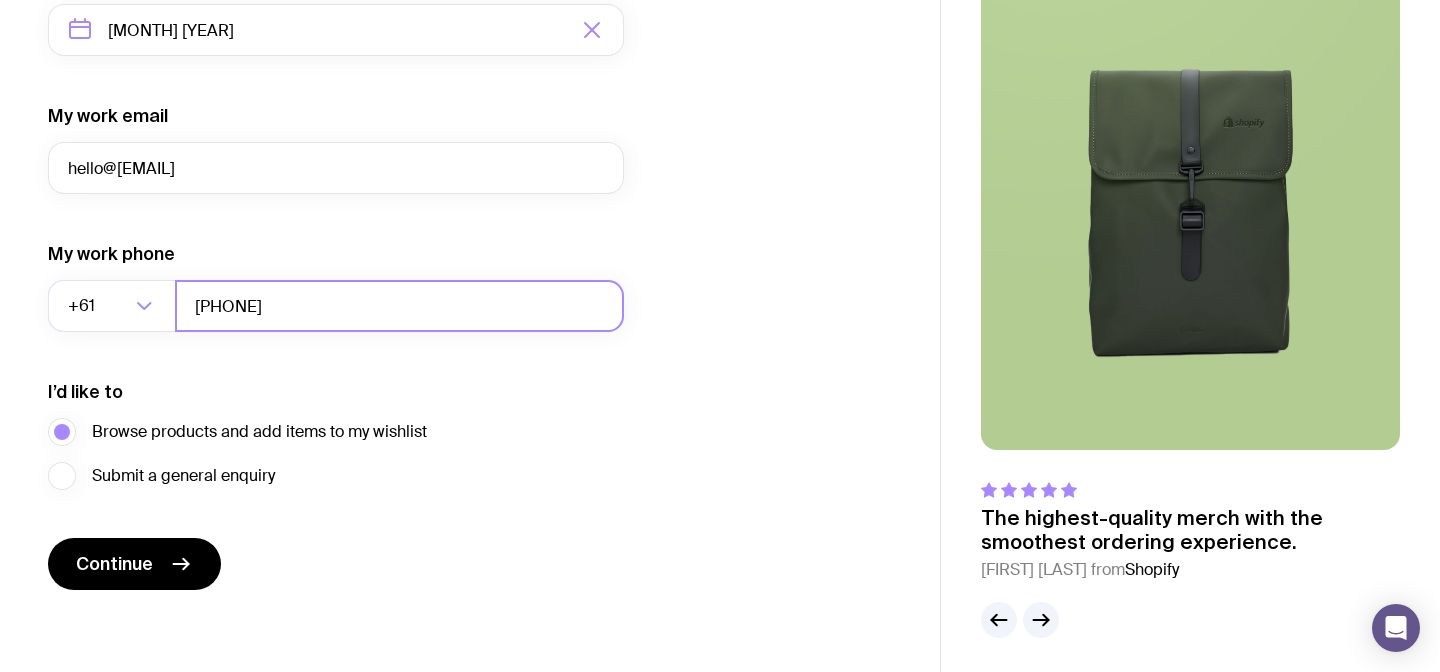 scroll, scrollTop: 1024, scrollLeft: 0, axis: vertical 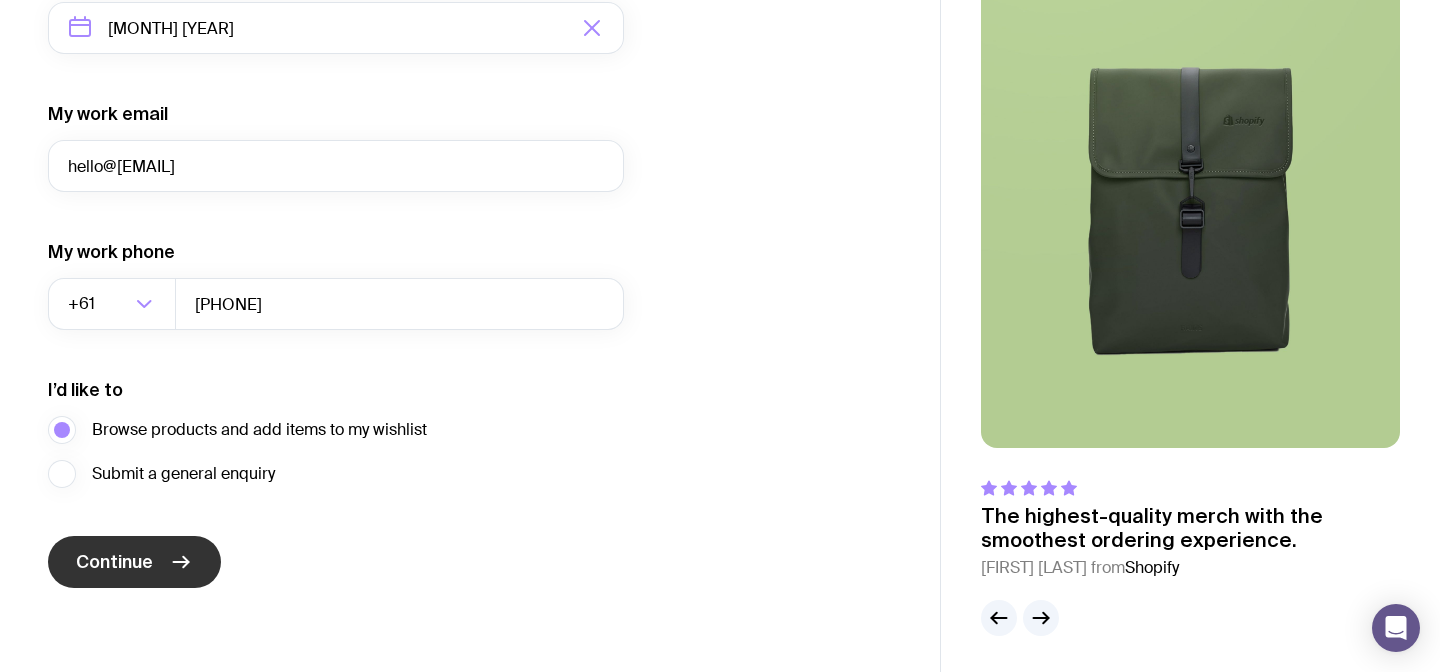 click 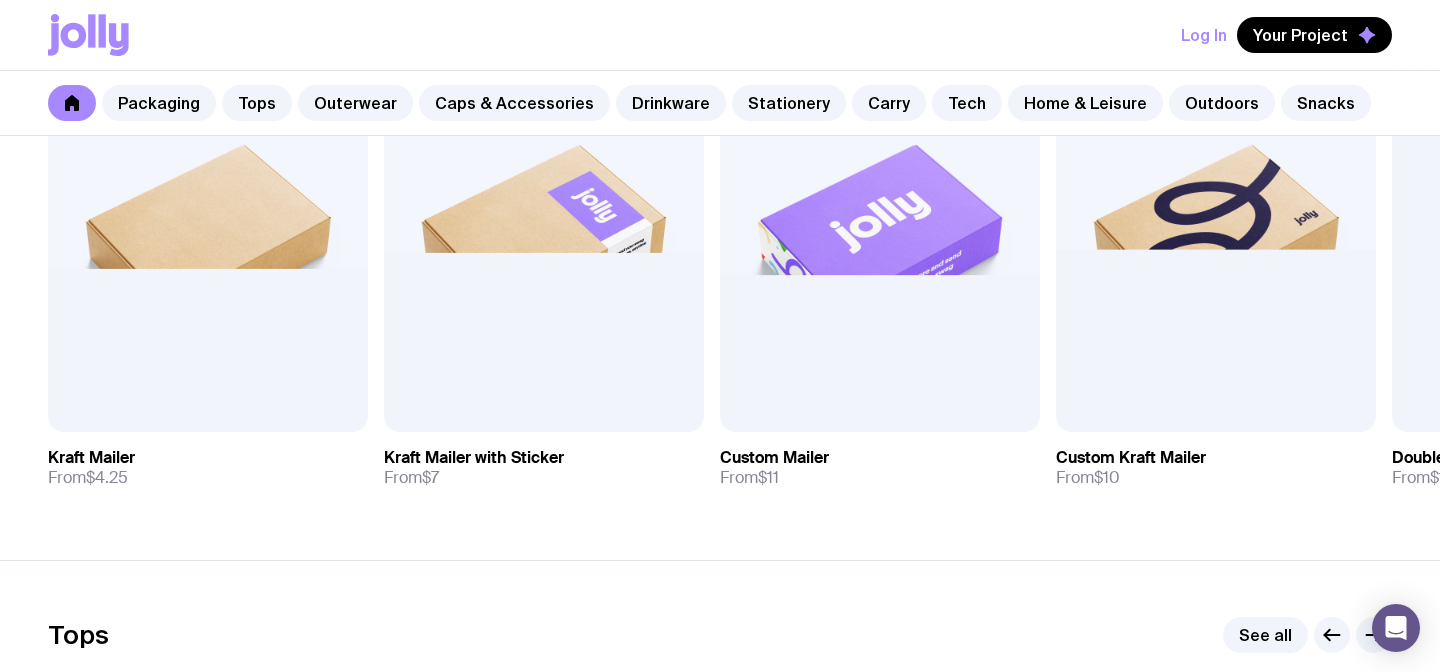 scroll, scrollTop: 504, scrollLeft: 0, axis: vertical 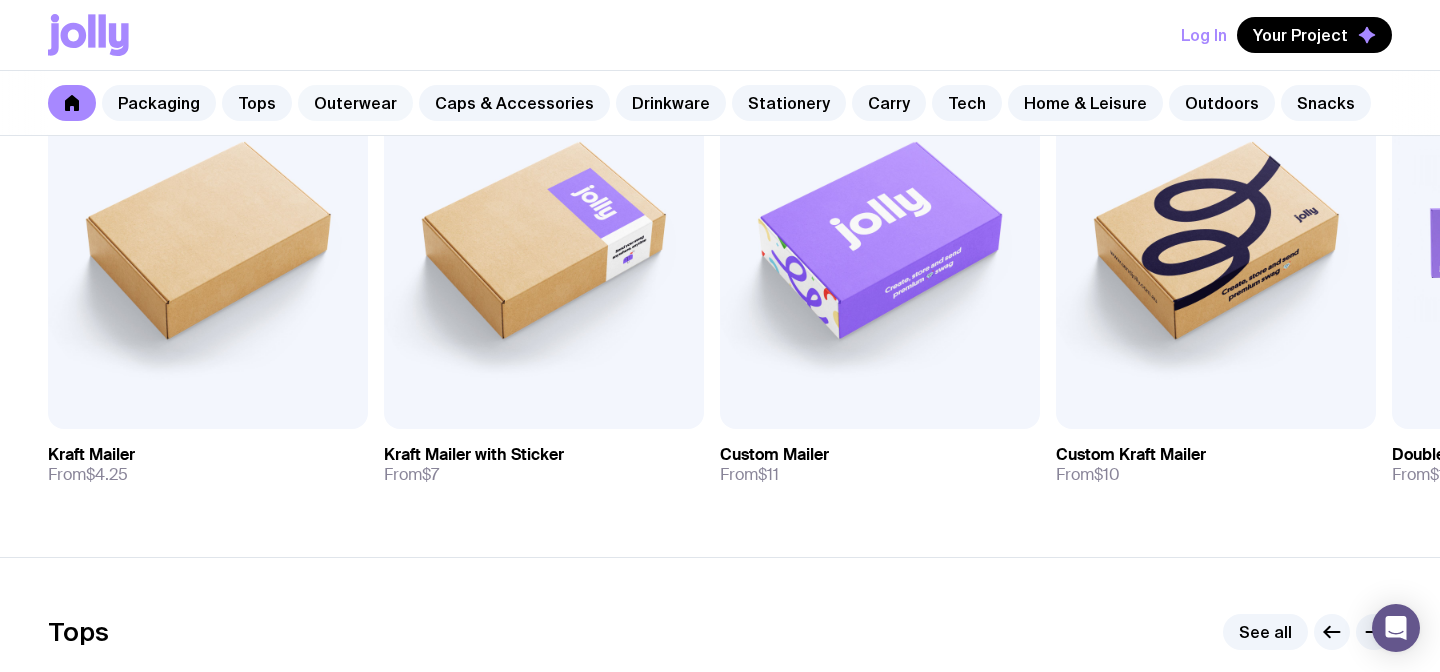 click on "Outerwear" 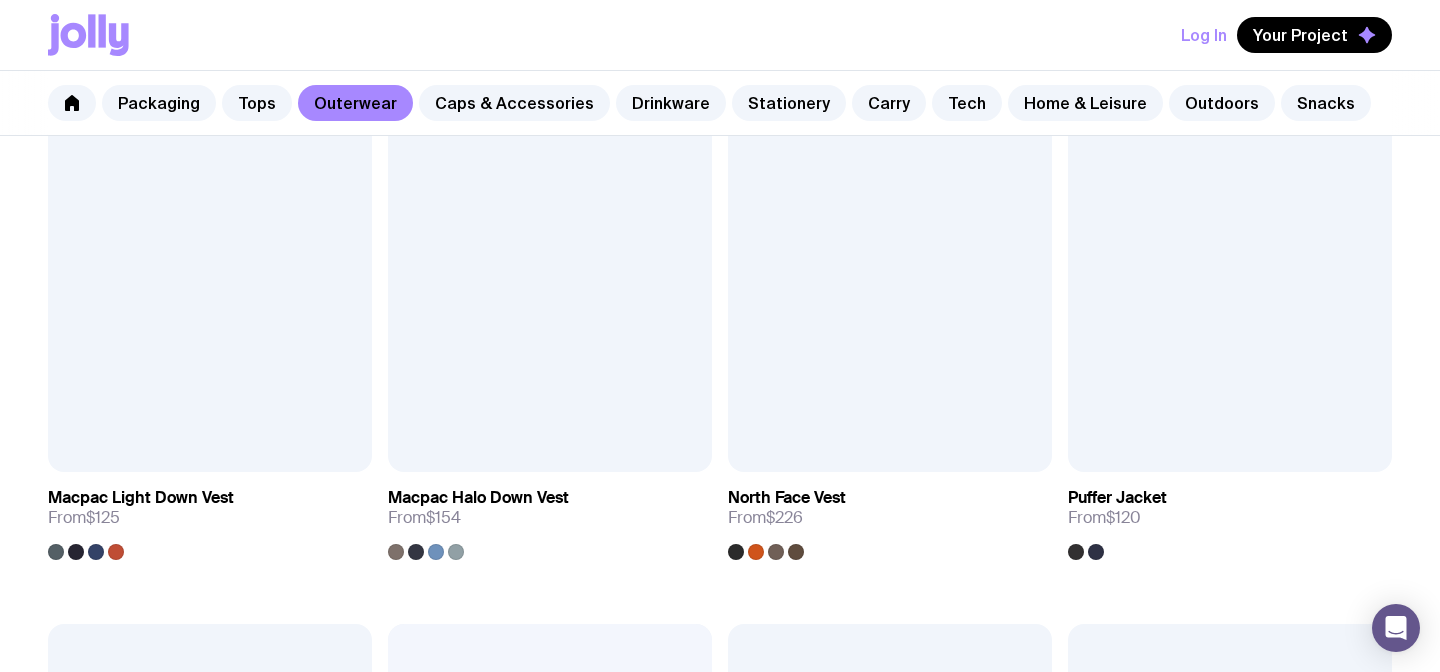 scroll, scrollTop: 1573, scrollLeft: 0, axis: vertical 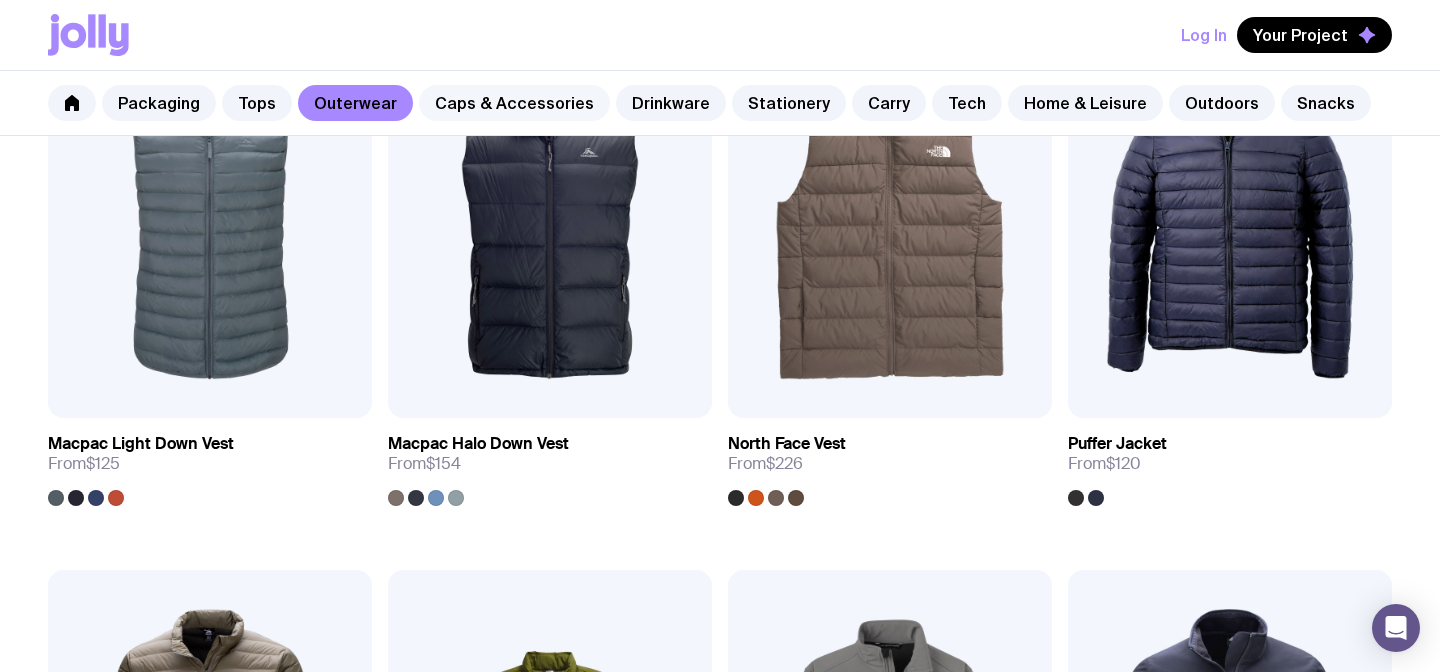 click on "Caps & Accessories" 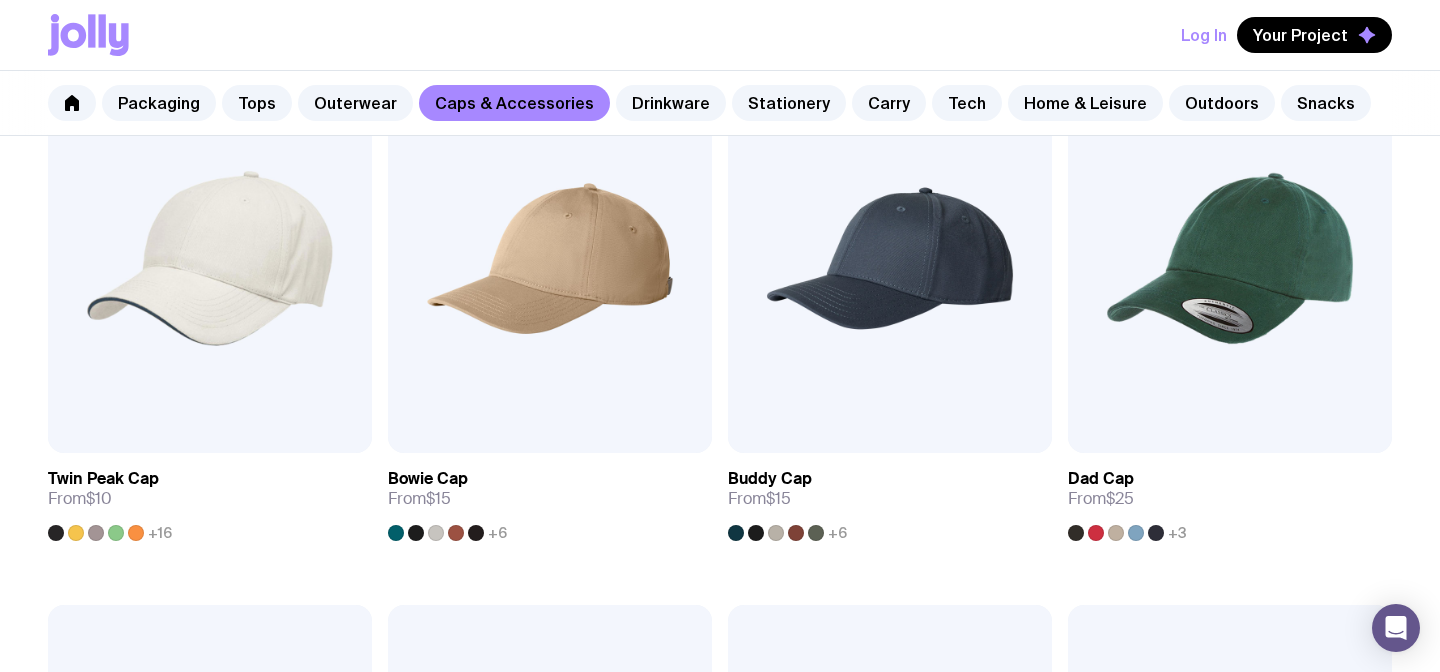 scroll, scrollTop: 446, scrollLeft: 0, axis: vertical 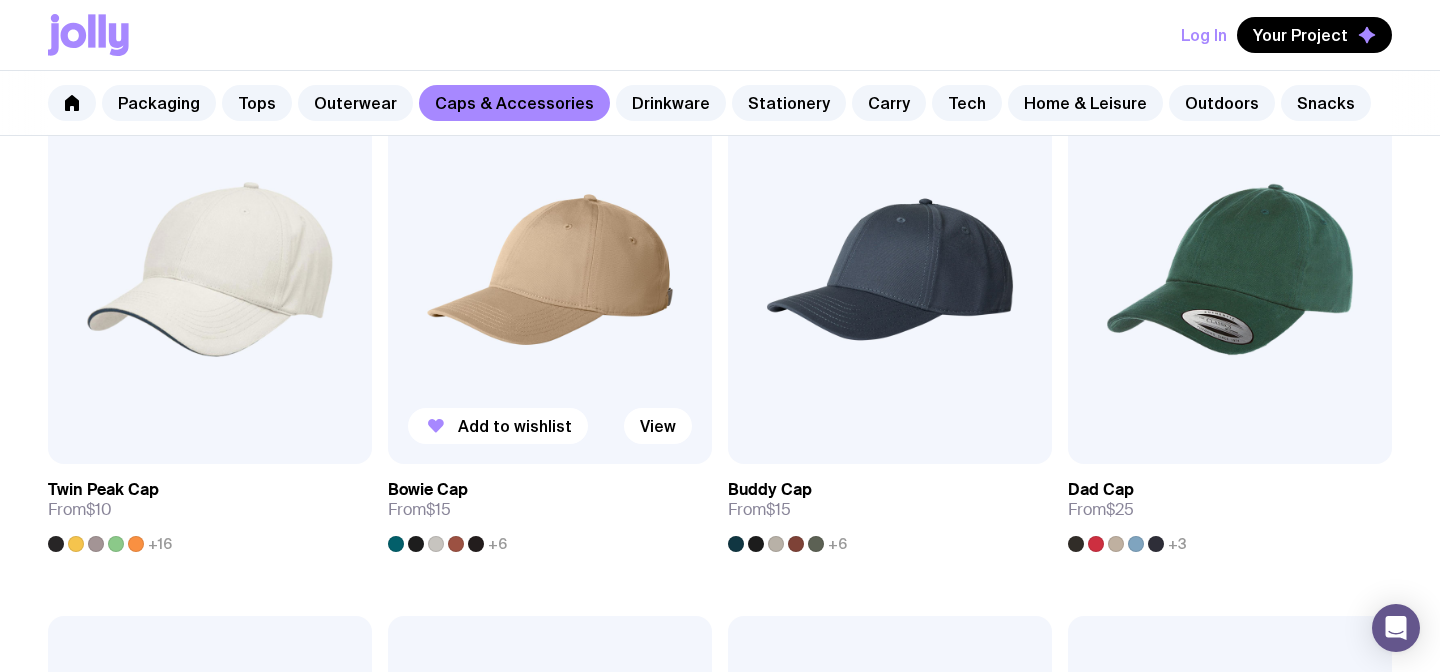 click at bounding box center (550, 269) 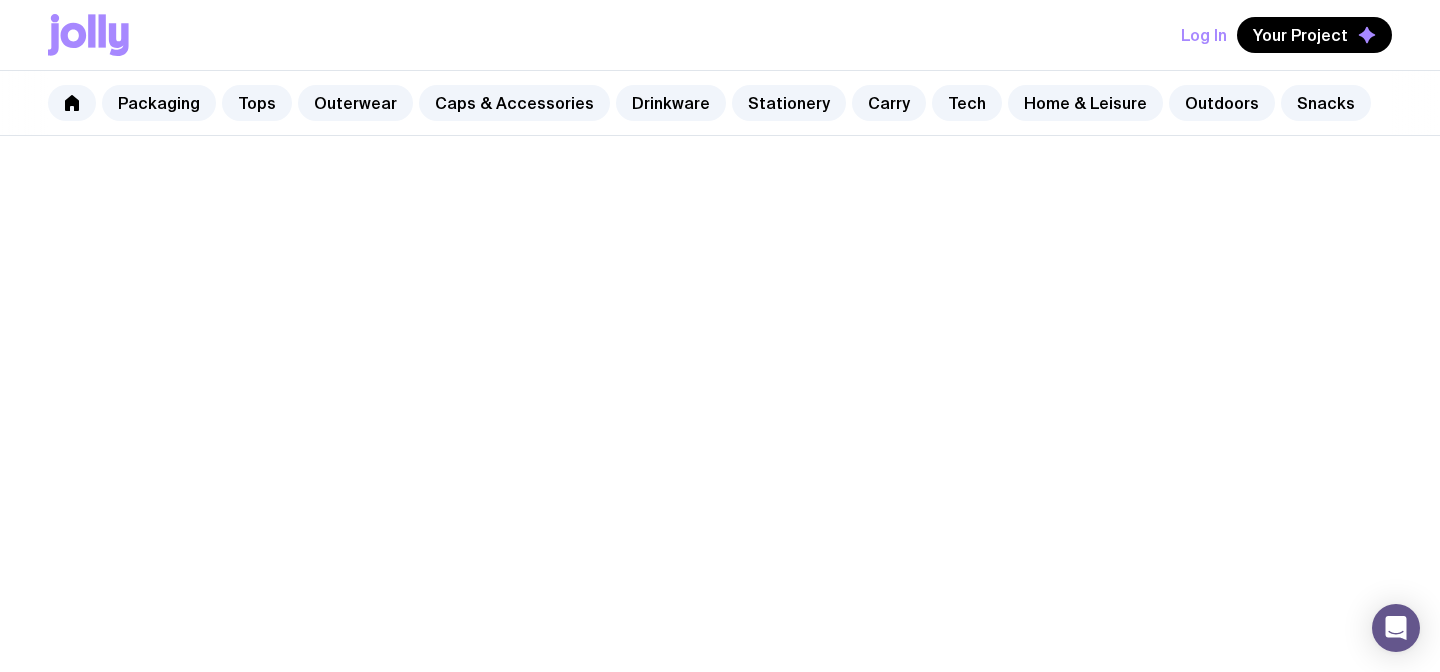 scroll, scrollTop: 0, scrollLeft: 0, axis: both 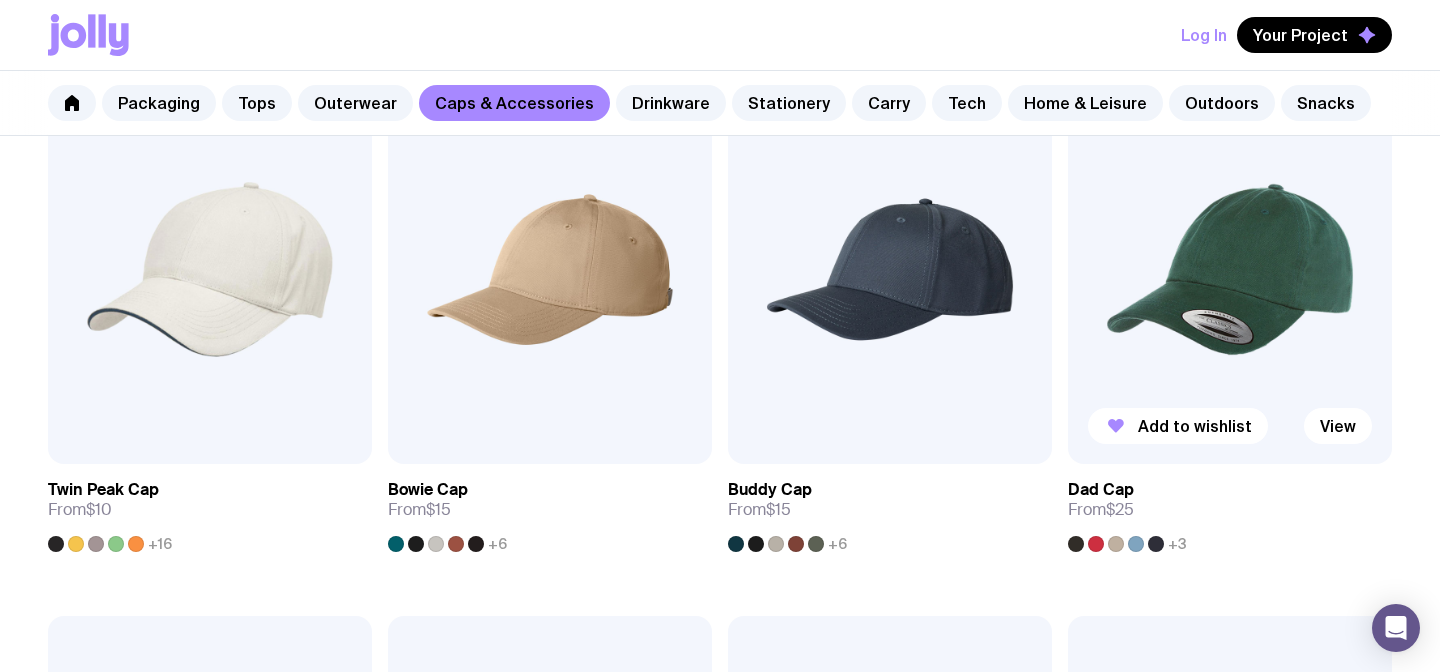 click at bounding box center [1230, 269] 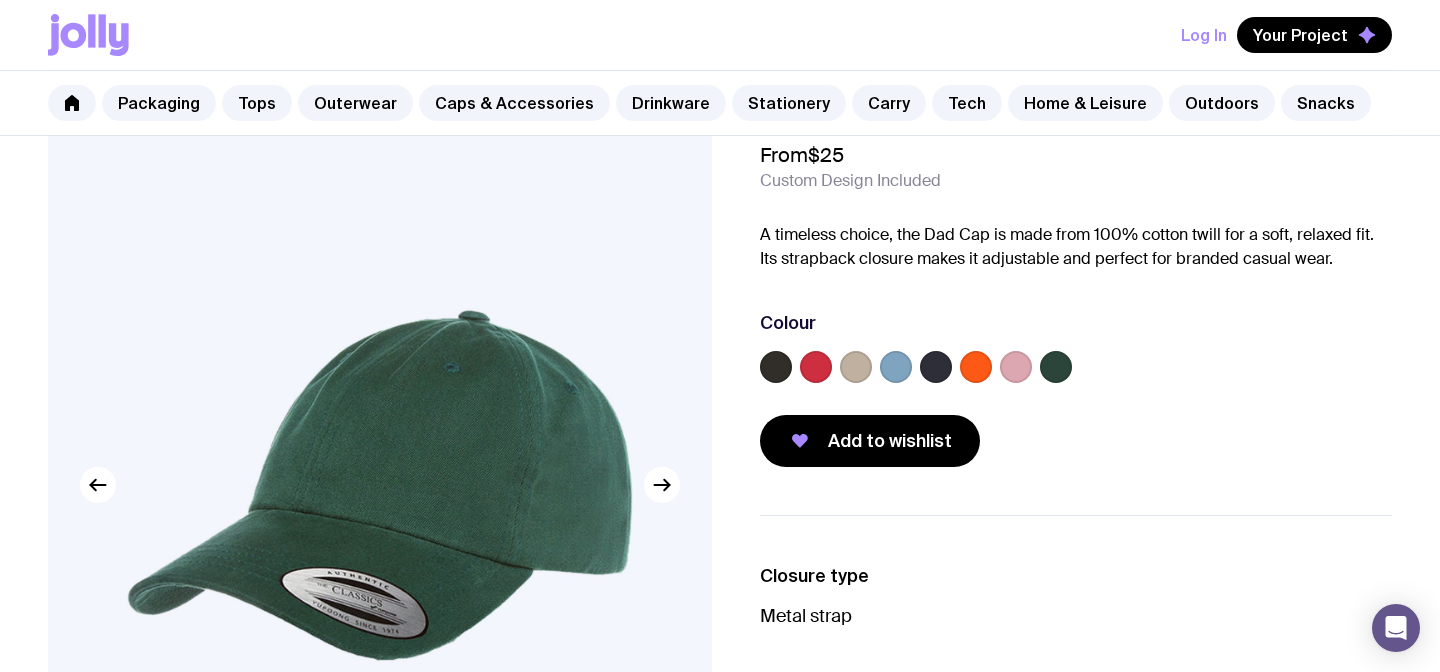scroll, scrollTop: 159, scrollLeft: 0, axis: vertical 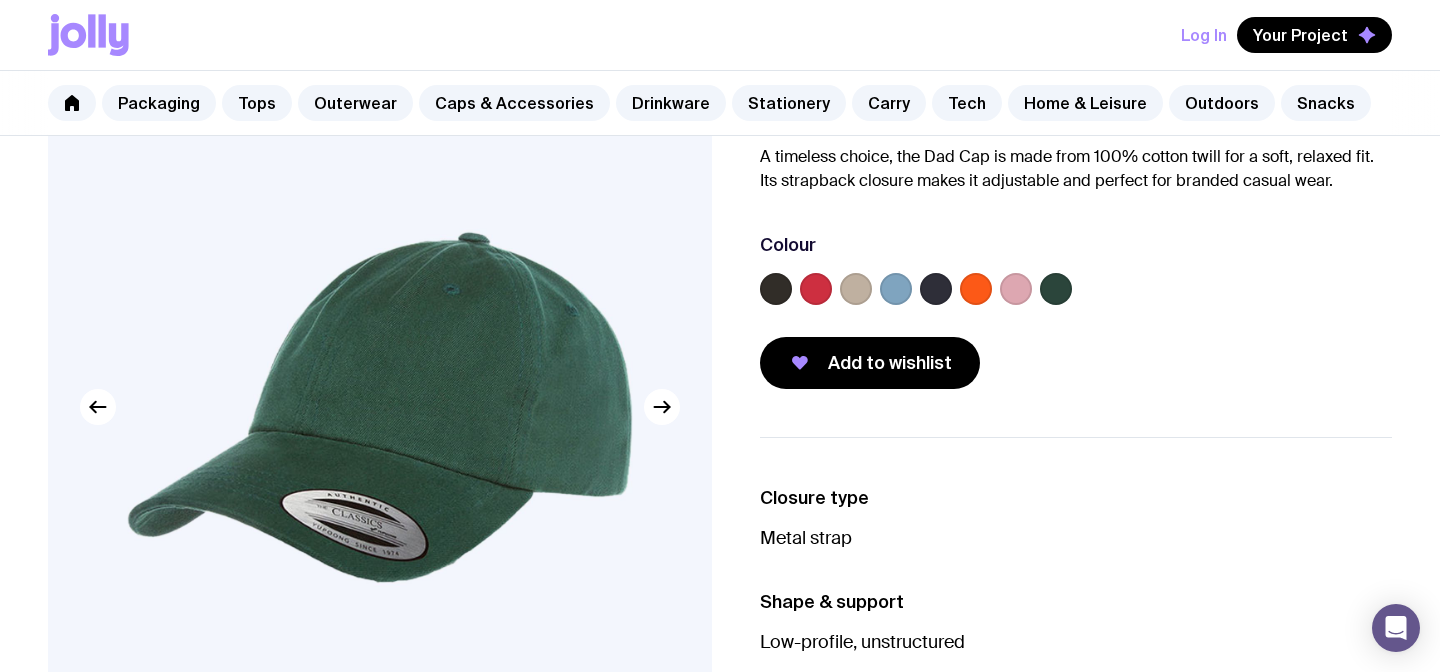 click 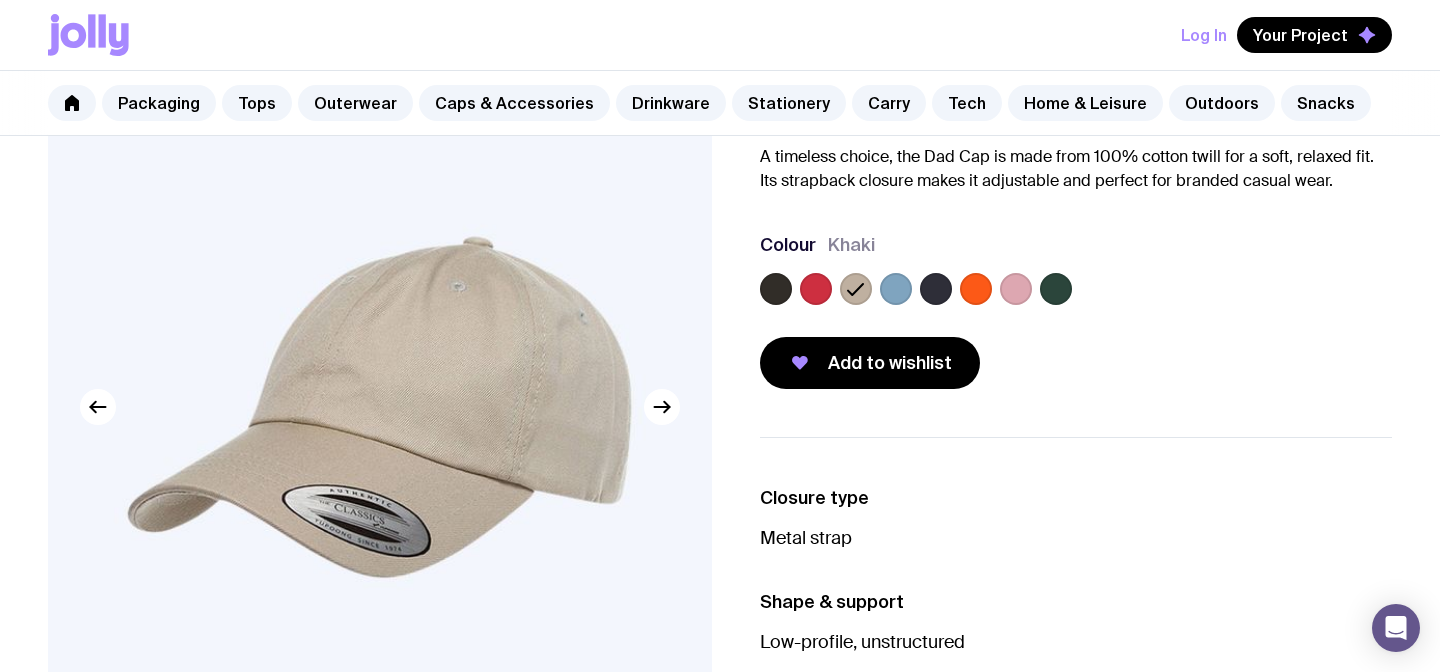 click 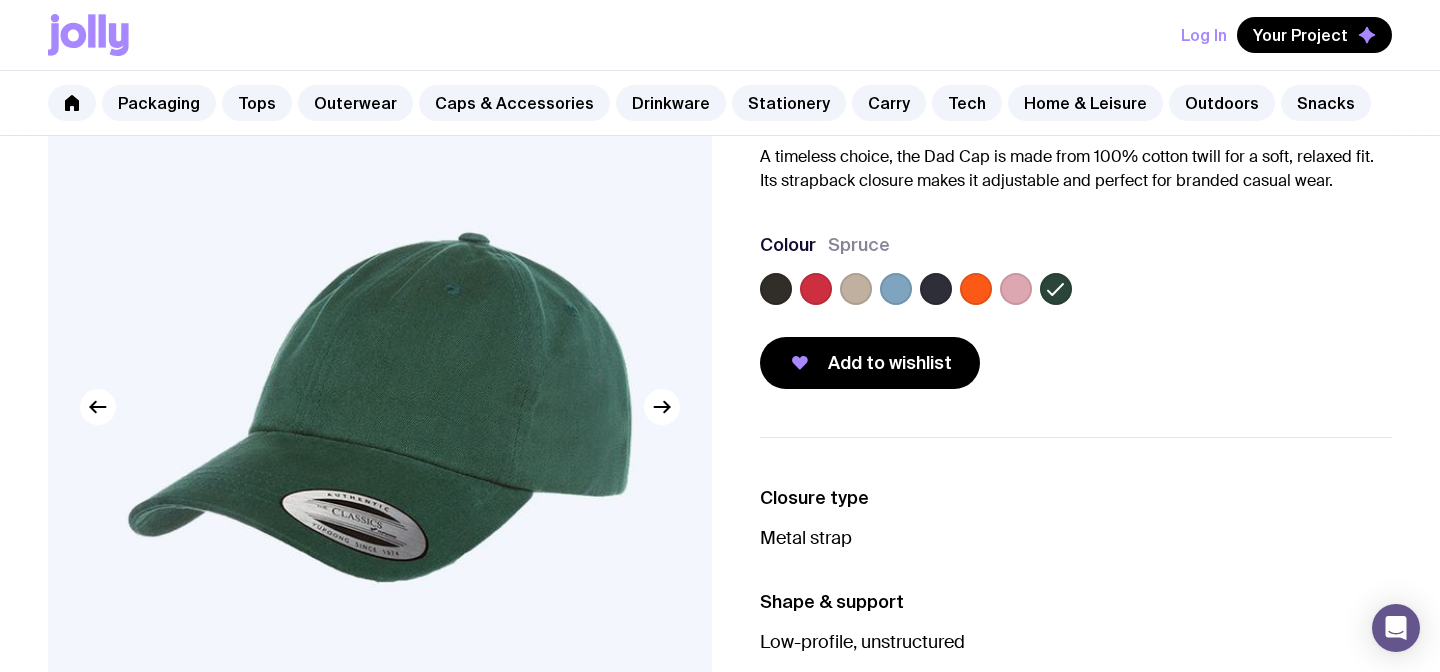 click 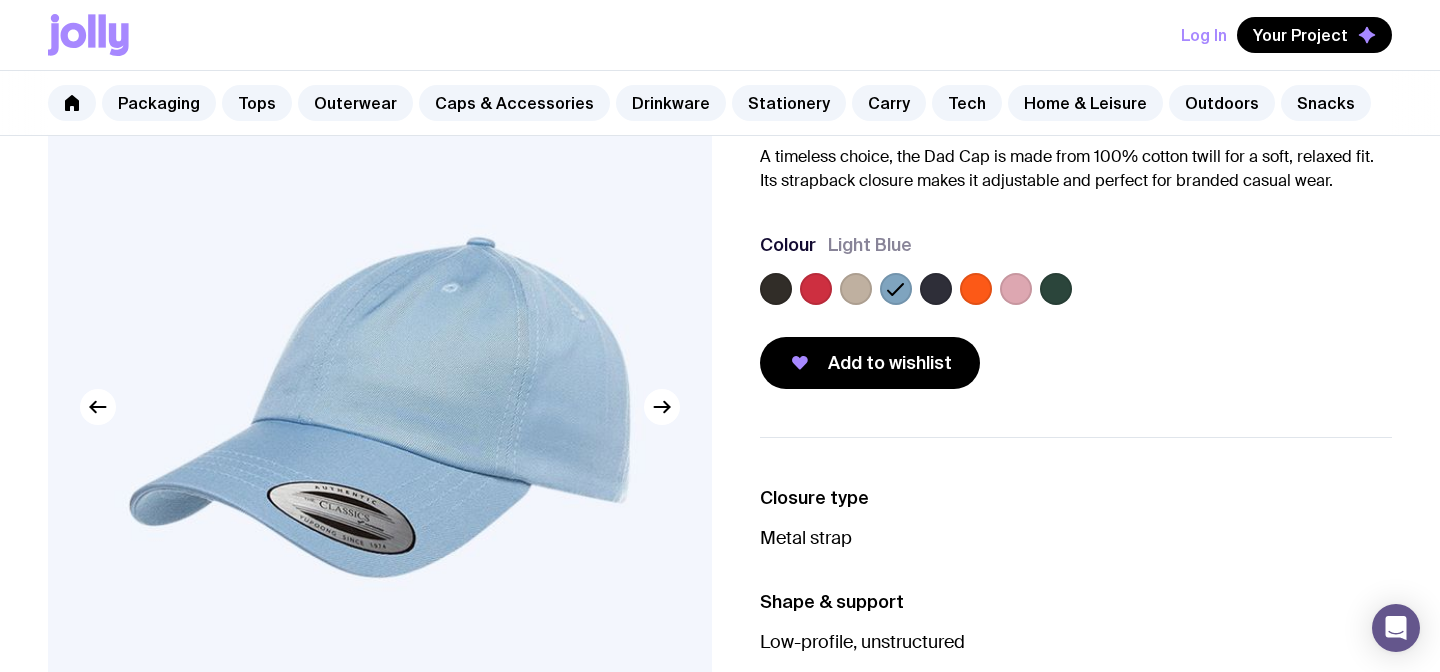 click 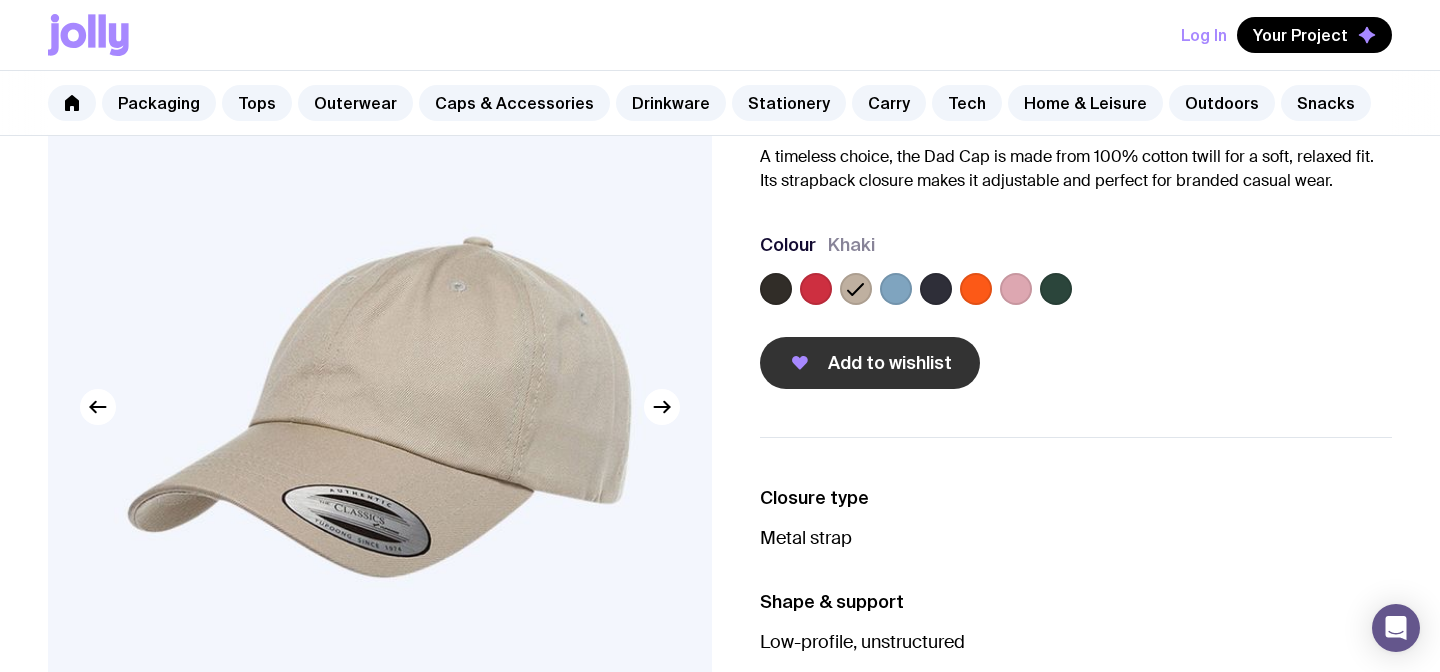 click on "Add to wishlist" 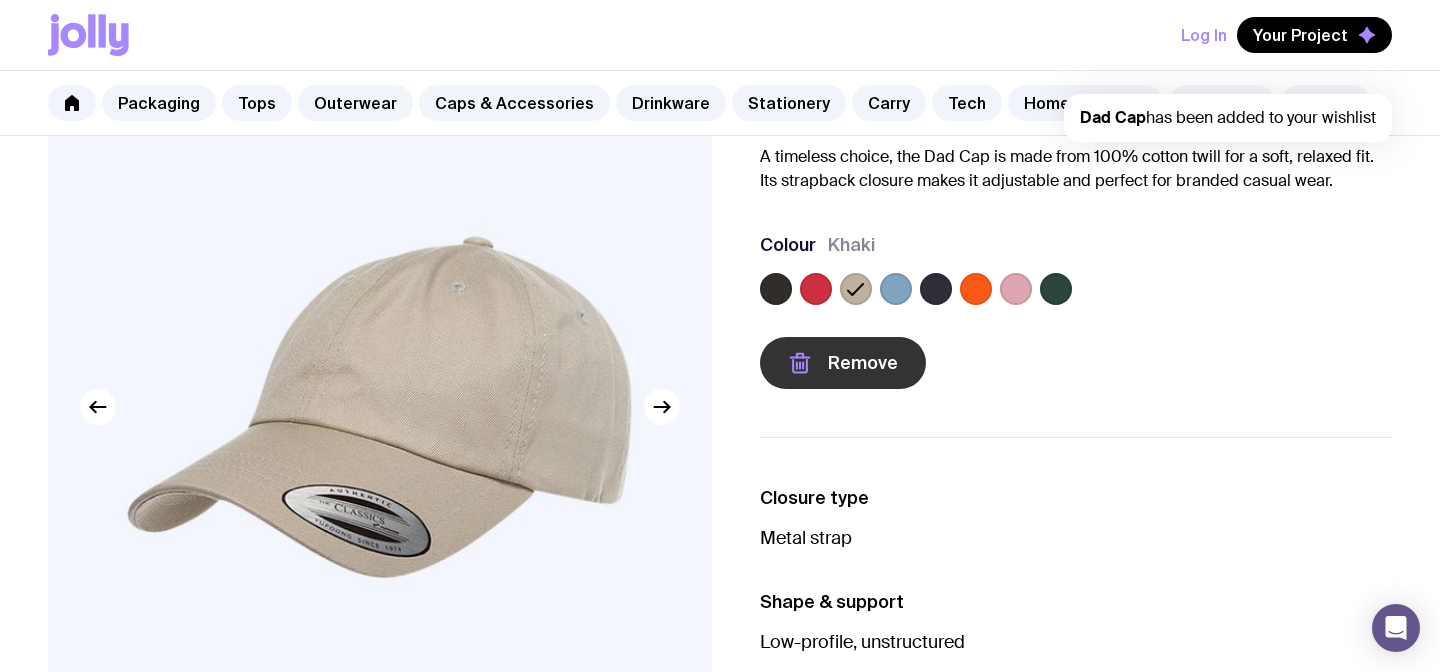 scroll, scrollTop: 0, scrollLeft: 0, axis: both 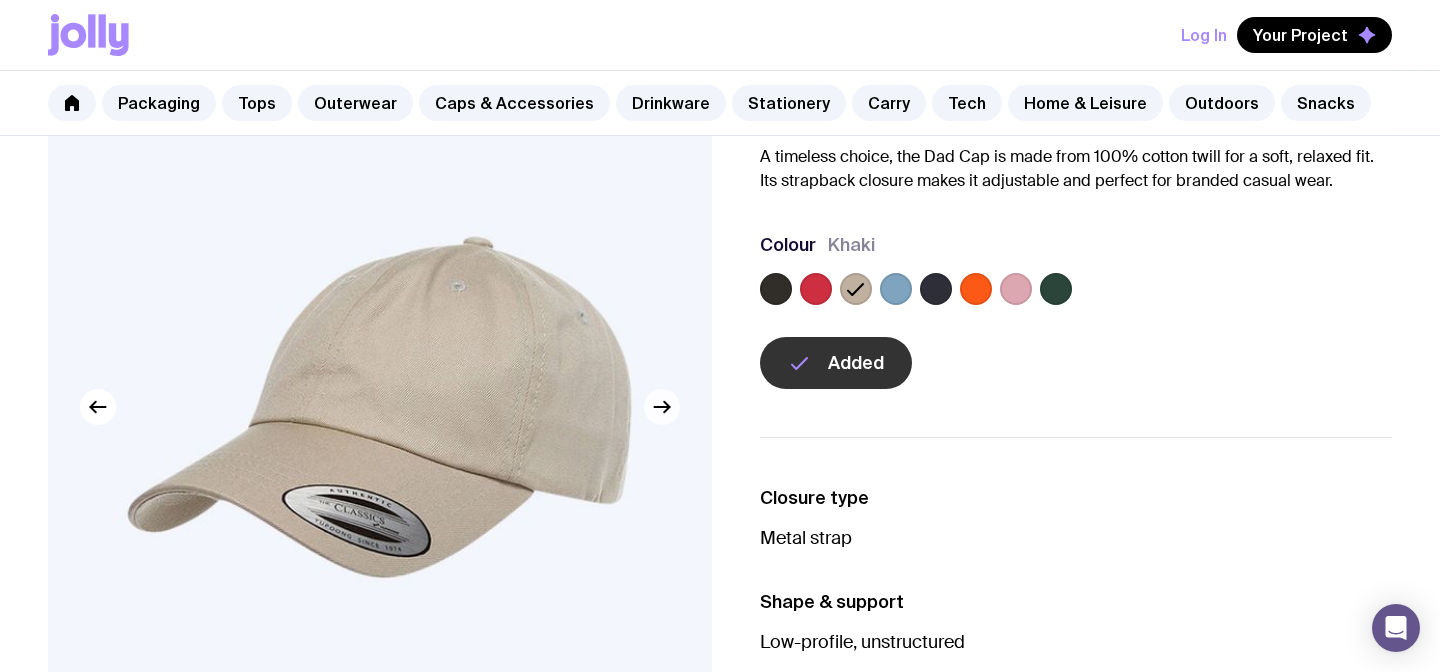 click 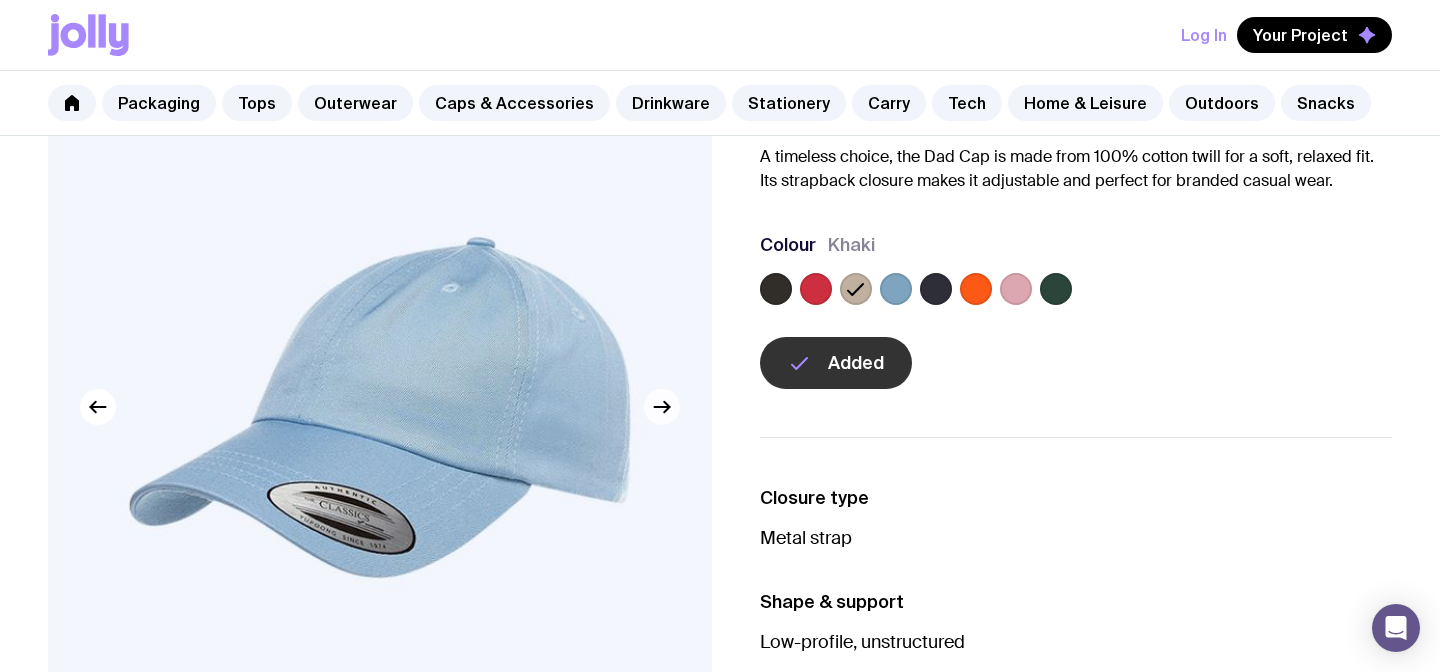 click 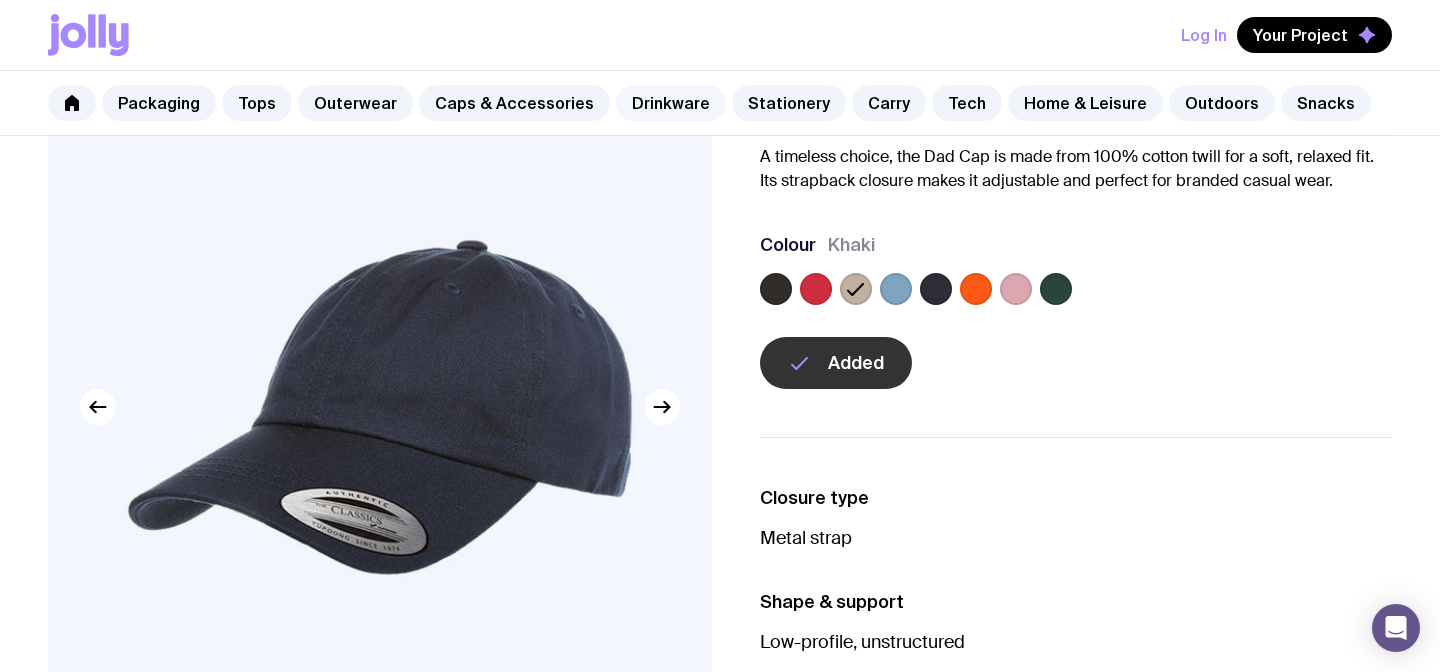 click on "Drinkware" 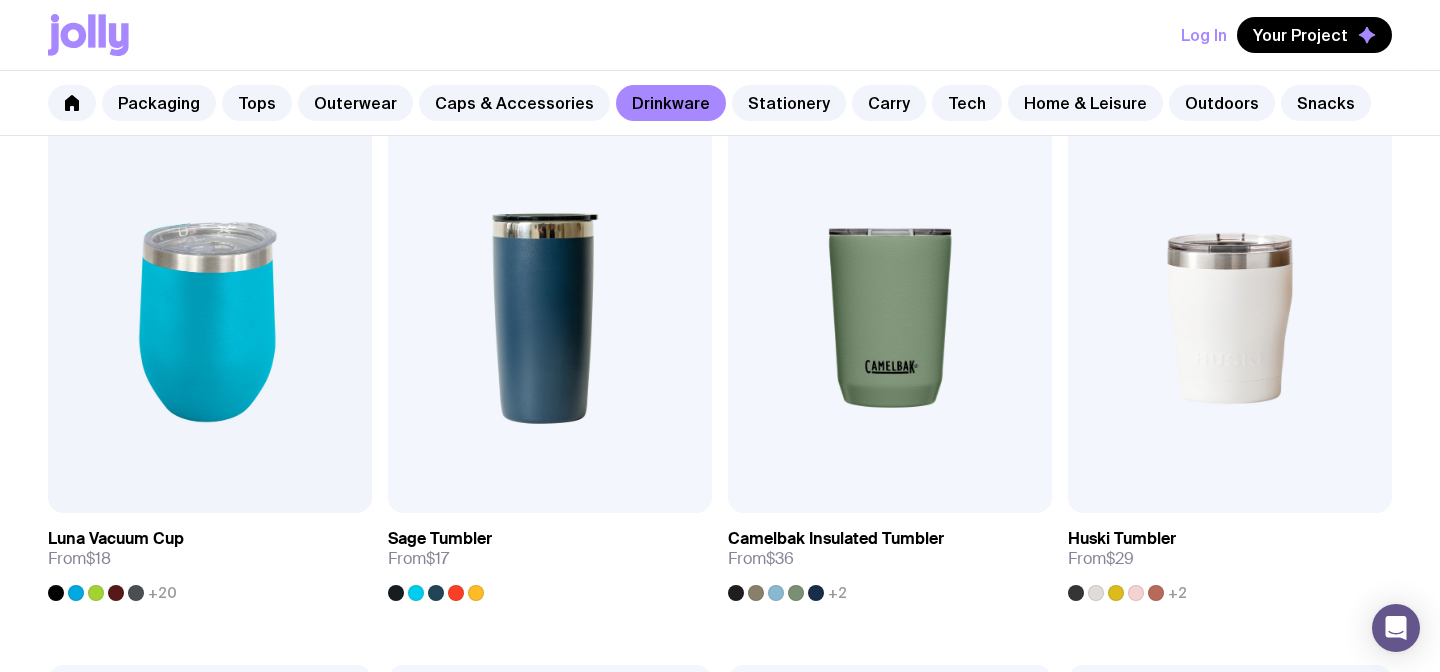 scroll, scrollTop: 901, scrollLeft: 0, axis: vertical 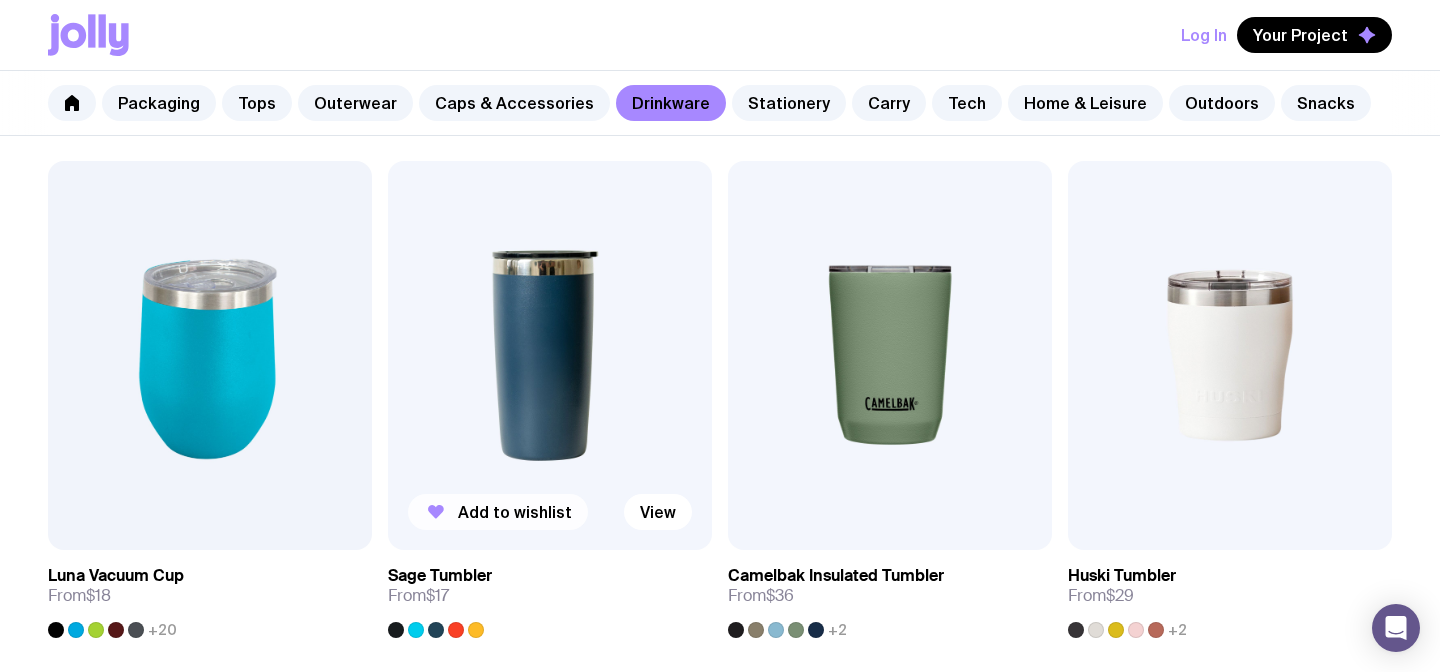click on "Add to wishlist" 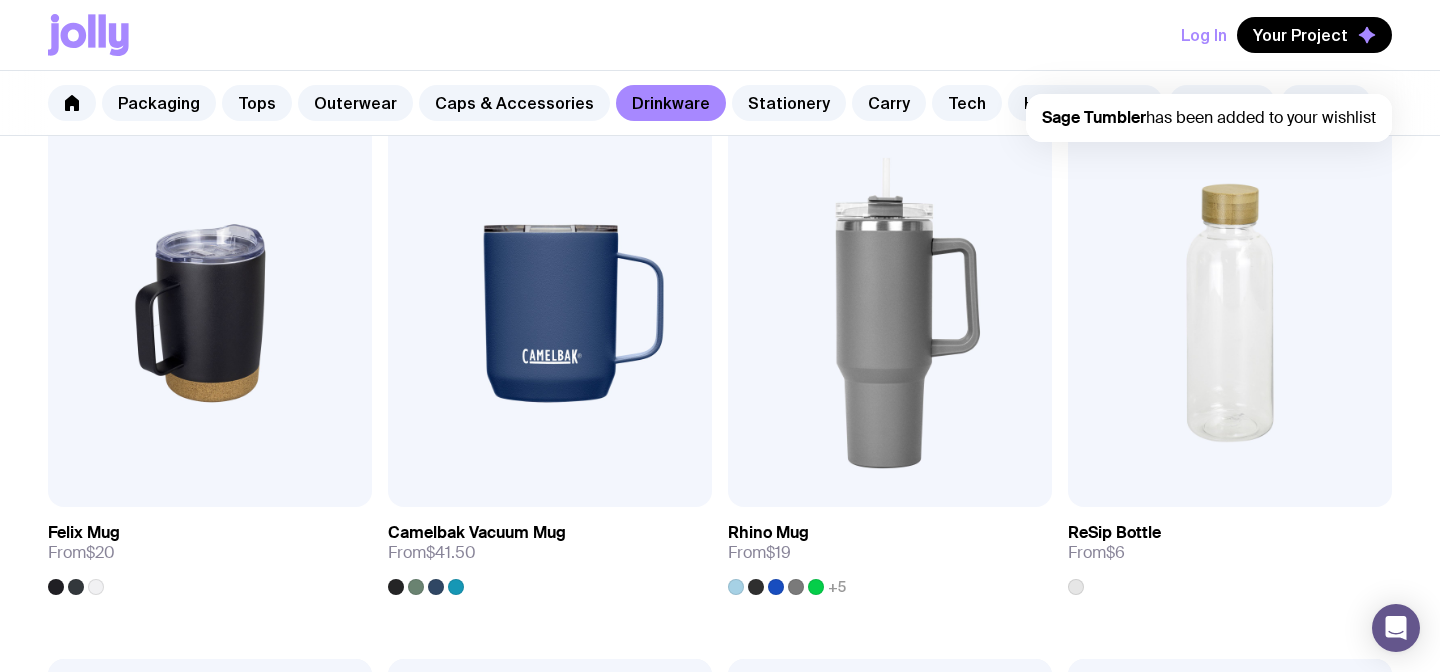 scroll, scrollTop: 1492, scrollLeft: 0, axis: vertical 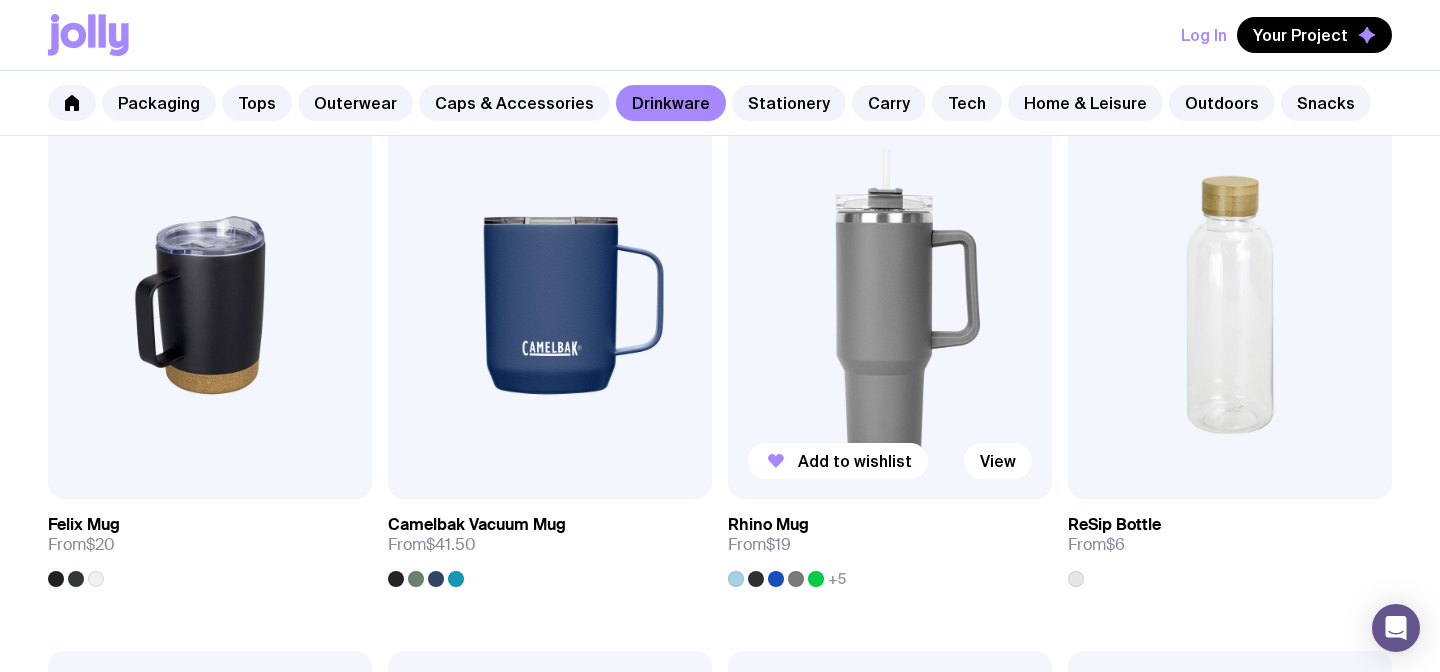 click at bounding box center [890, 305] 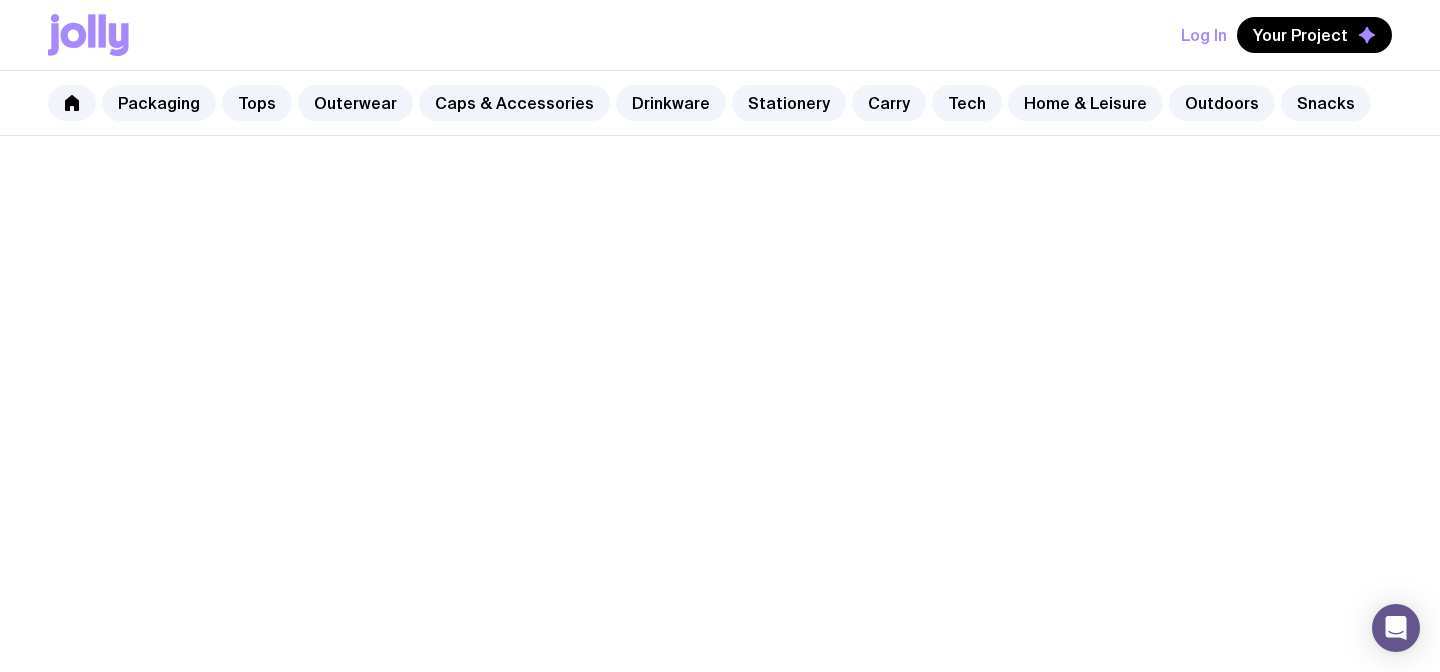 scroll, scrollTop: 0, scrollLeft: 0, axis: both 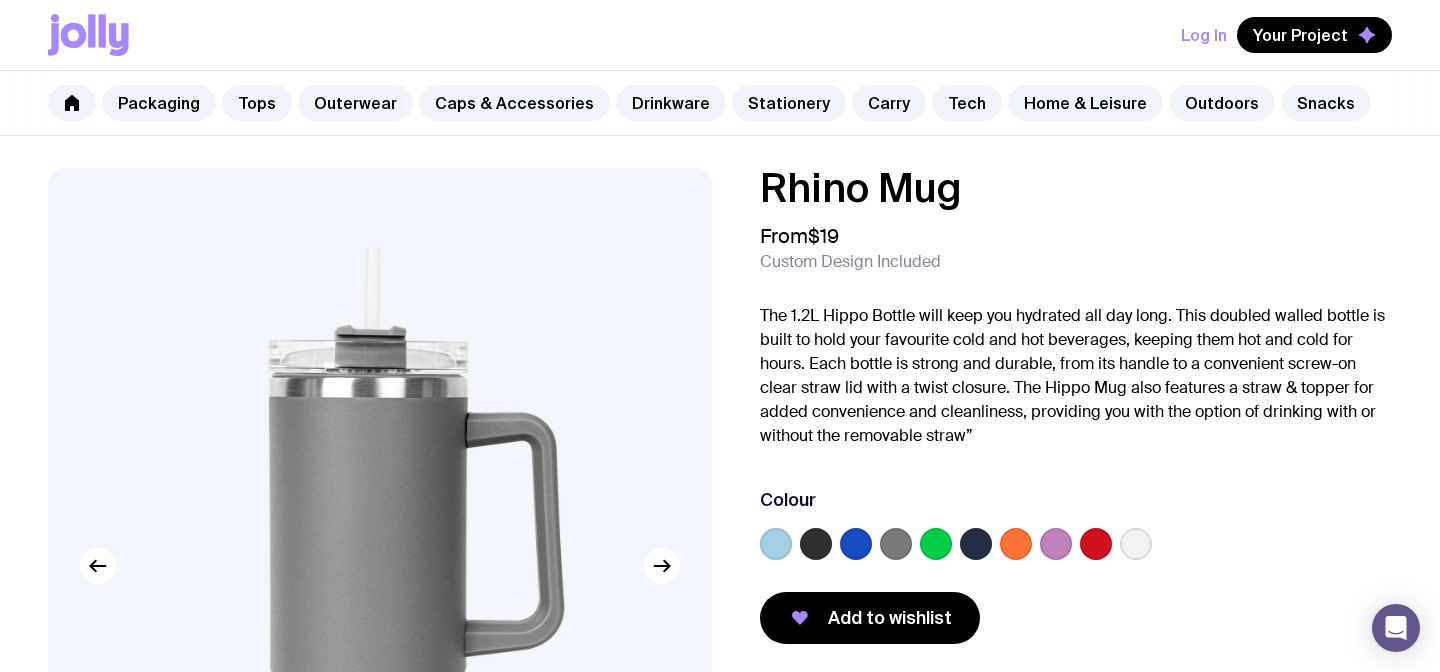 click 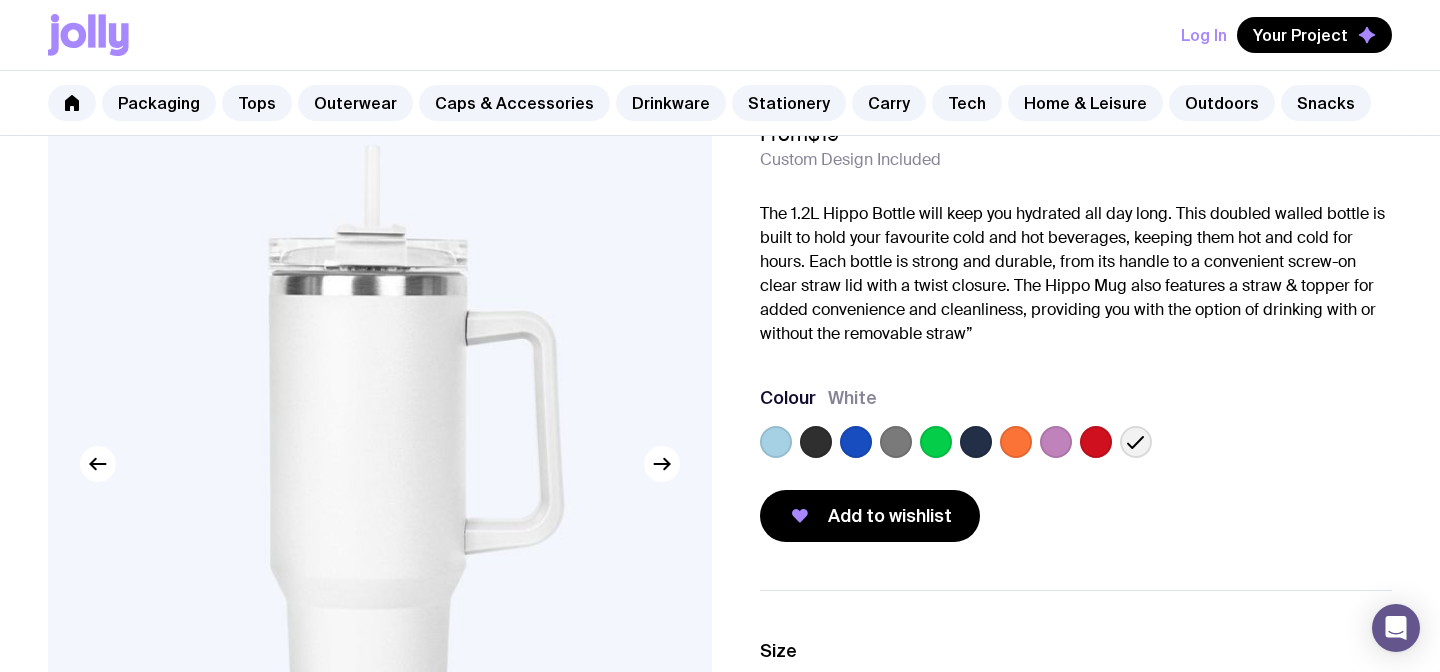 scroll, scrollTop: 104, scrollLeft: 0, axis: vertical 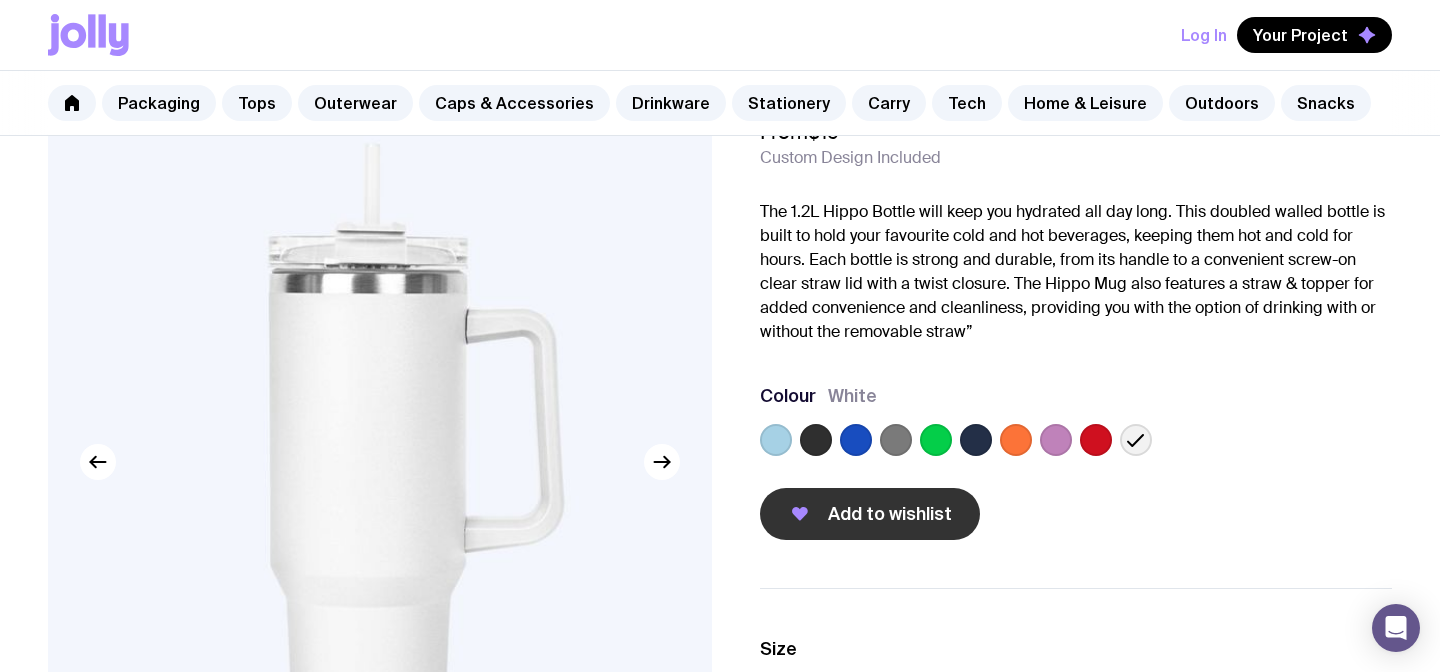 click on "Add to wishlist" 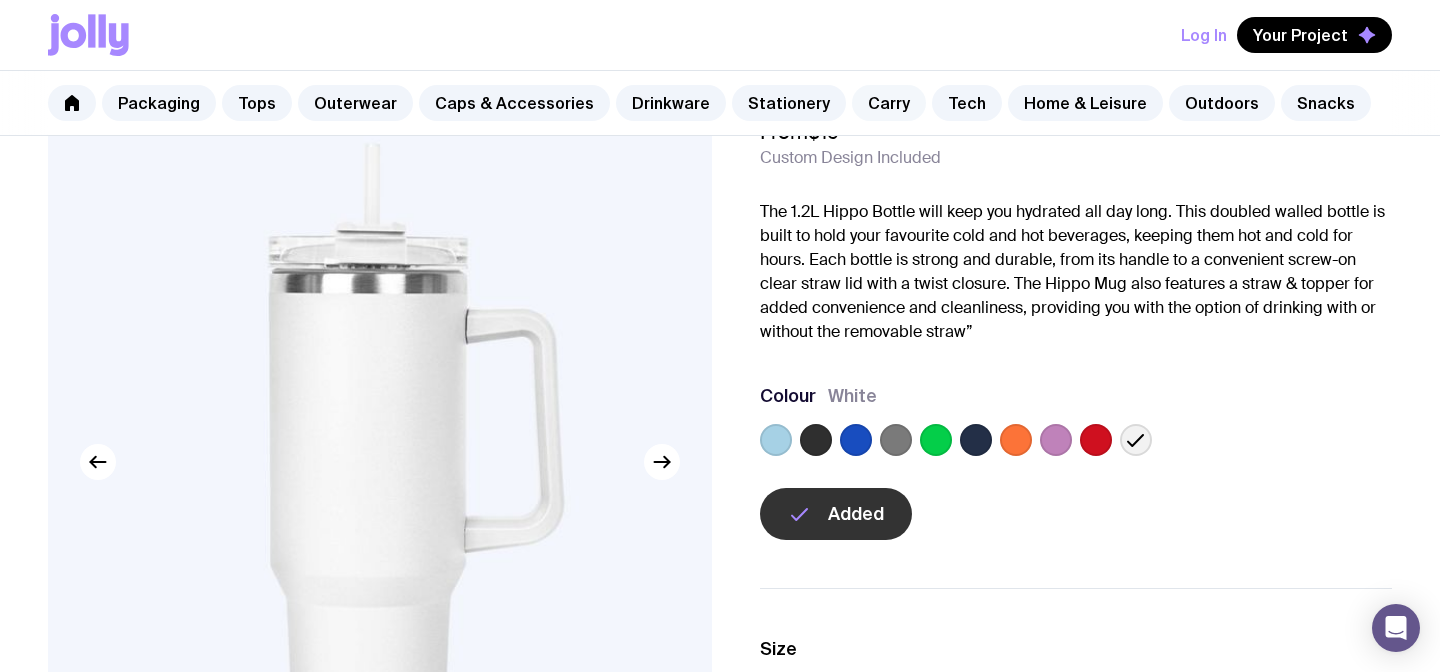 click on "Carry" 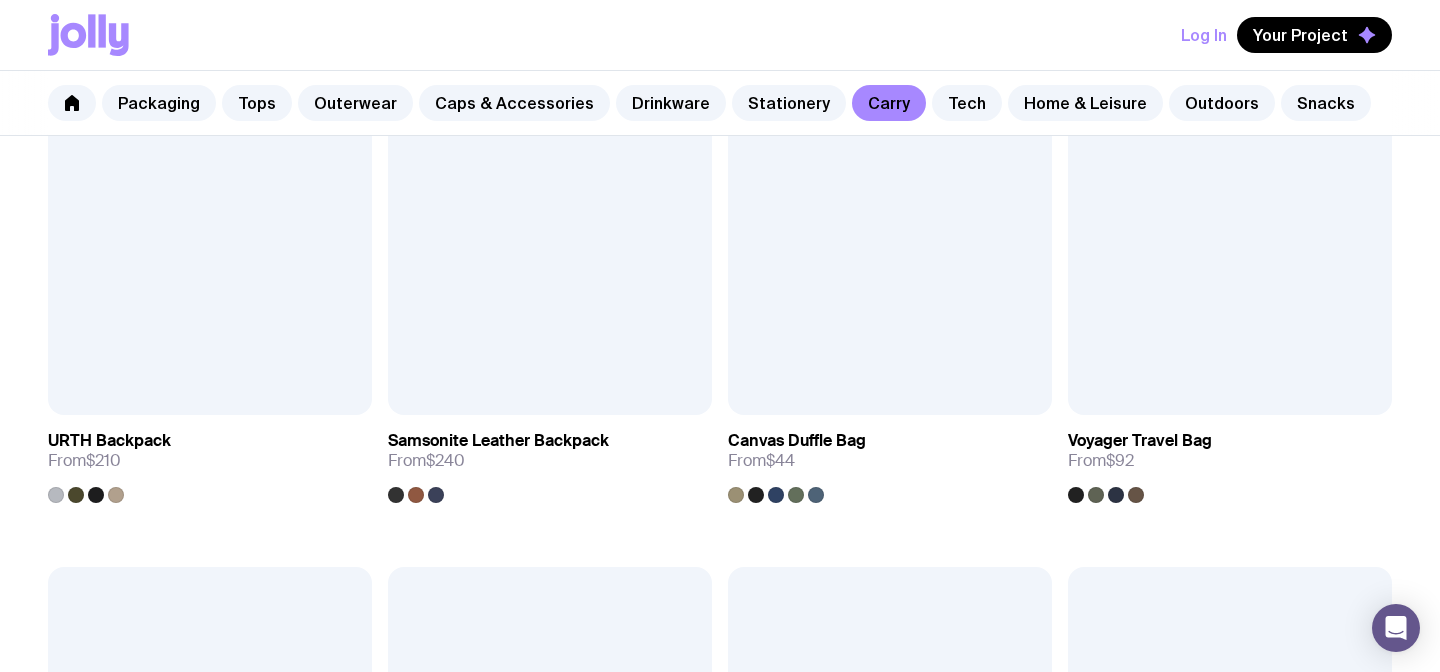 scroll, scrollTop: 2673, scrollLeft: 0, axis: vertical 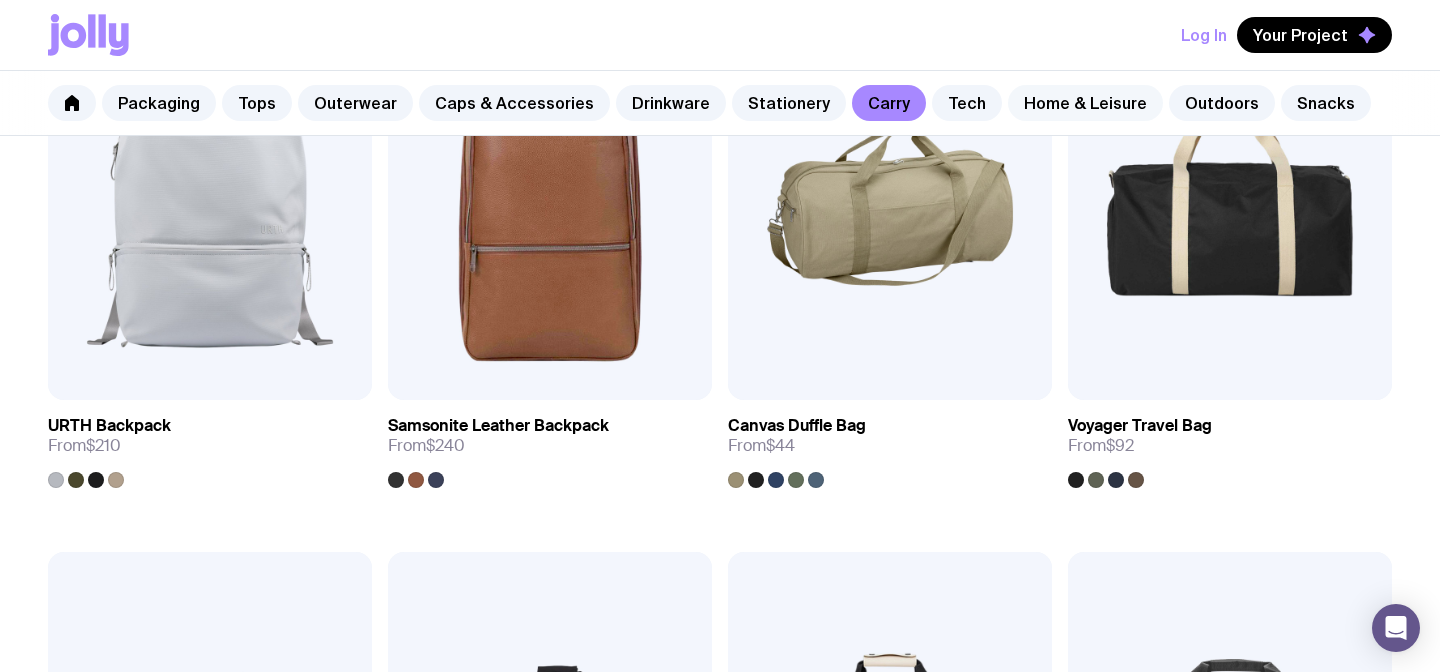 click on "Home & Leisure" 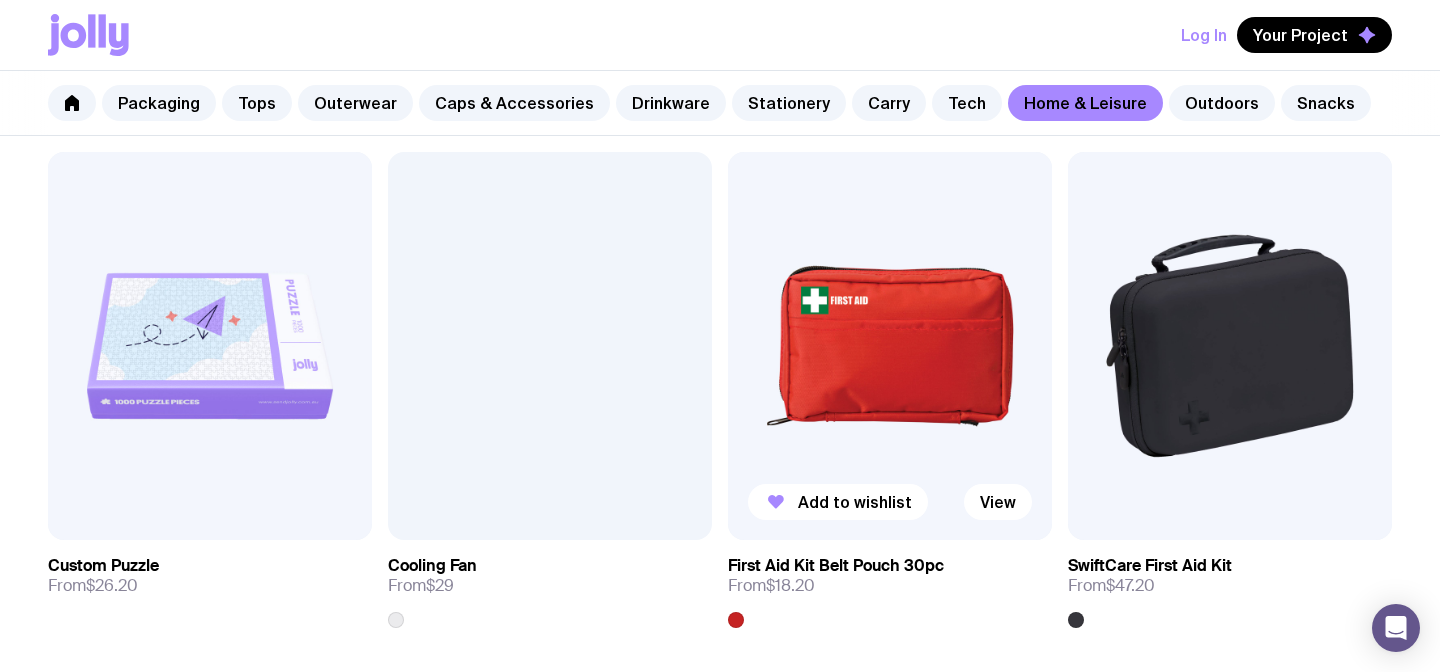 scroll, scrollTop: 4134, scrollLeft: 0, axis: vertical 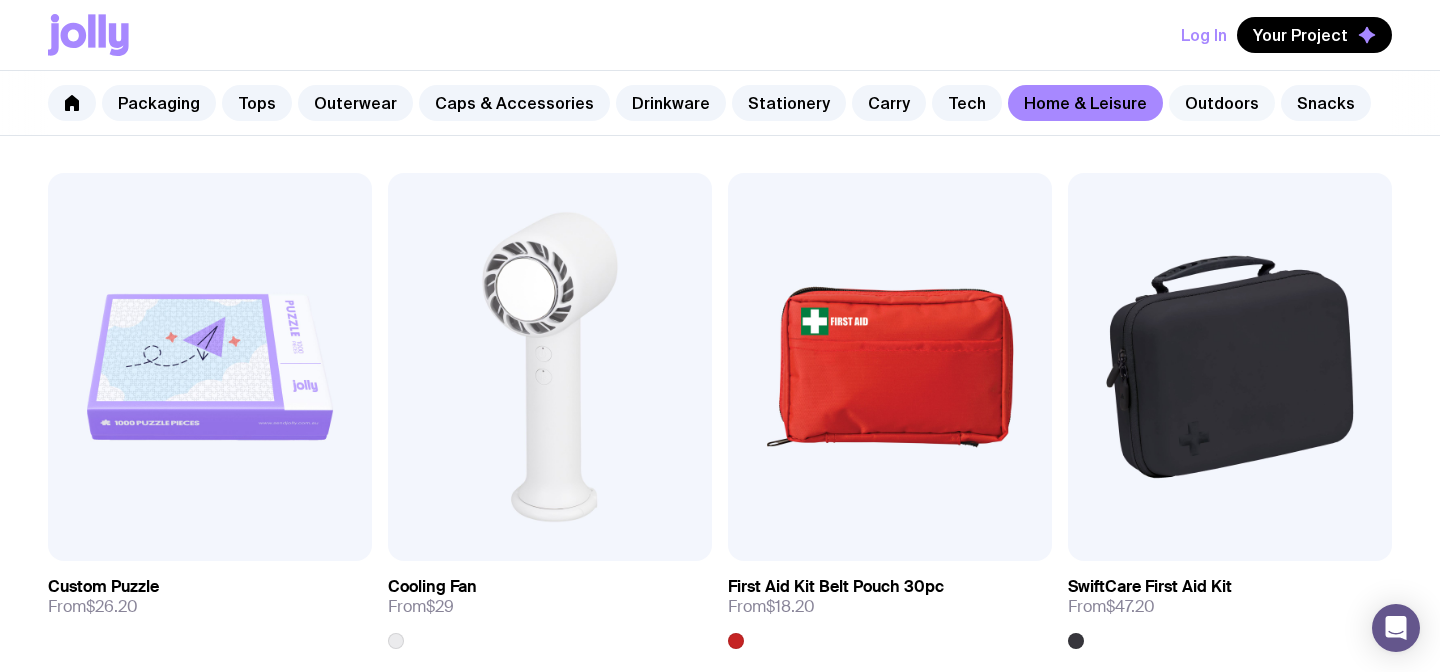 click on "Outdoors" 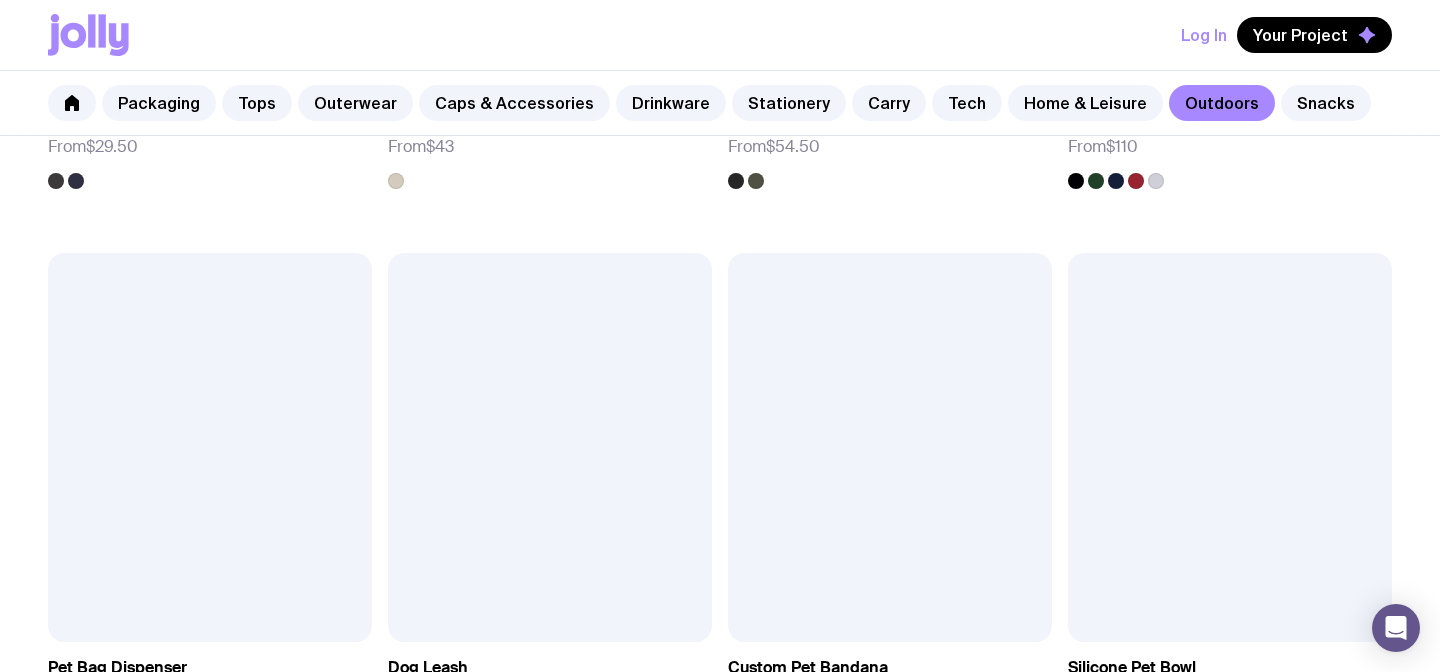 scroll, scrollTop: 2366, scrollLeft: 0, axis: vertical 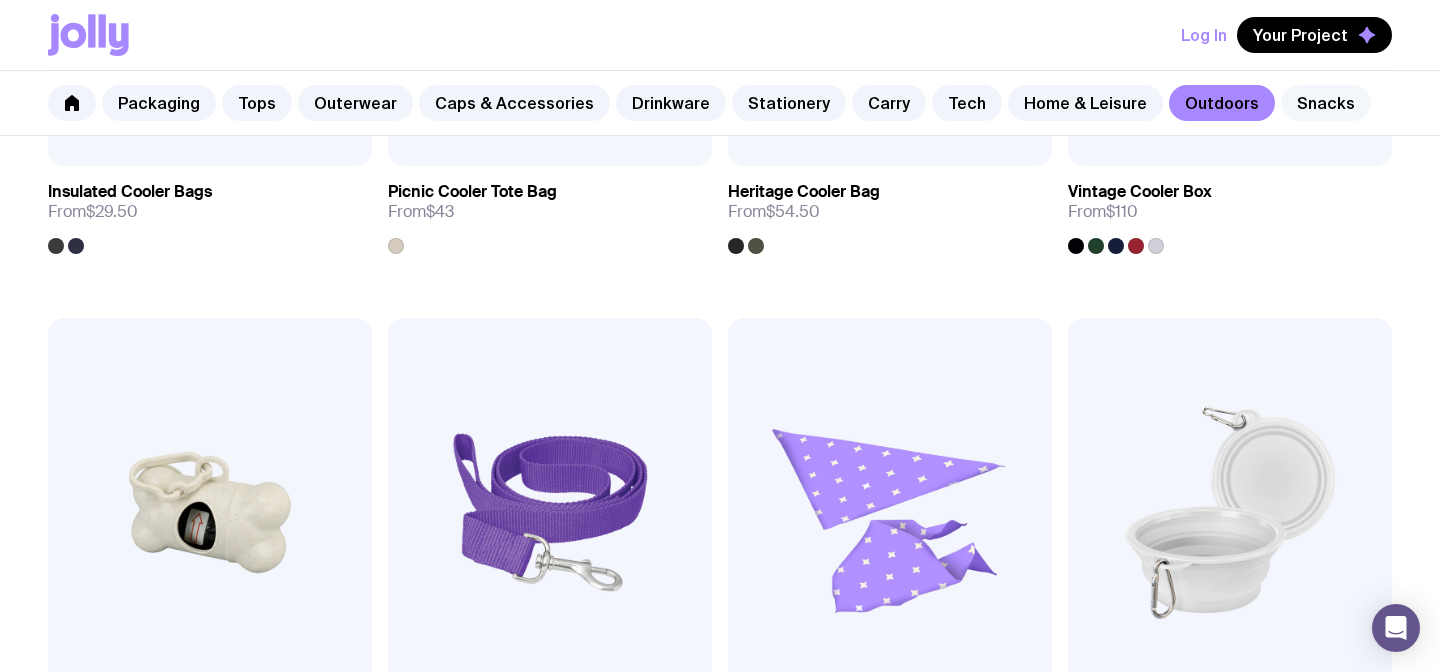 click on "Snacks" 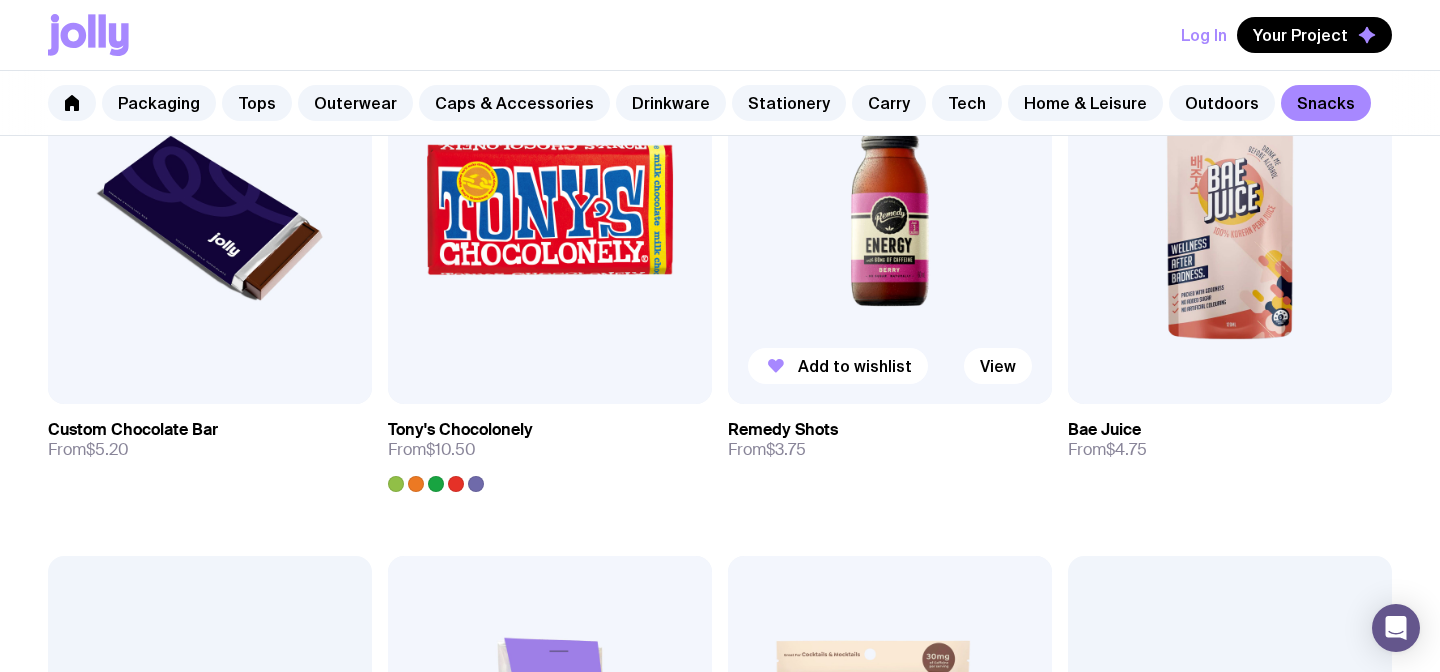 scroll, scrollTop: 1056, scrollLeft: 0, axis: vertical 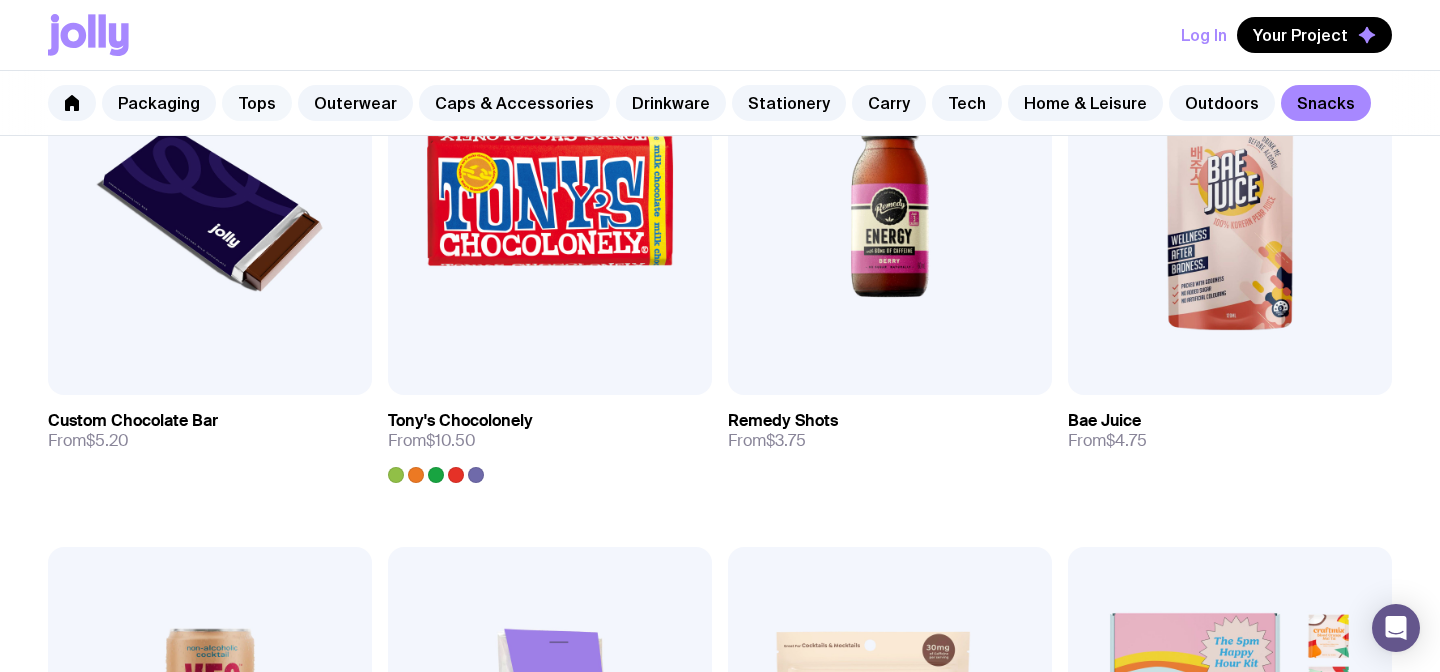 click on "Tops" 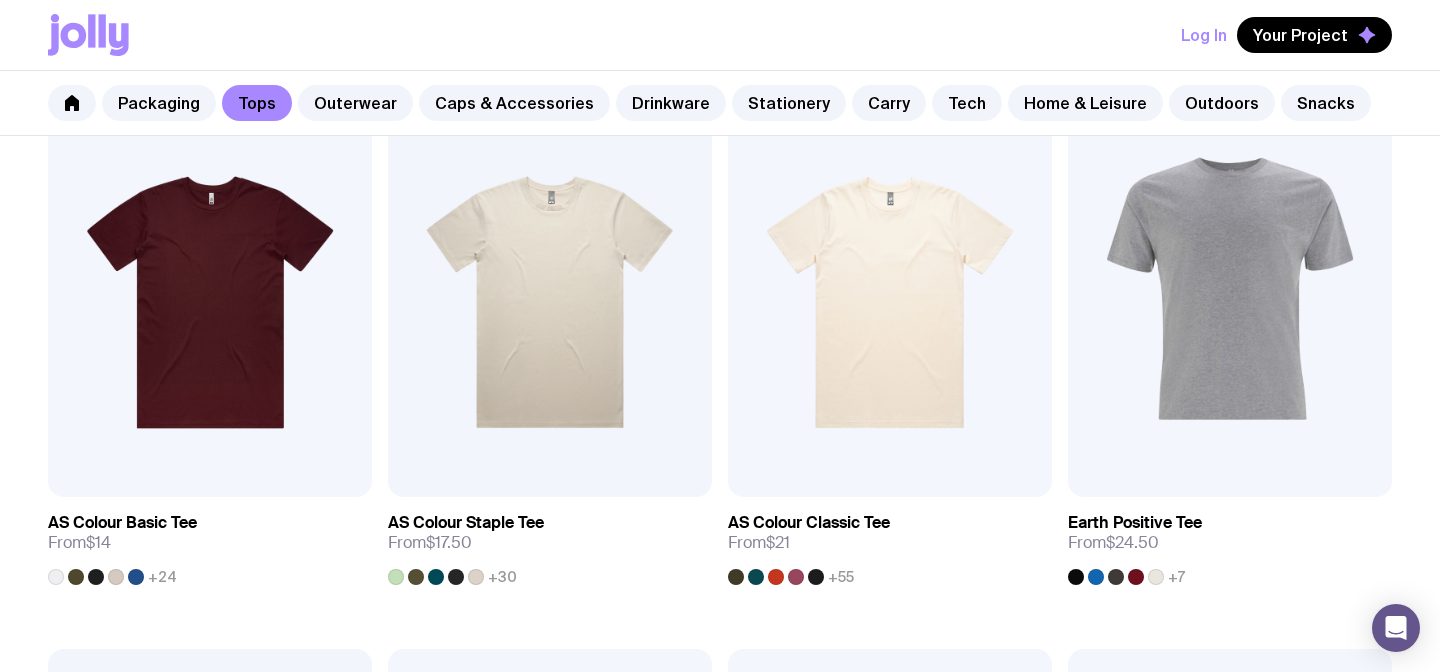 scroll, scrollTop: 419, scrollLeft: 0, axis: vertical 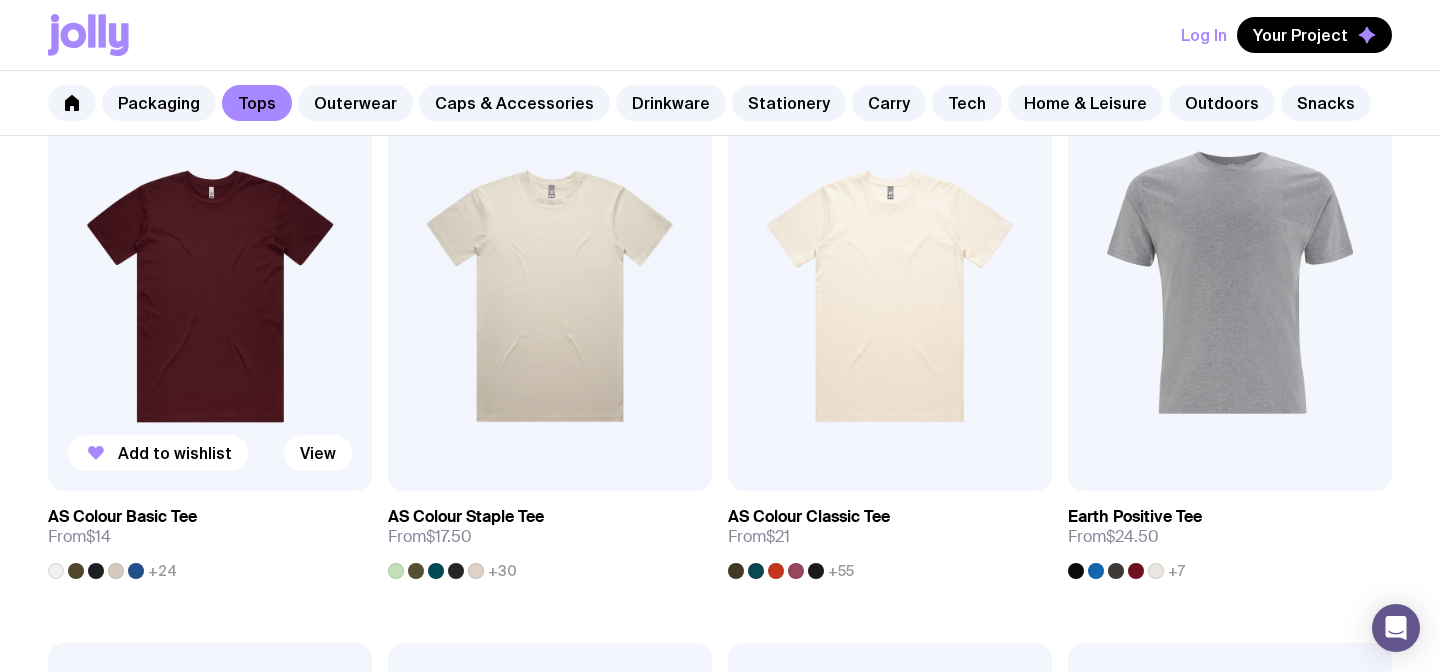 click at bounding box center [210, 296] 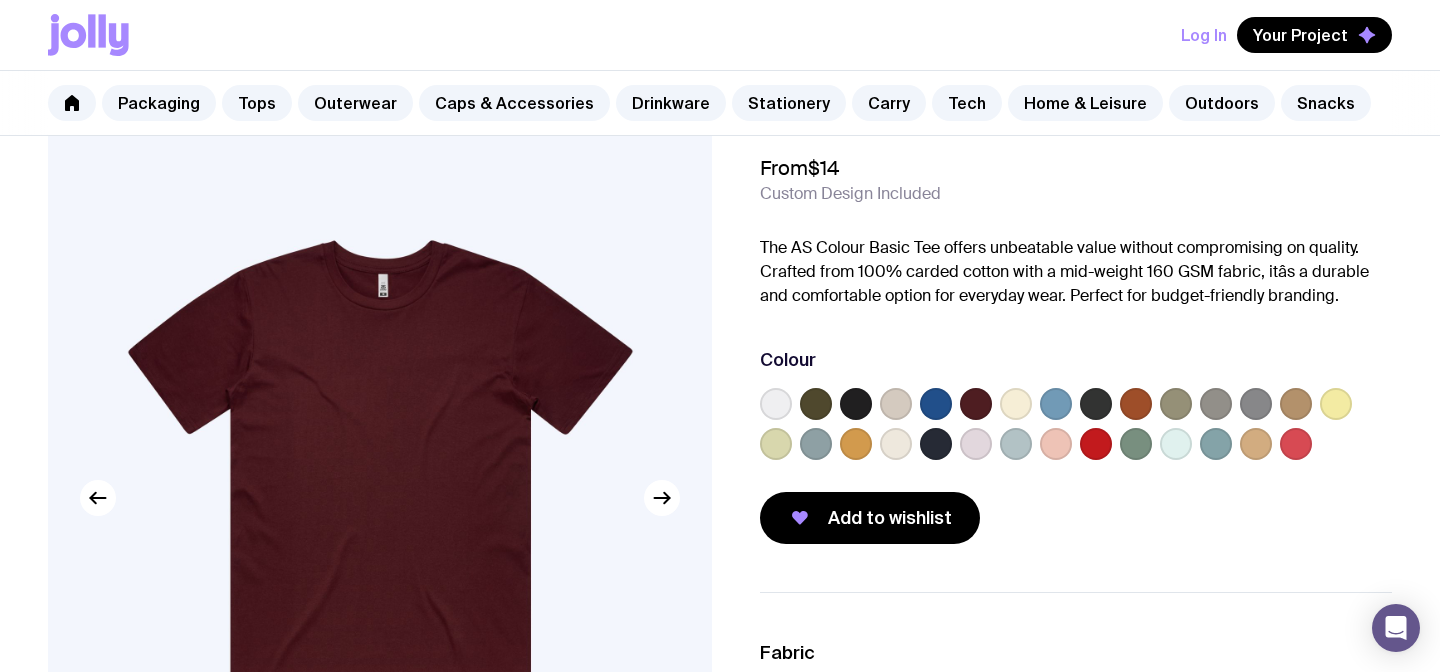 scroll, scrollTop: 71, scrollLeft: 0, axis: vertical 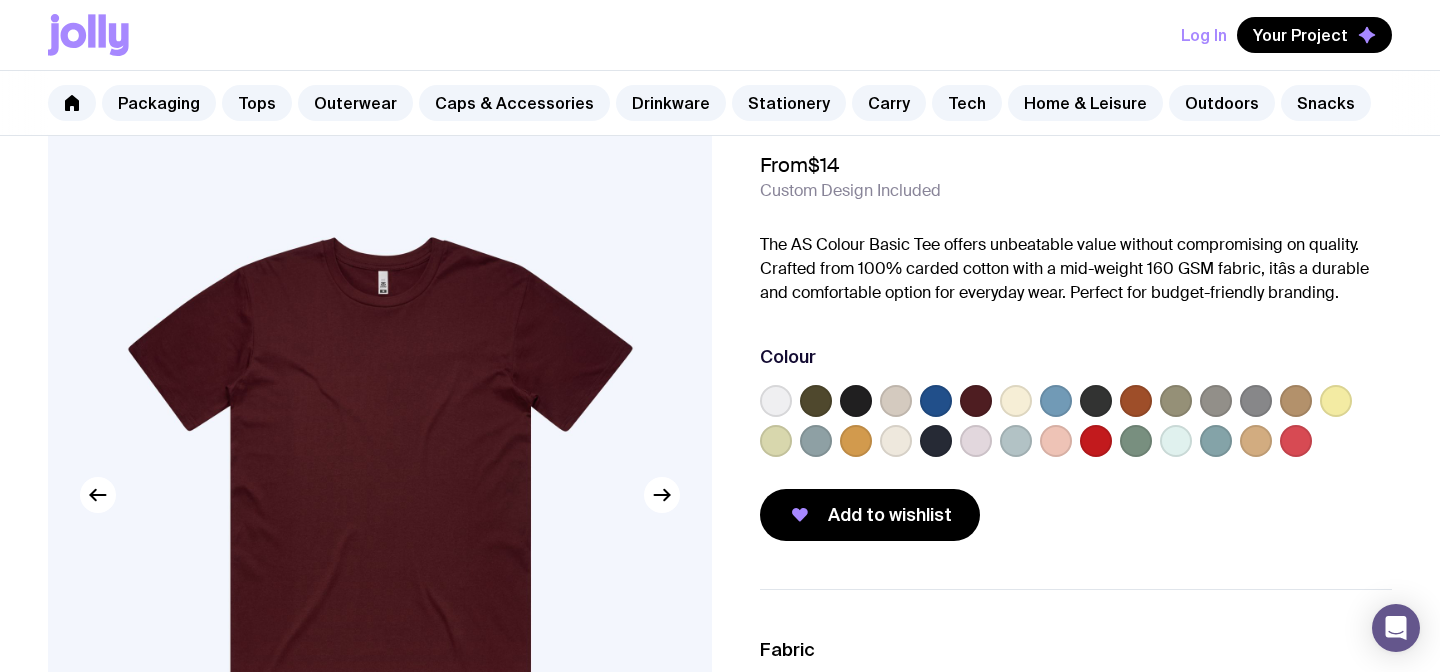click 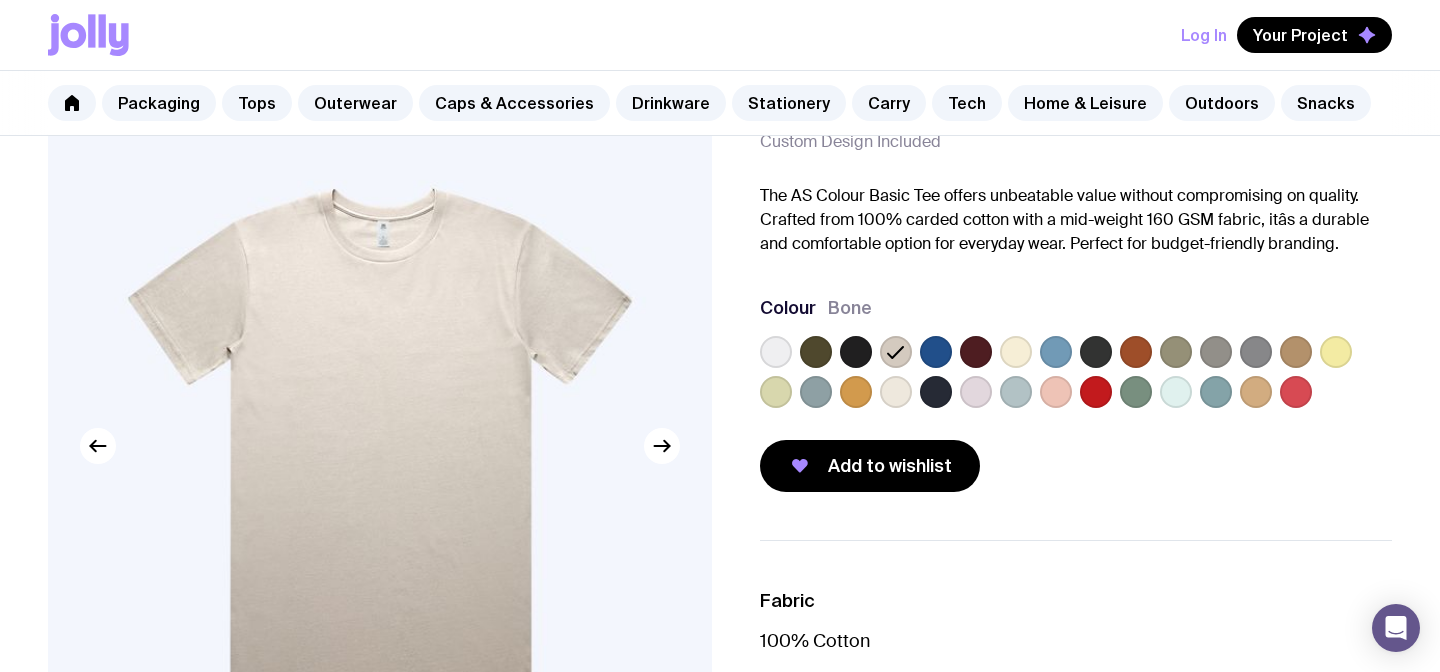 scroll, scrollTop: 132, scrollLeft: 0, axis: vertical 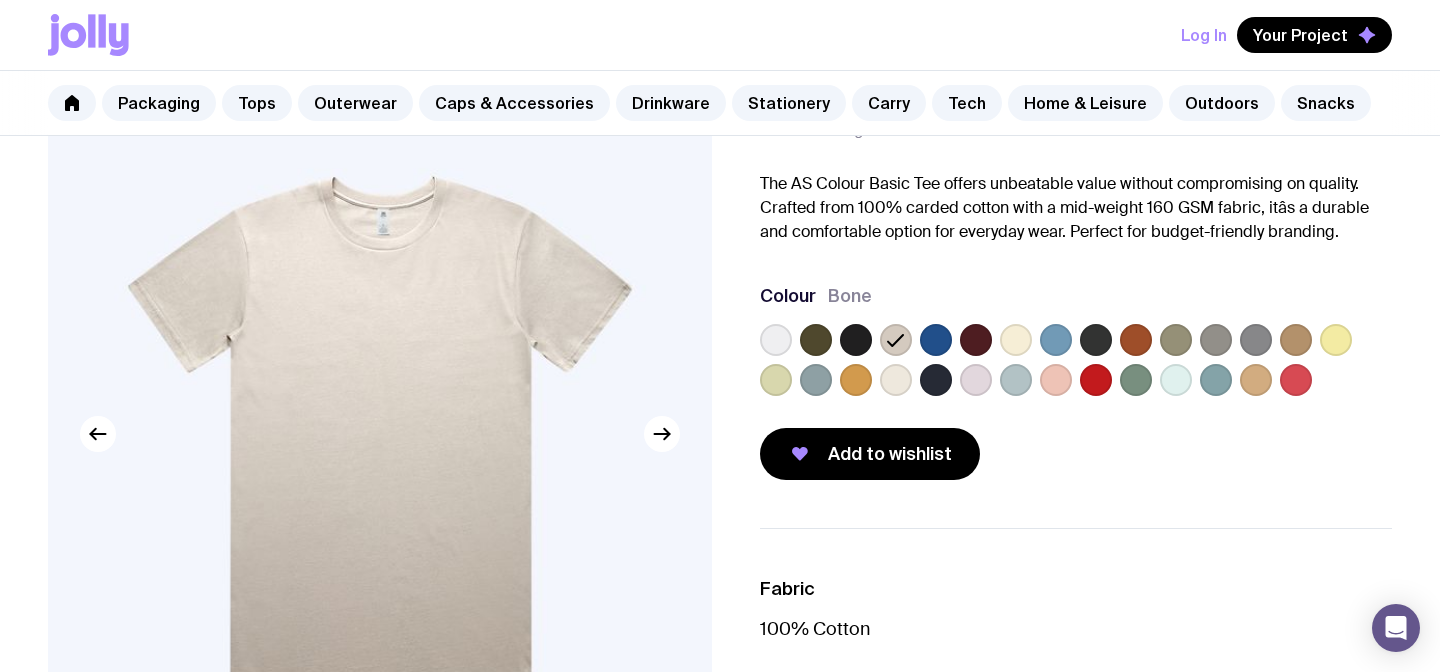 click 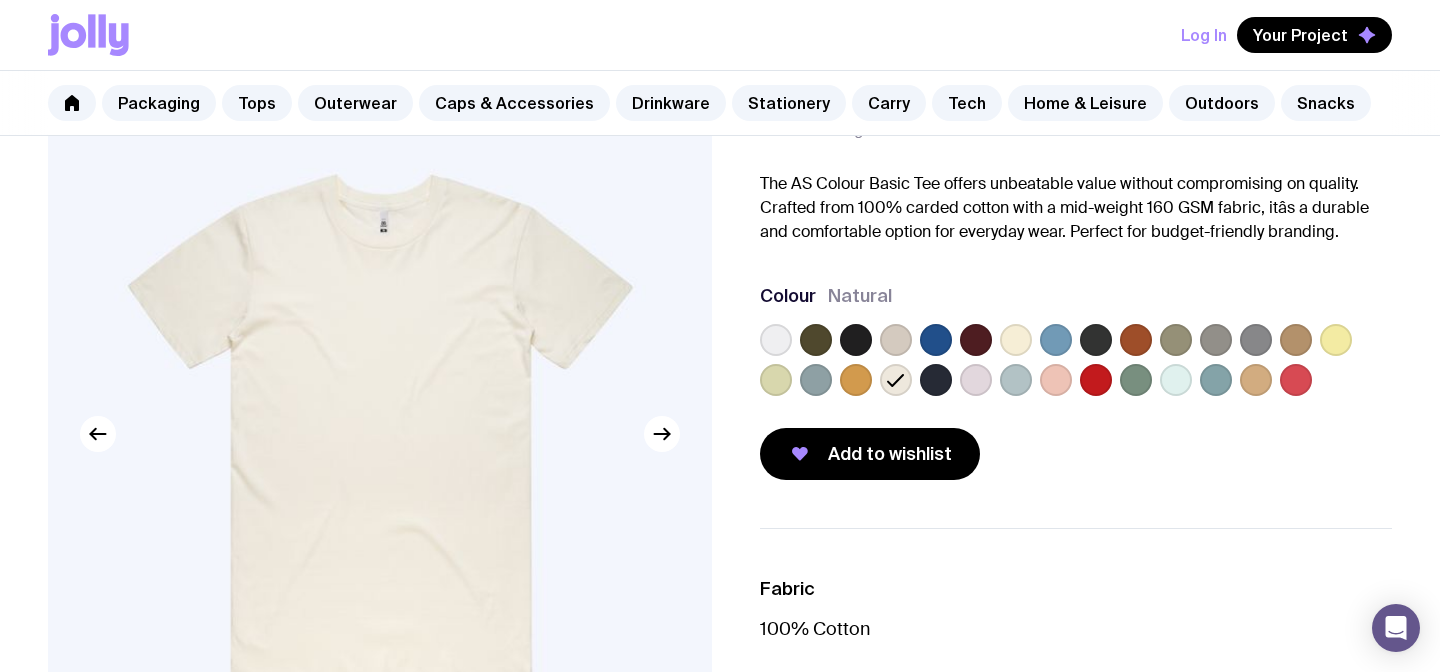 click 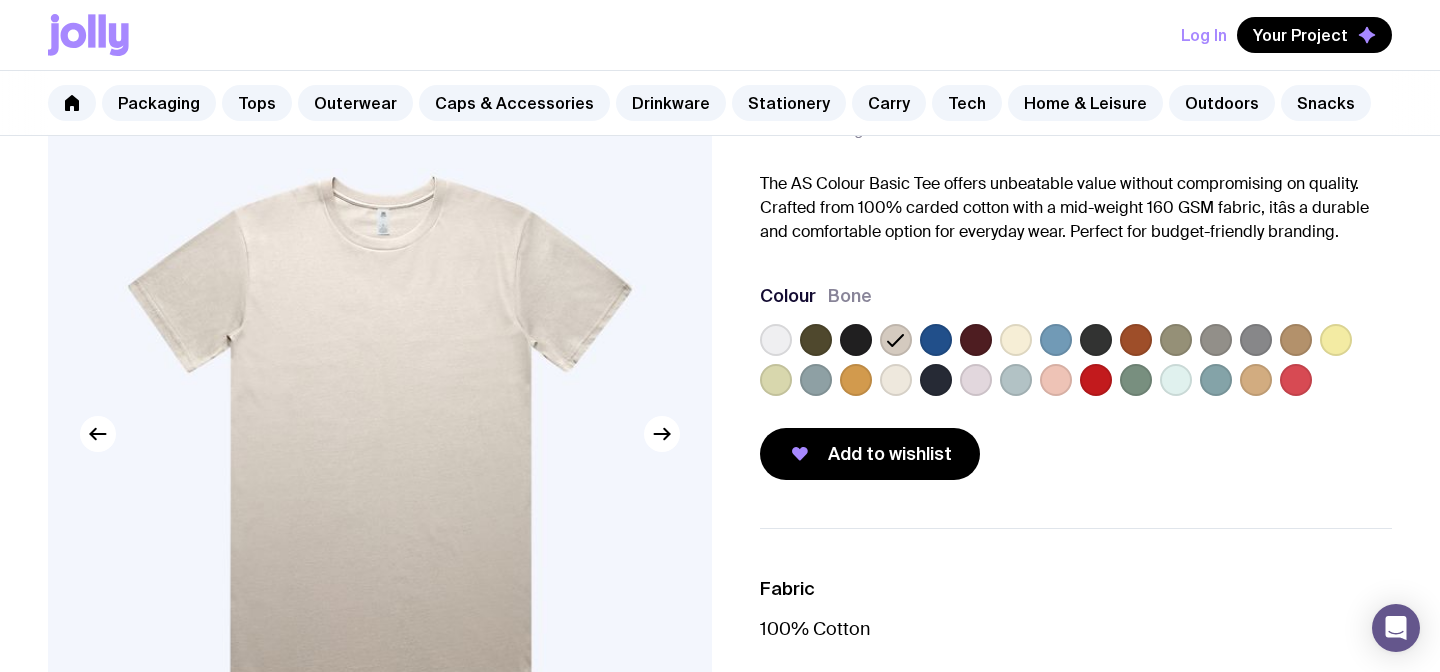click 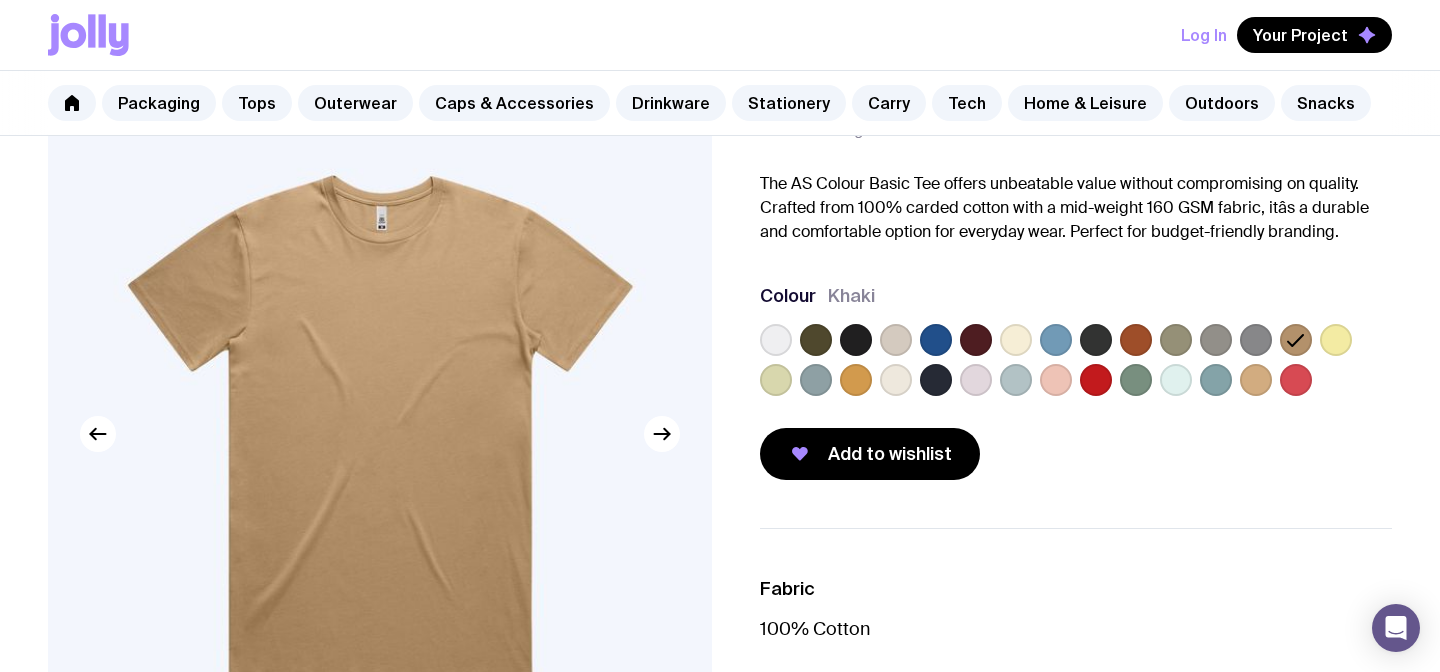 click 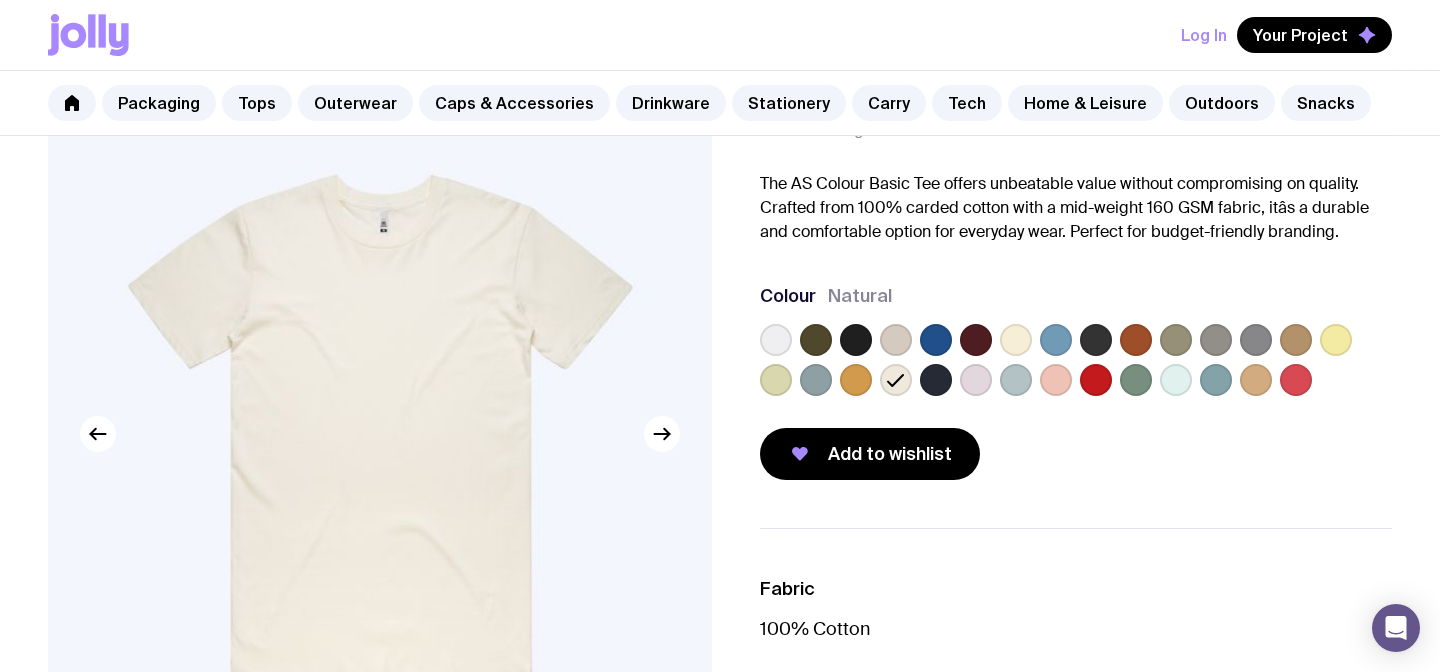 click 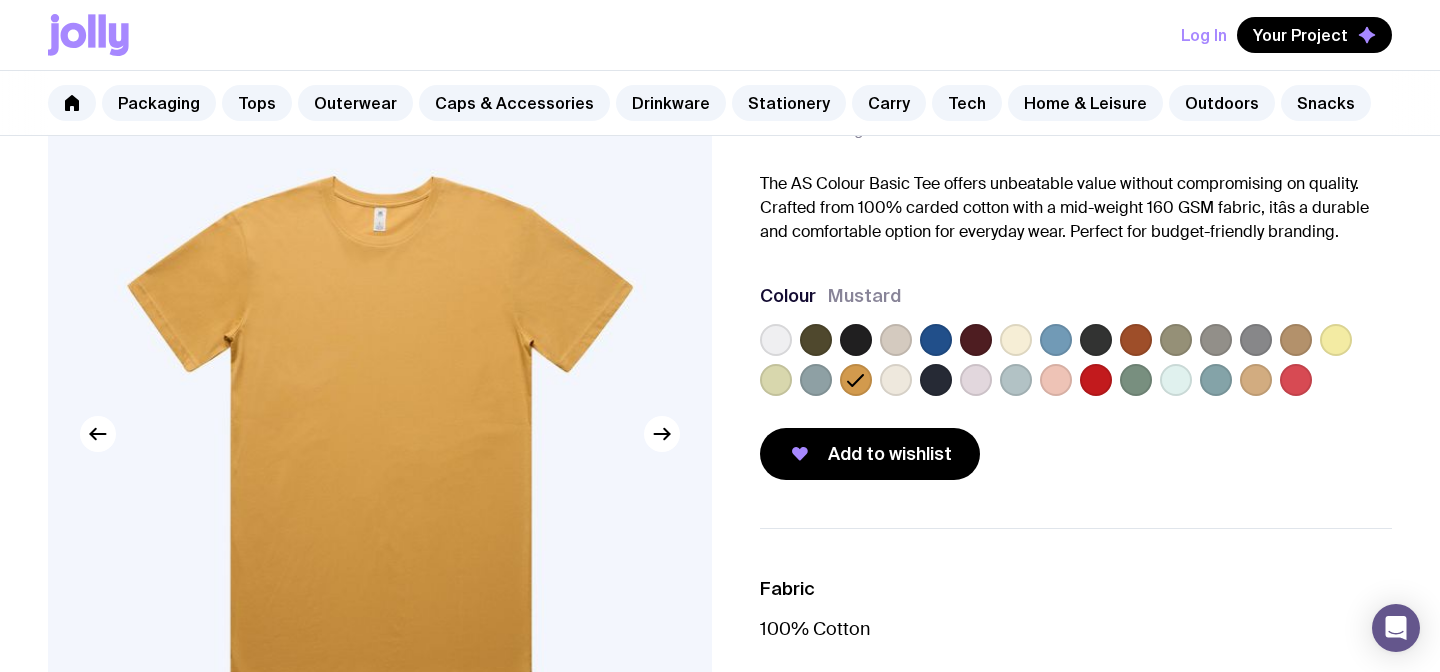 click 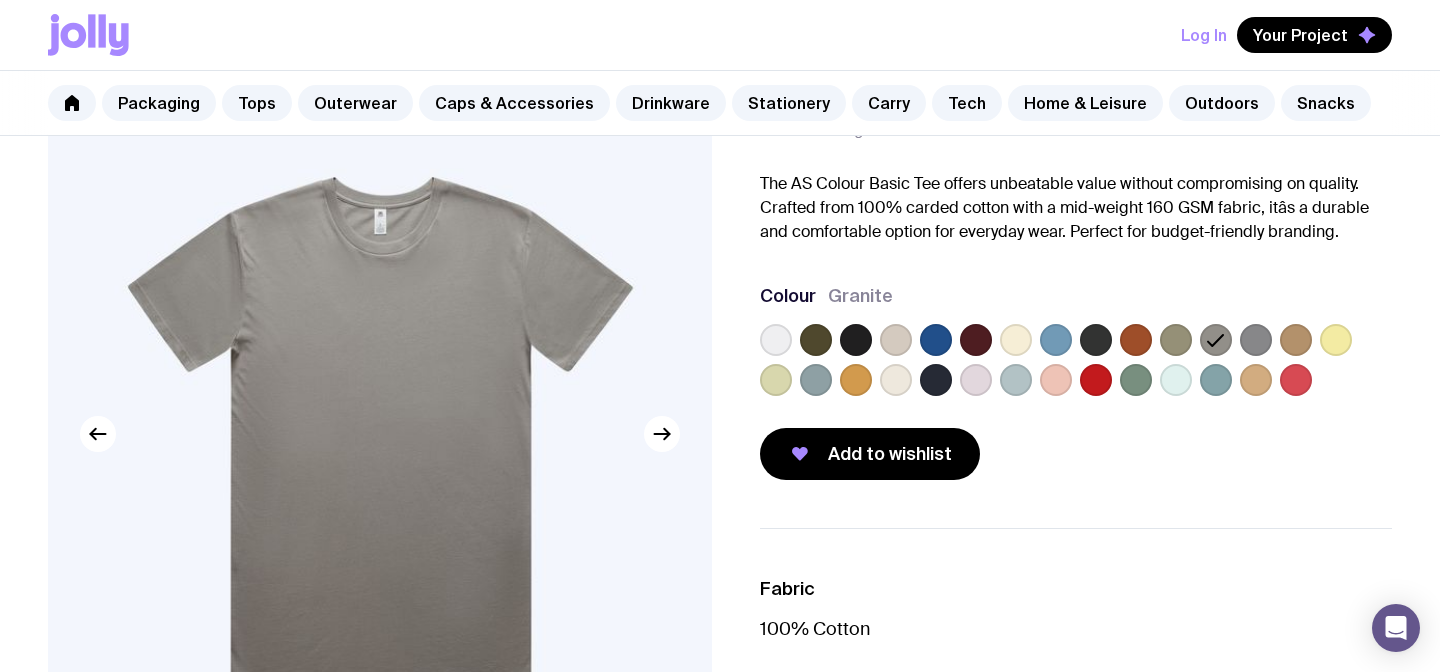 click 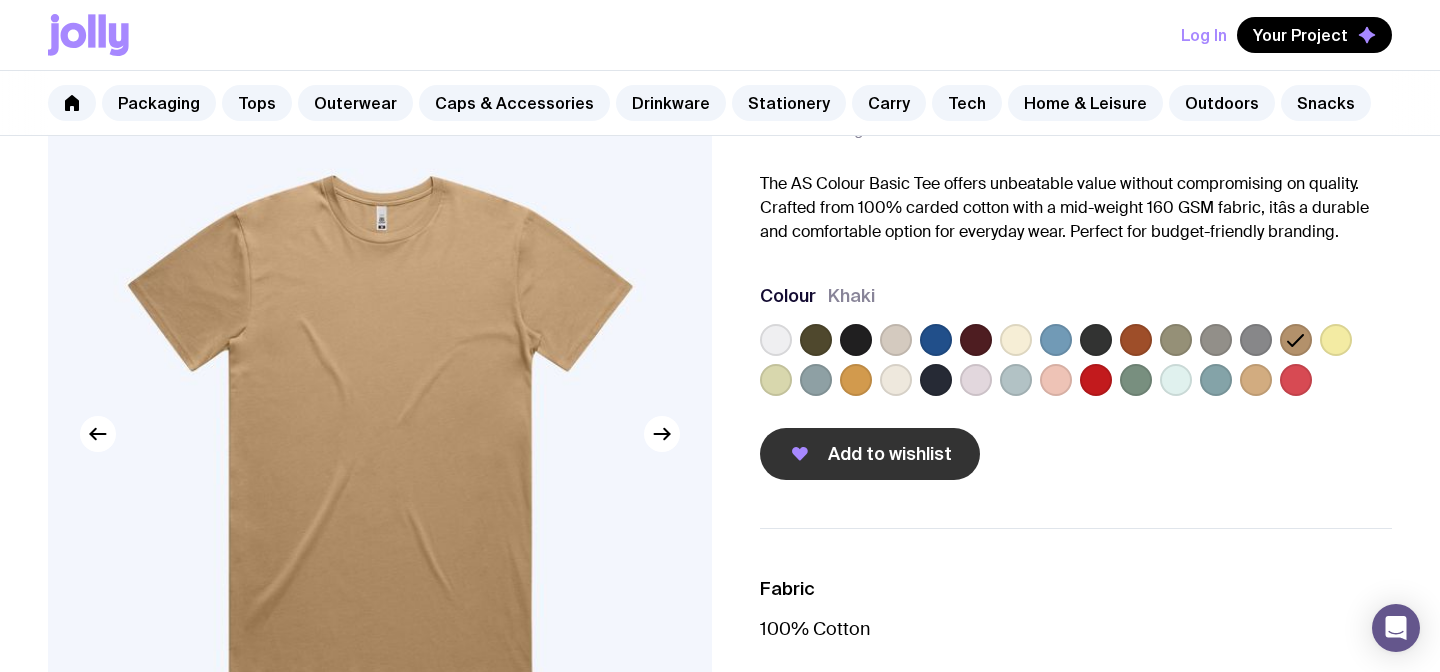 click on "Add to wishlist" 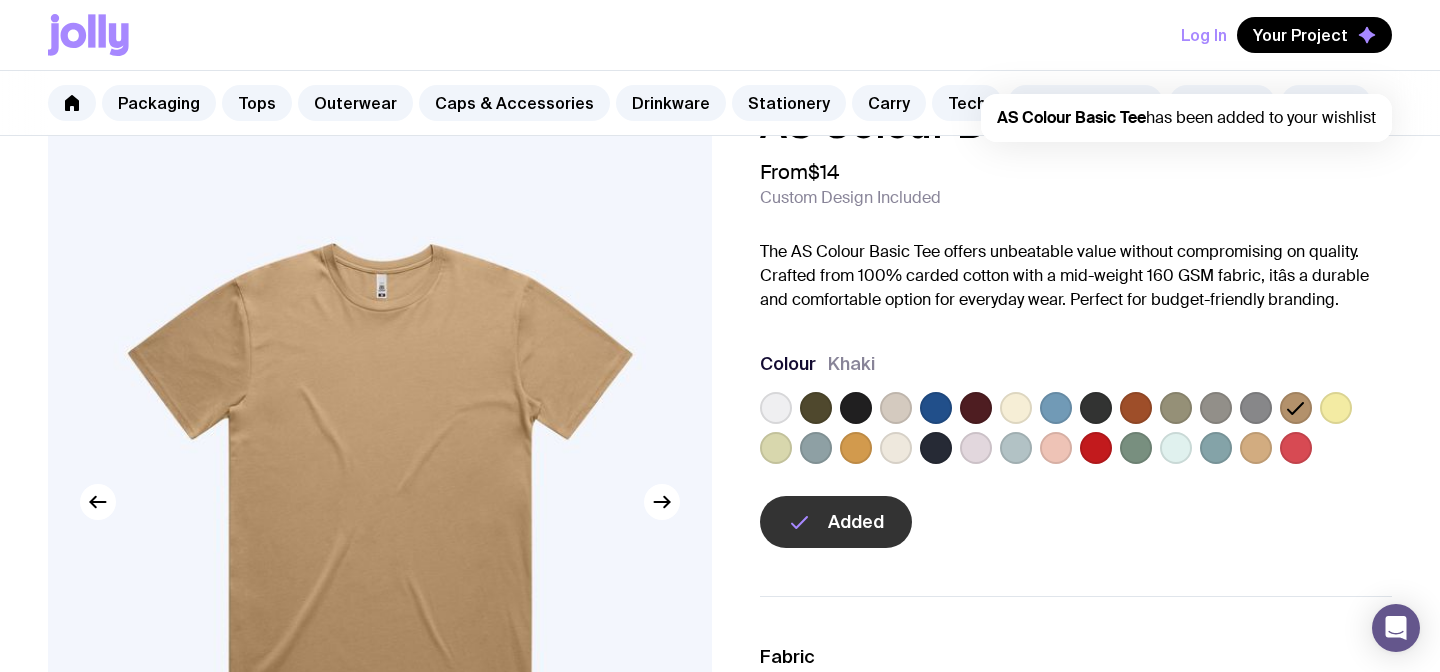 scroll, scrollTop: 48, scrollLeft: 0, axis: vertical 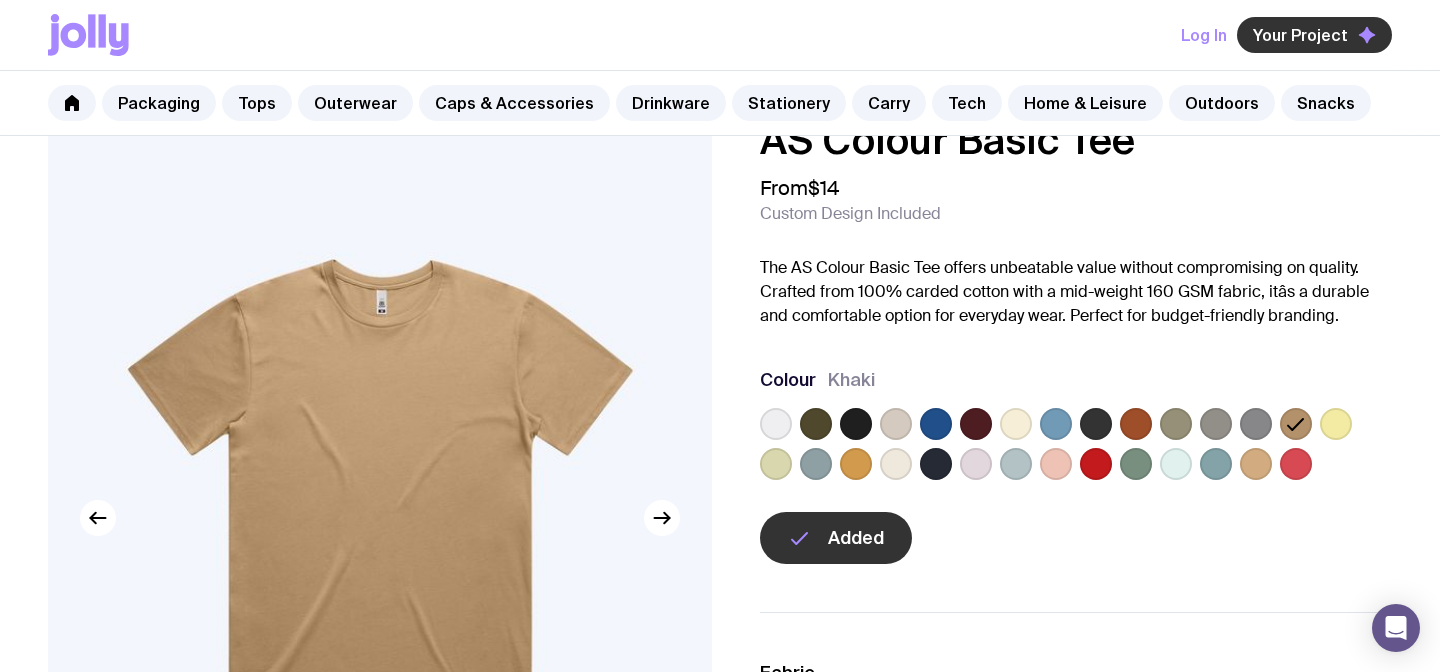 click on "Your Project" 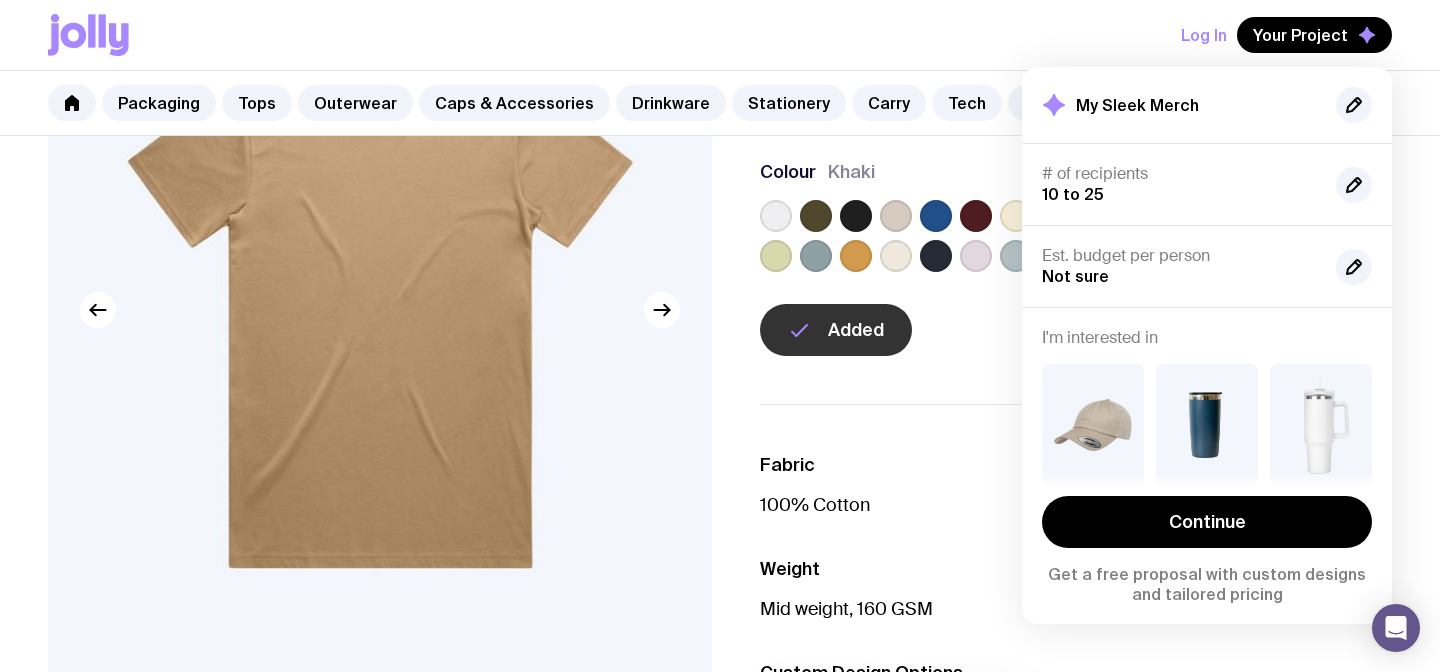 scroll, scrollTop: 262, scrollLeft: 0, axis: vertical 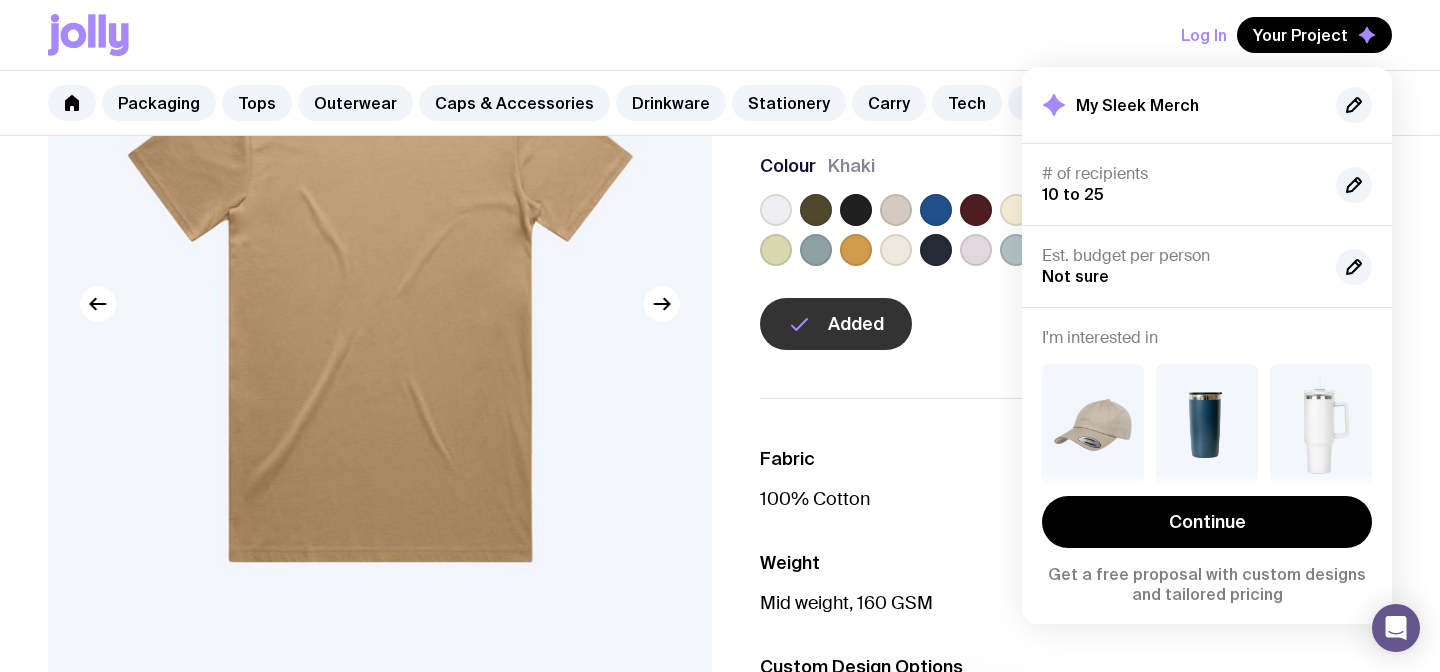 click 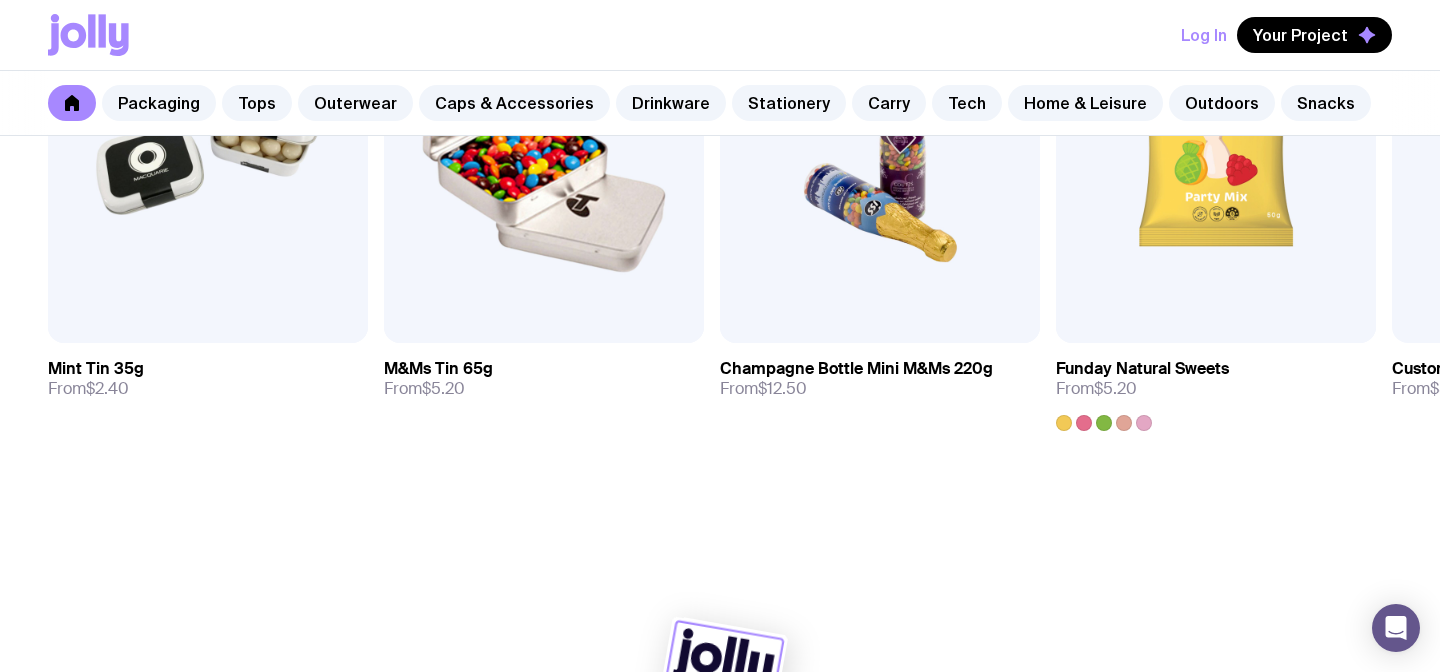 scroll, scrollTop: 7139, scrollLeft: 0, axis: vertical 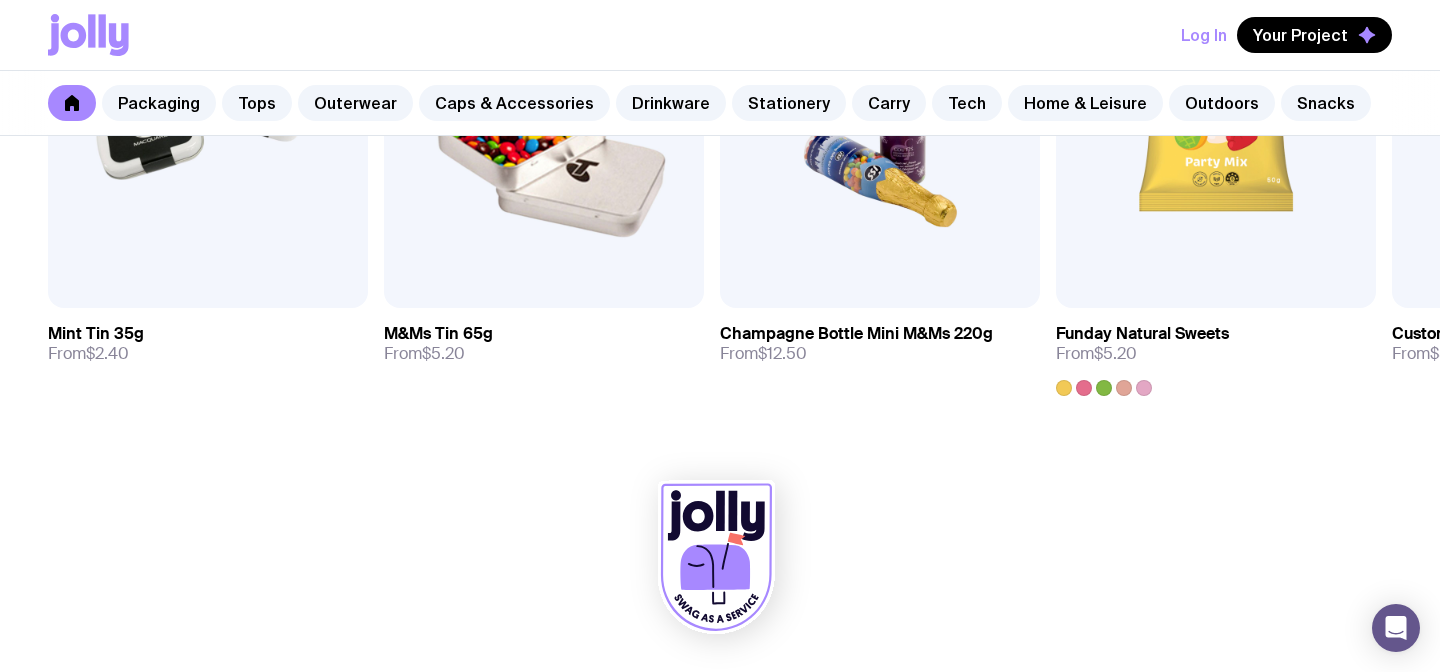 click 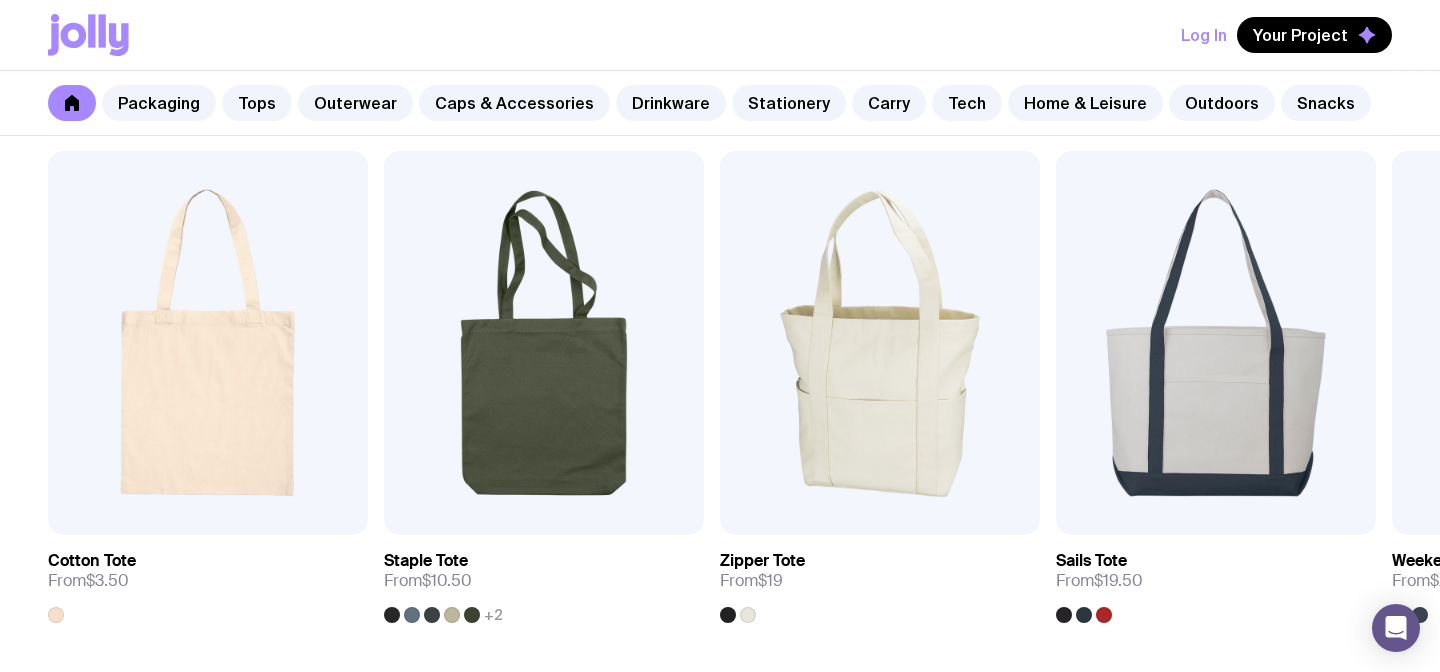 scroll, scrollTop: 4257, scrollLeft: 0, axis: vertical 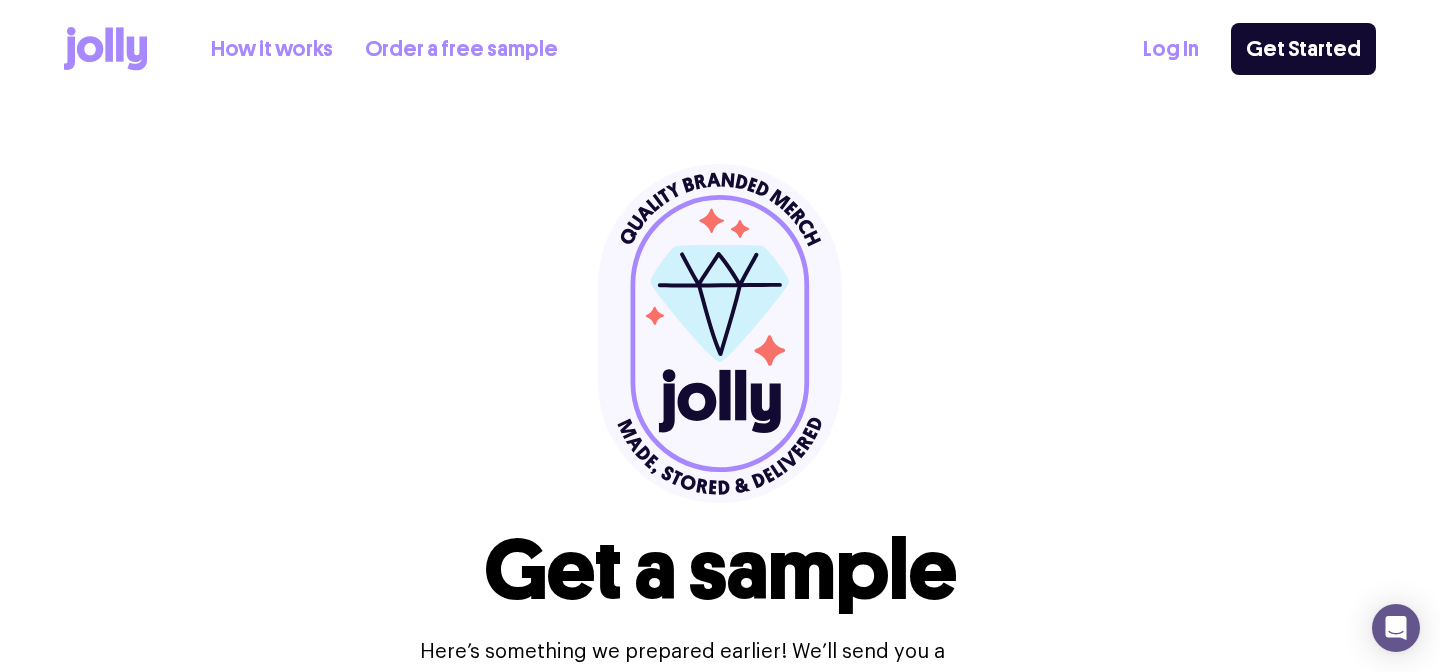 click on "Order a free sample" at bounding box center (461, 49) 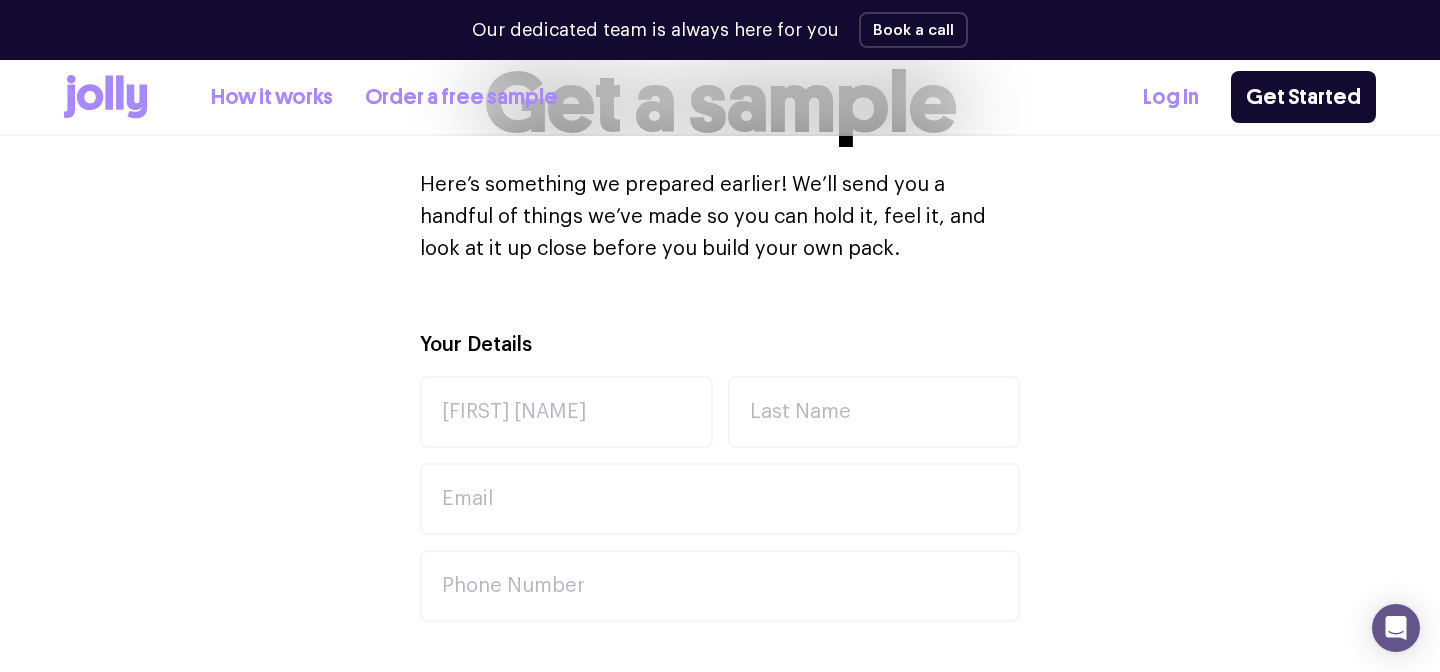 scroll, scrollTop: 538, scrollLeft: 0, axis: vertical 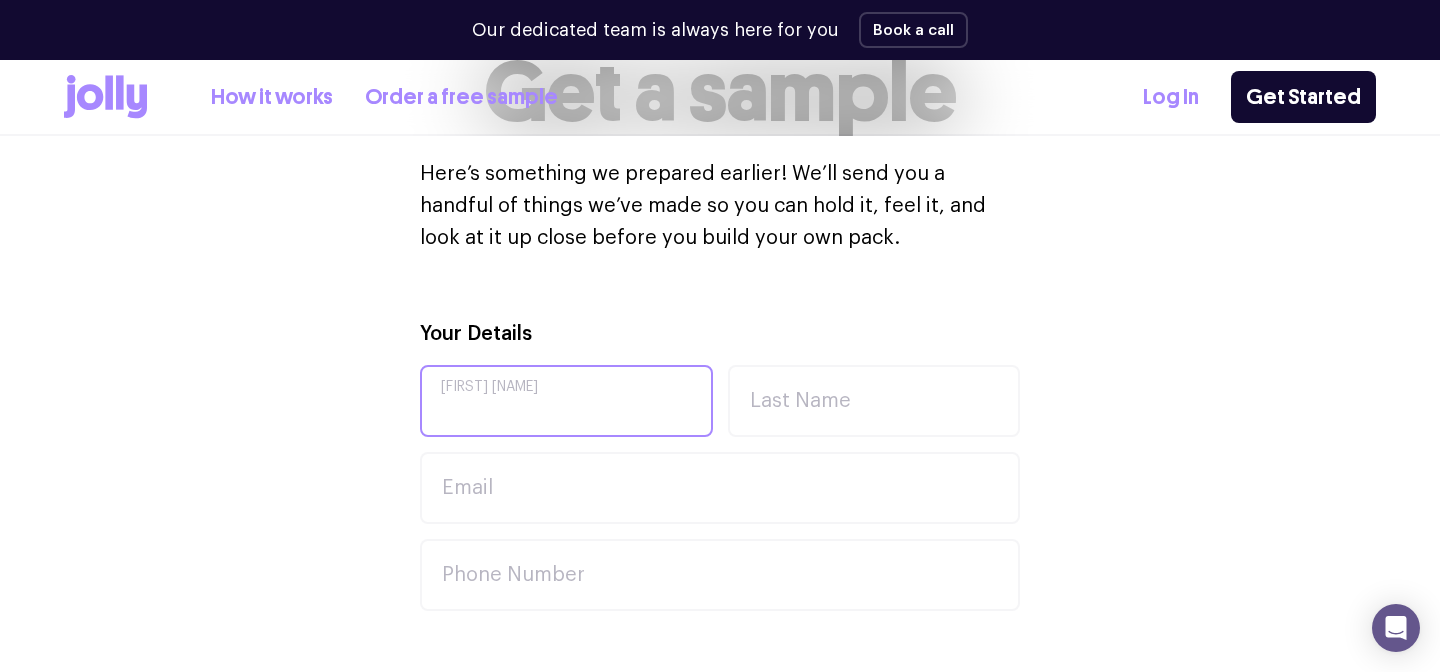 click on "[FIRST] [NAME]" at bounding box center (566, 401) 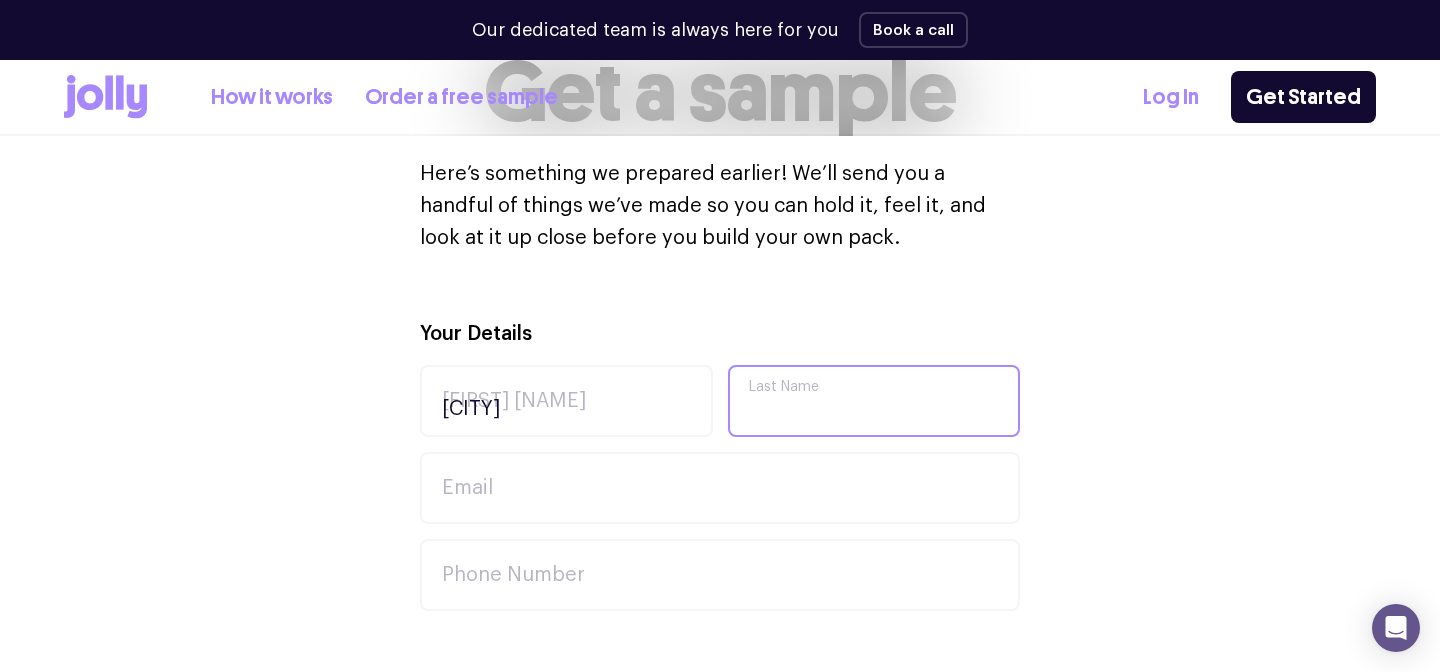 type on "[NAME]" 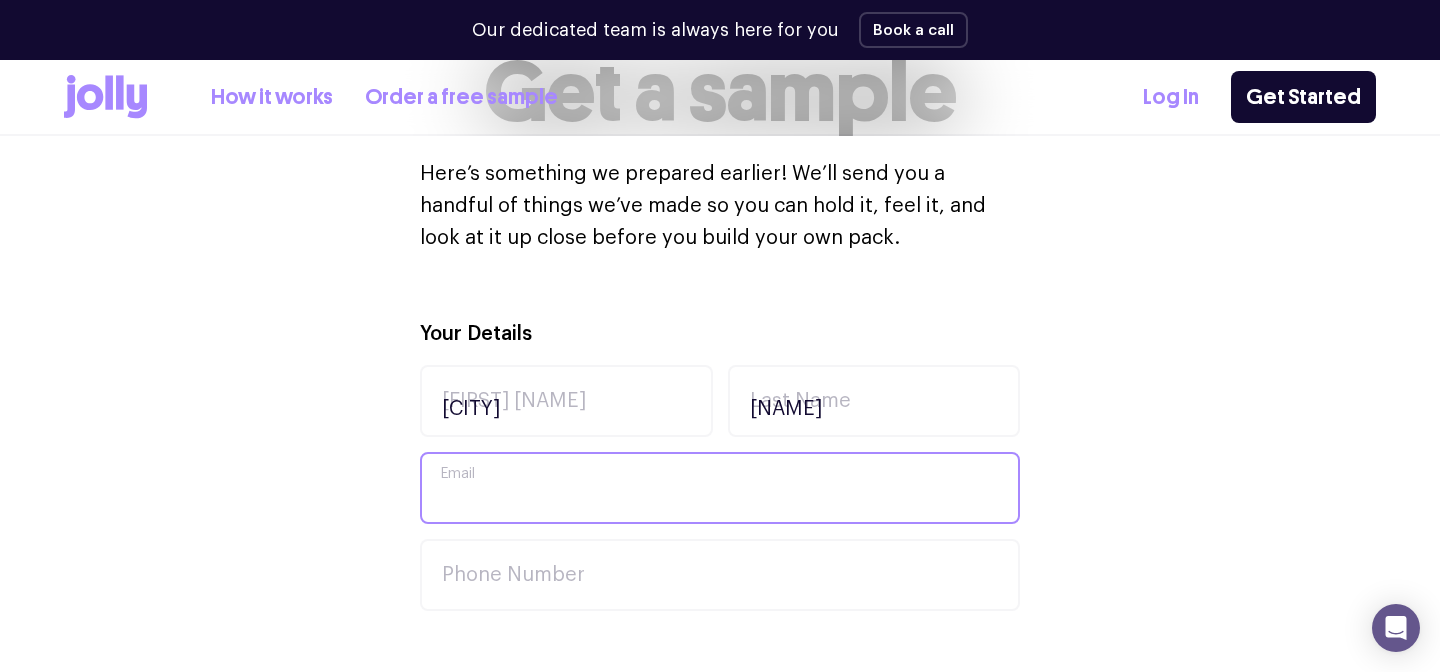 type on "[FIRST].[LAST]@[EMAIL_DOMAIN]" 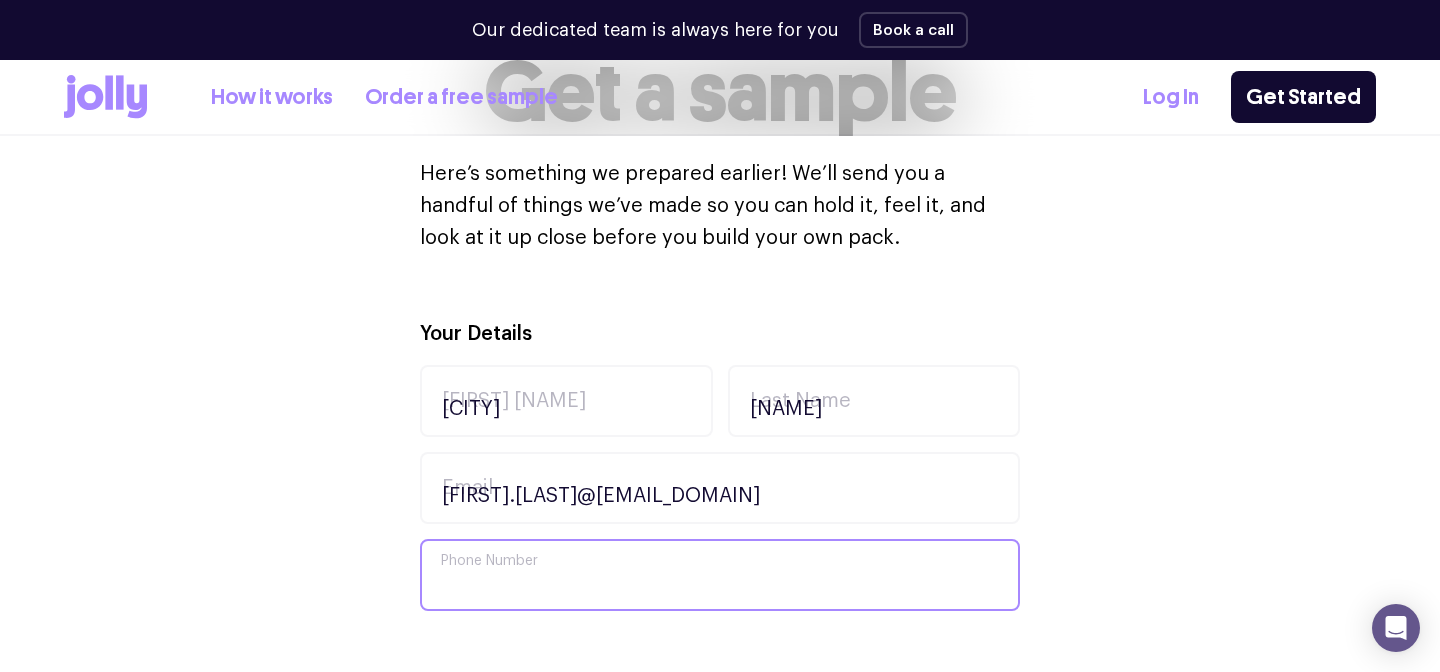 type on "[PHONE]" 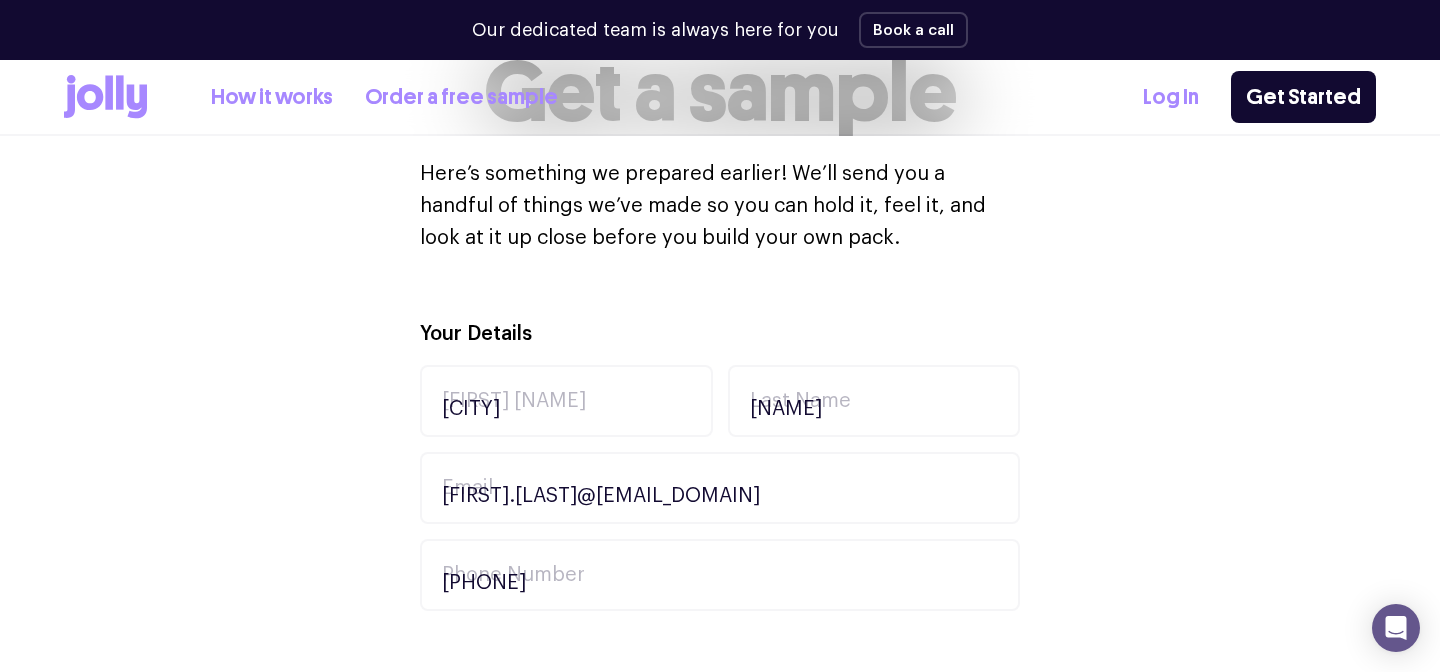 type on "32 Southaven Dr" 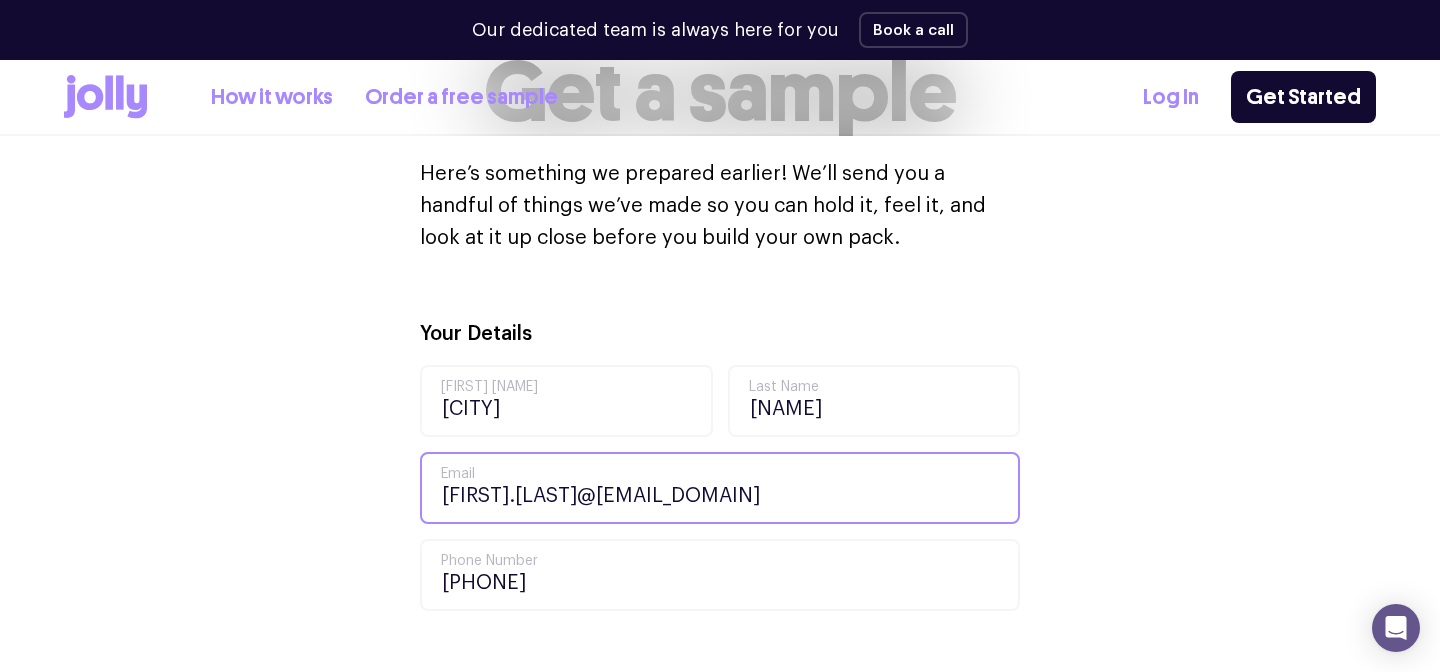click on "madi.cooper@outlook.com" at bounding box center [720, 488] 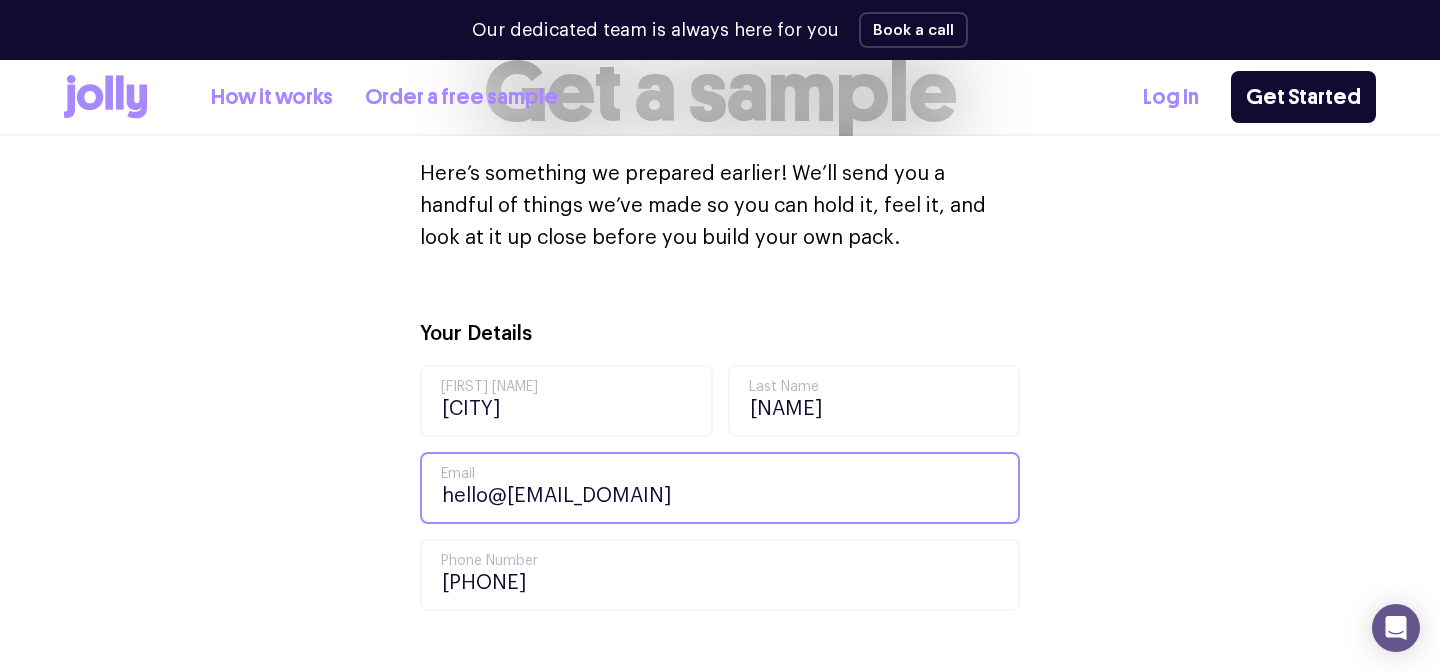 type on "hello@[EMAIL]" 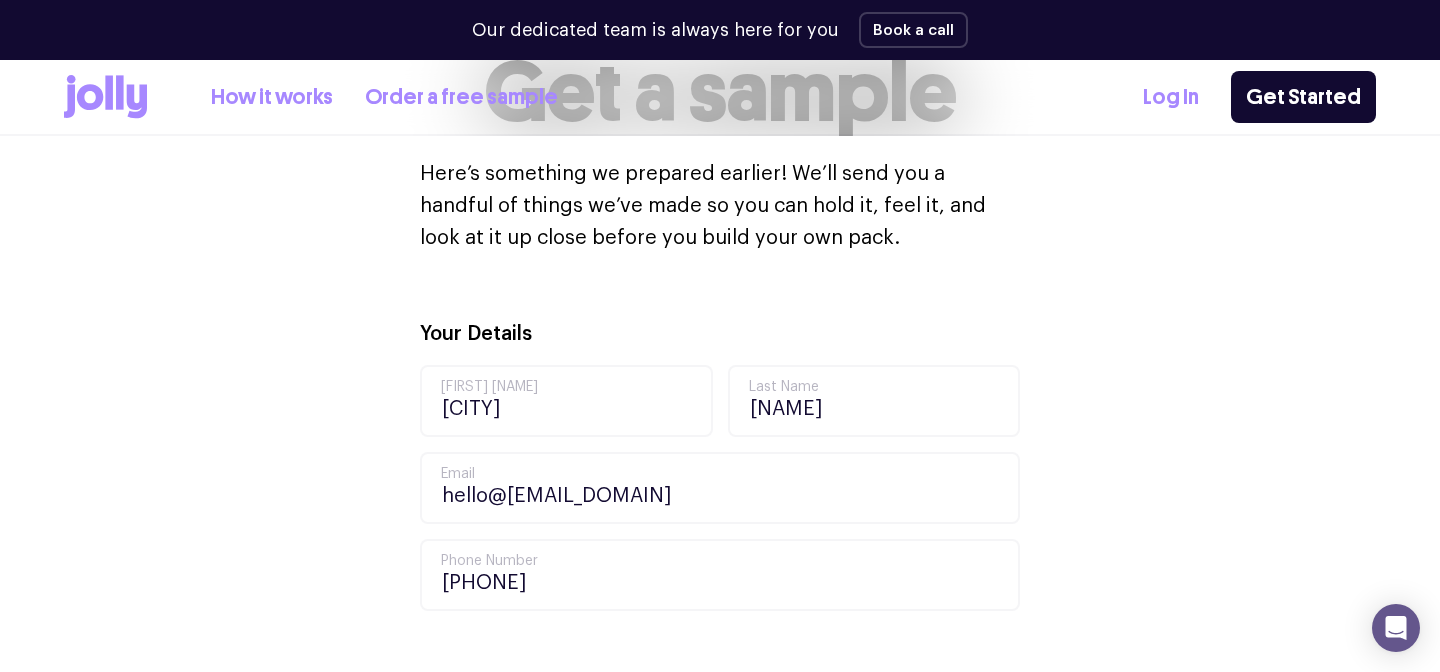 click on "Your Details
Madison   First Name     Cooper   Last Name     hello@tamebrewingco.com.au   Email     0424199349   Phone Number
Company Address
Australia
Loading...       Country   Australia       Company     32 Southaven Dr   Address       Apartment, suite, etc. (optional)     Helensvale   City               Loading...       State       4212   Postcode
Comments
Request sample pack
This form is protected by reCAPTCHA and the Google
Privacy Policy
and
Terms of Service
apply." at bounding box center (720, 972) 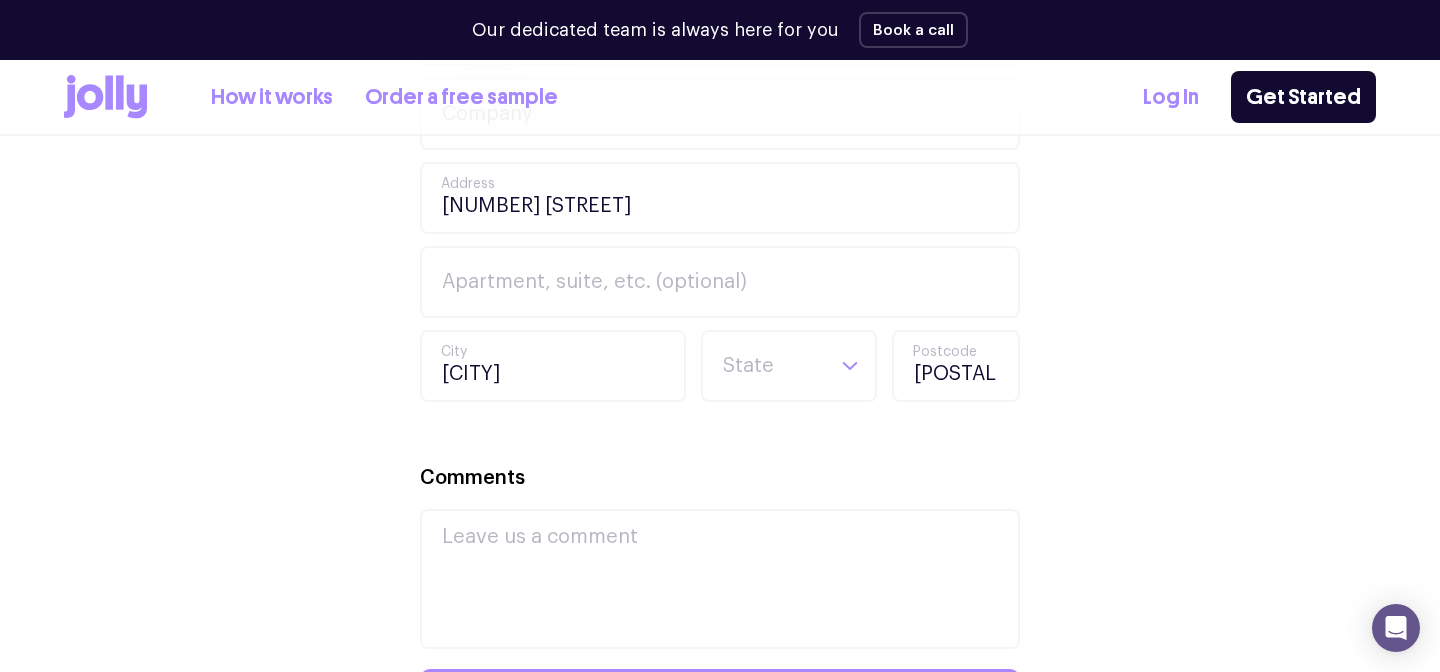 scroll, scrollTop: 1272, scrollLeft: 0, axis: vertical 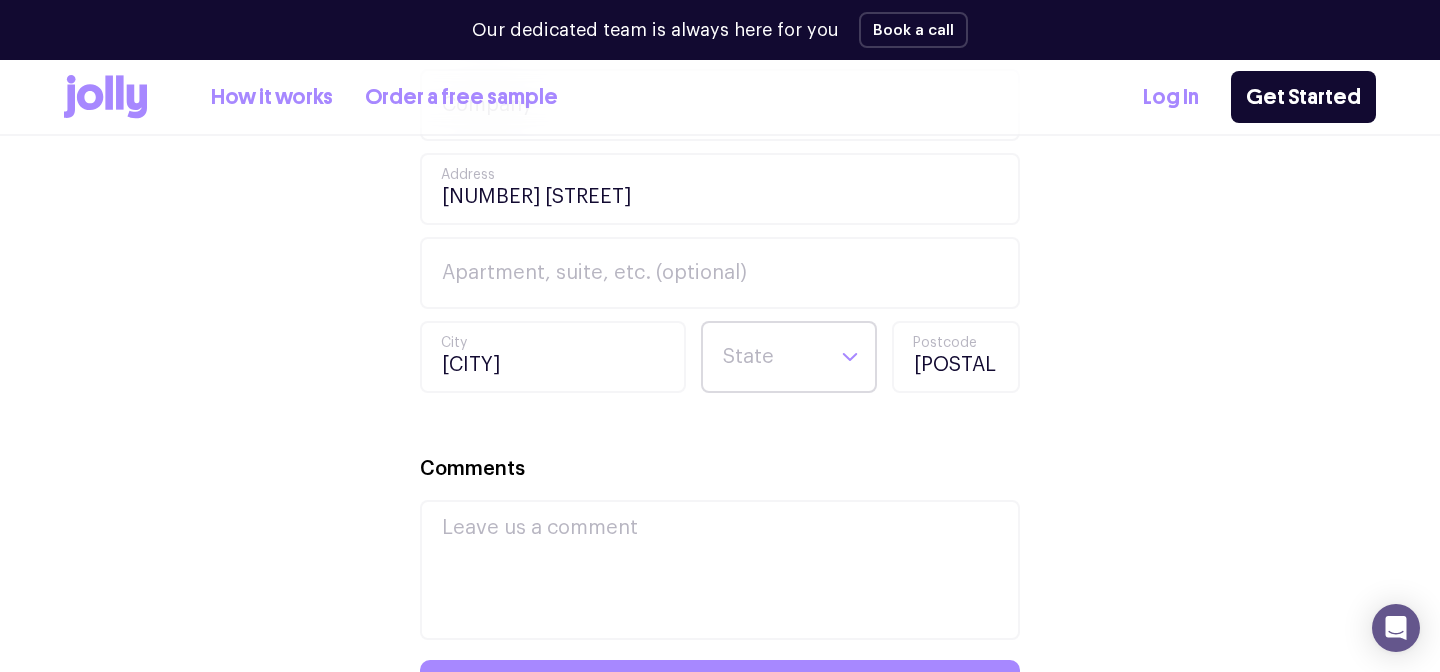 click at bounding box center [772, 357] 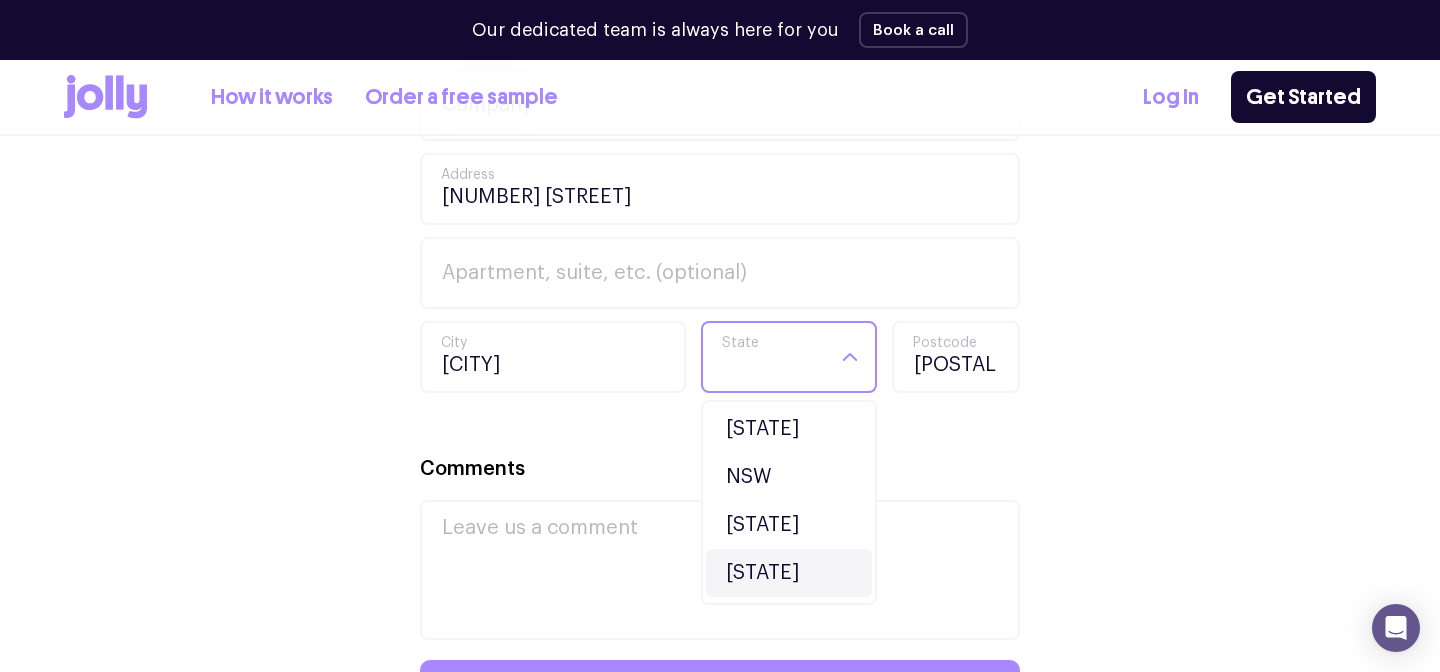 click on "QLD" at bounding box center (789, 573) 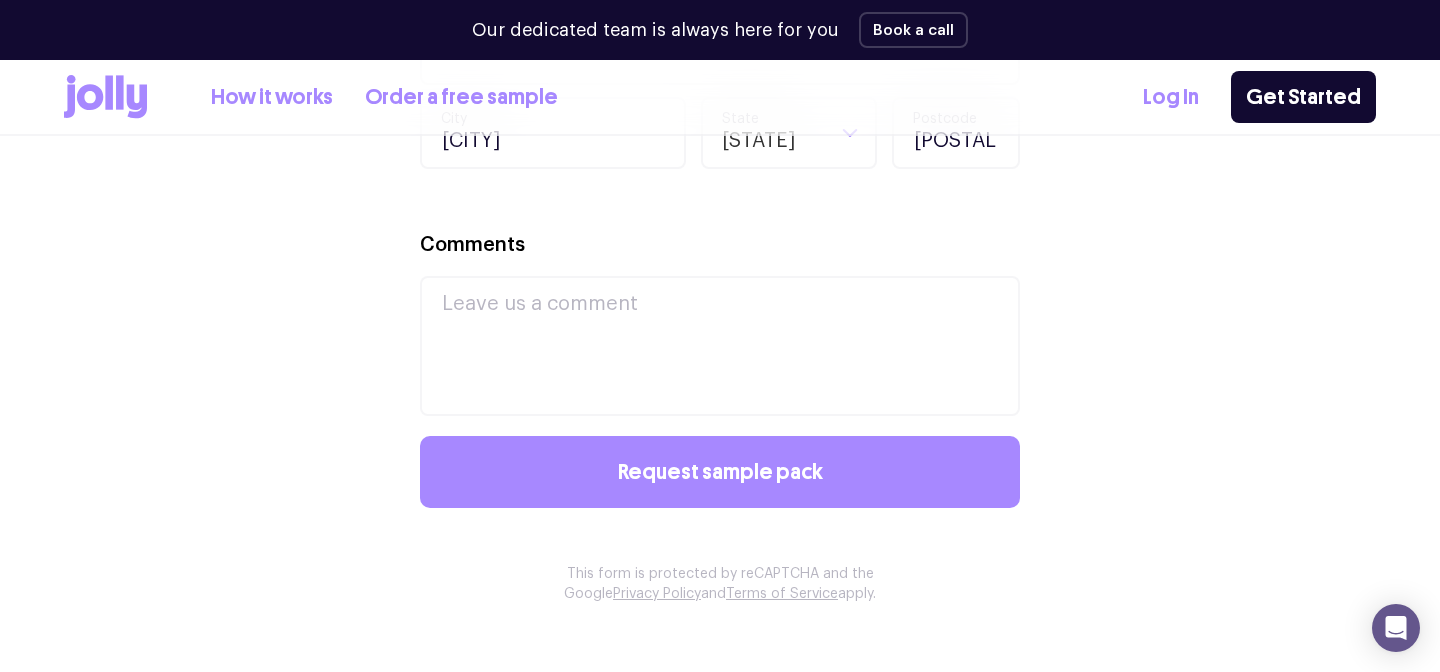 scroll, scrollTop: 1509, scrollLeft: 0, axis: vertical 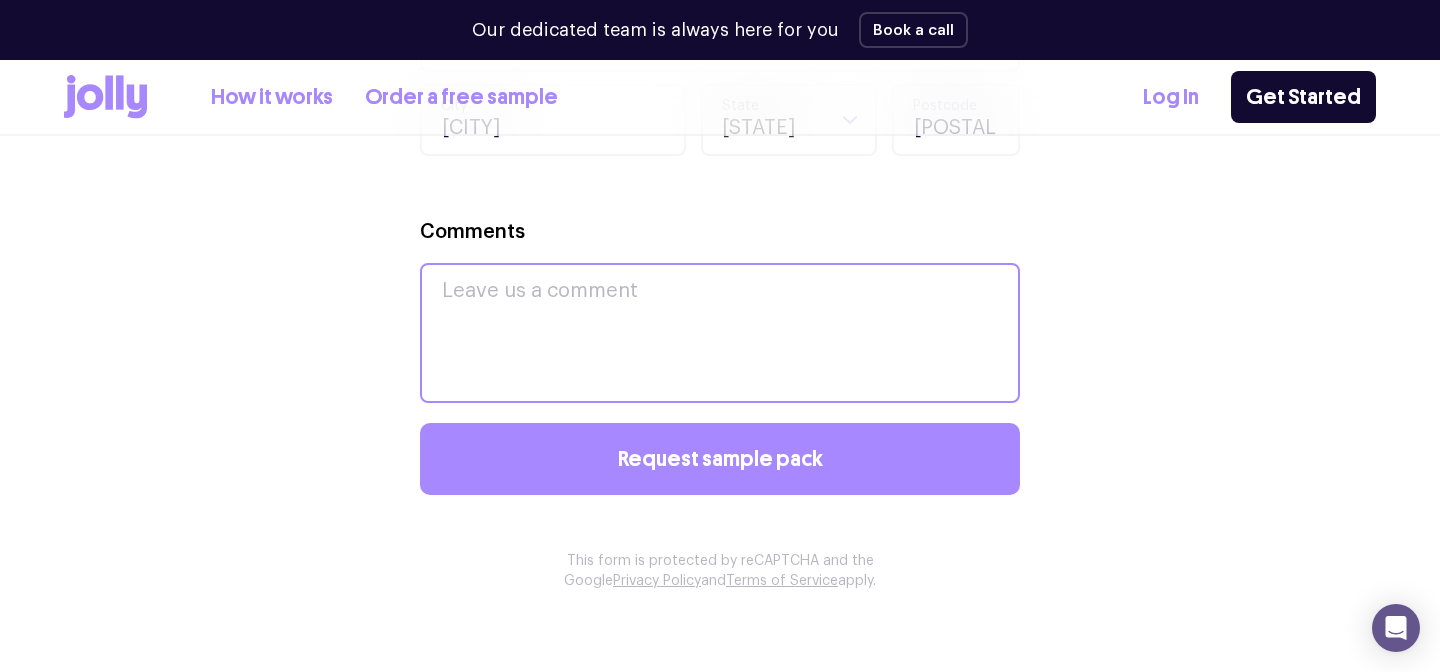 click on "Comments" at bounding box center (720, 333) 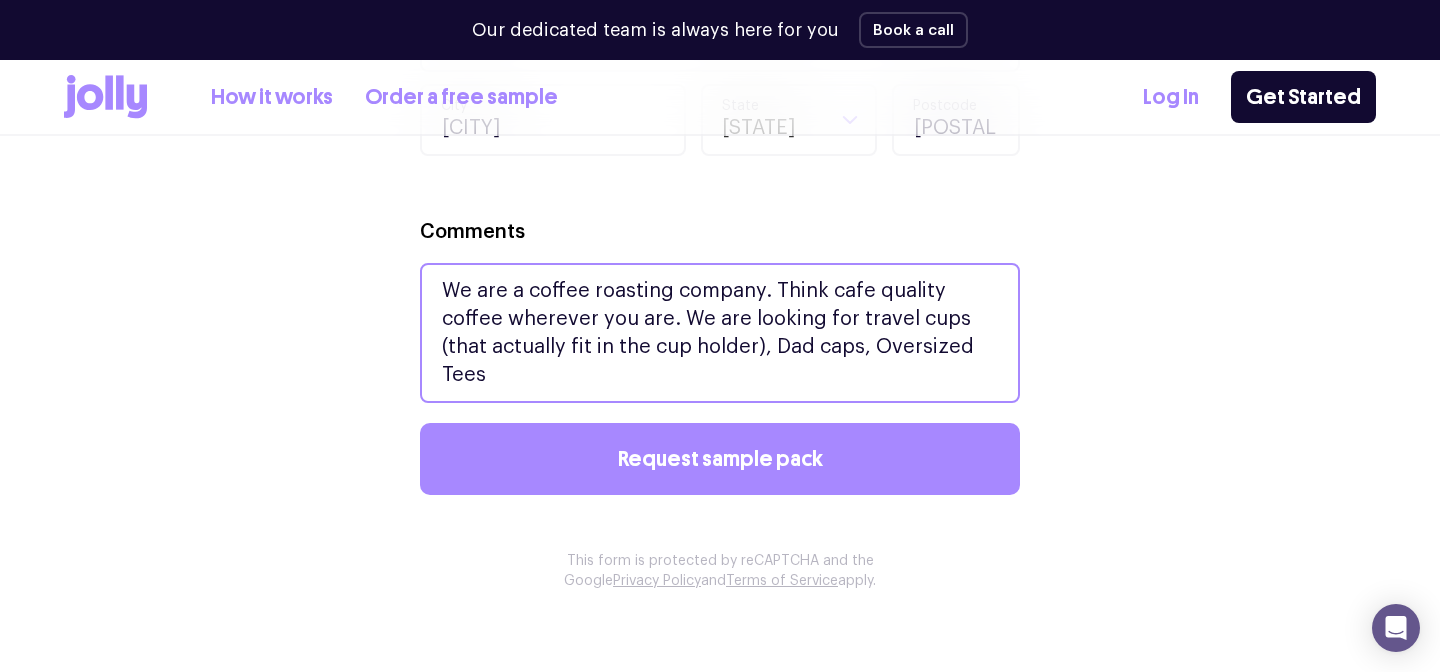 type on "We are a coffee roasting company. Think cafe quality coffee wherever you are. We are looking for travel cups (that actually fit in the cup holder), Dad caps, Oversized Tees" 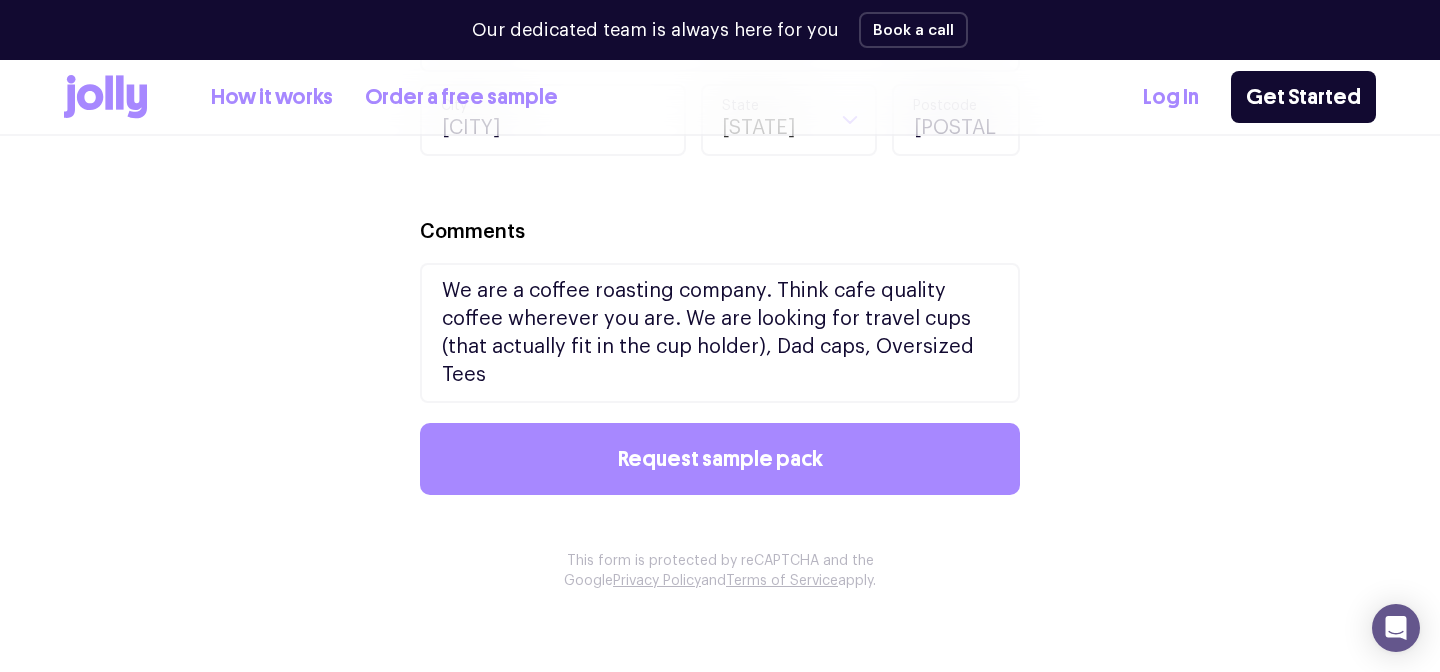 click on "How it works" at bounding box center [272, 97] 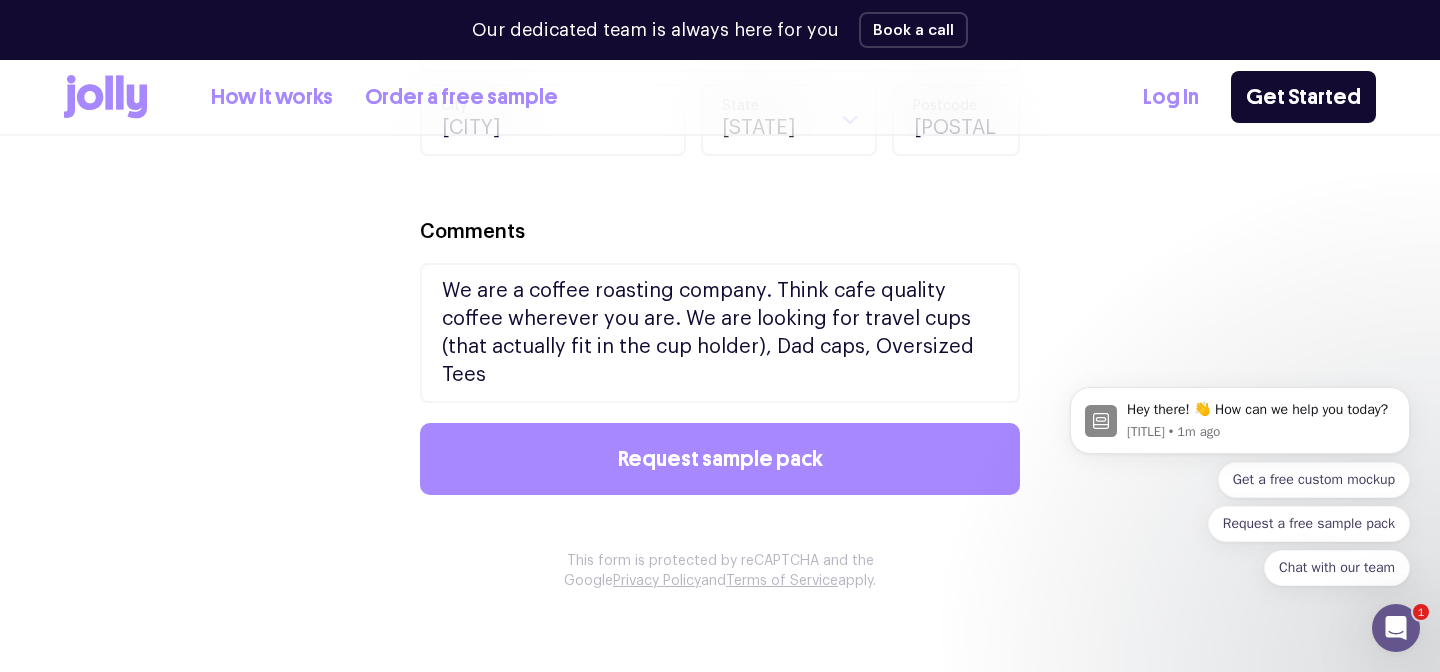 scroll, scrollTop: 0, scrollLeft: 0, axis: both 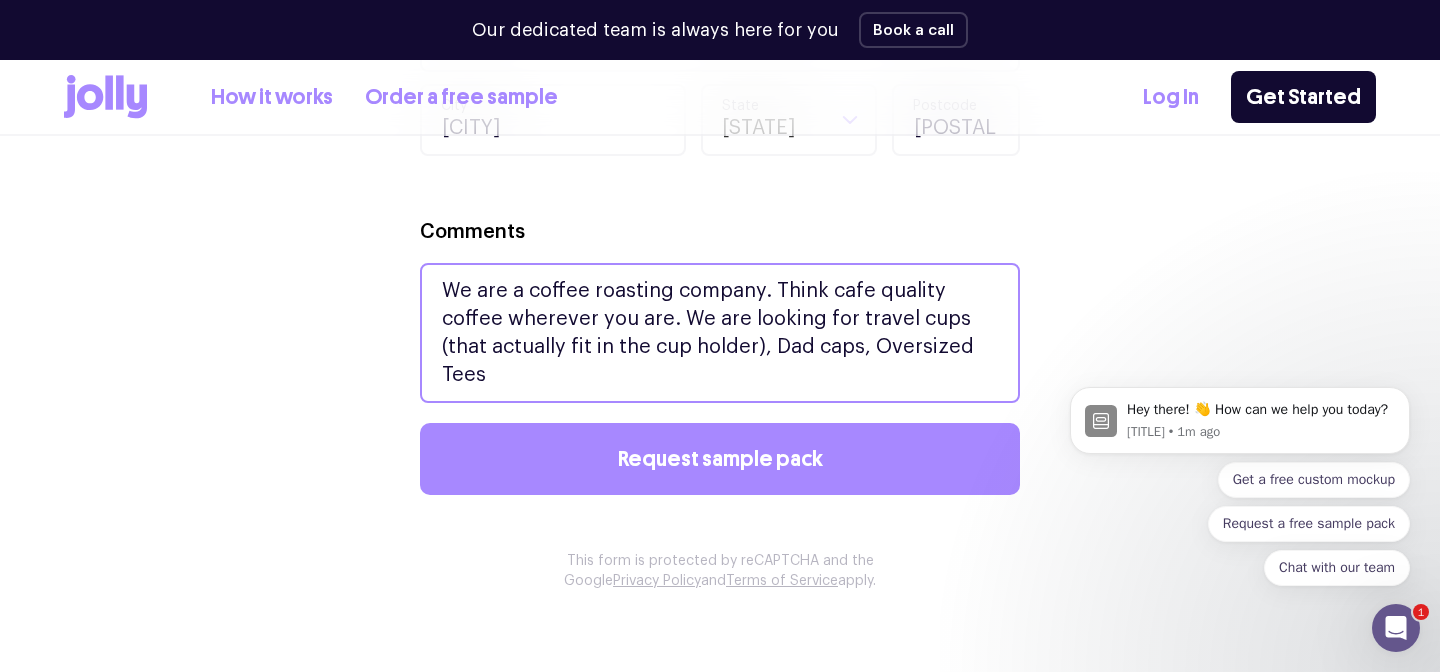 click on "We are a coffee roasting company. Think cafe quality coffee wherever you are. We are looking for travel cups (that actually fit in the cup holder), Dad caps, Oversized Tees" at bounding box center (720, 333) 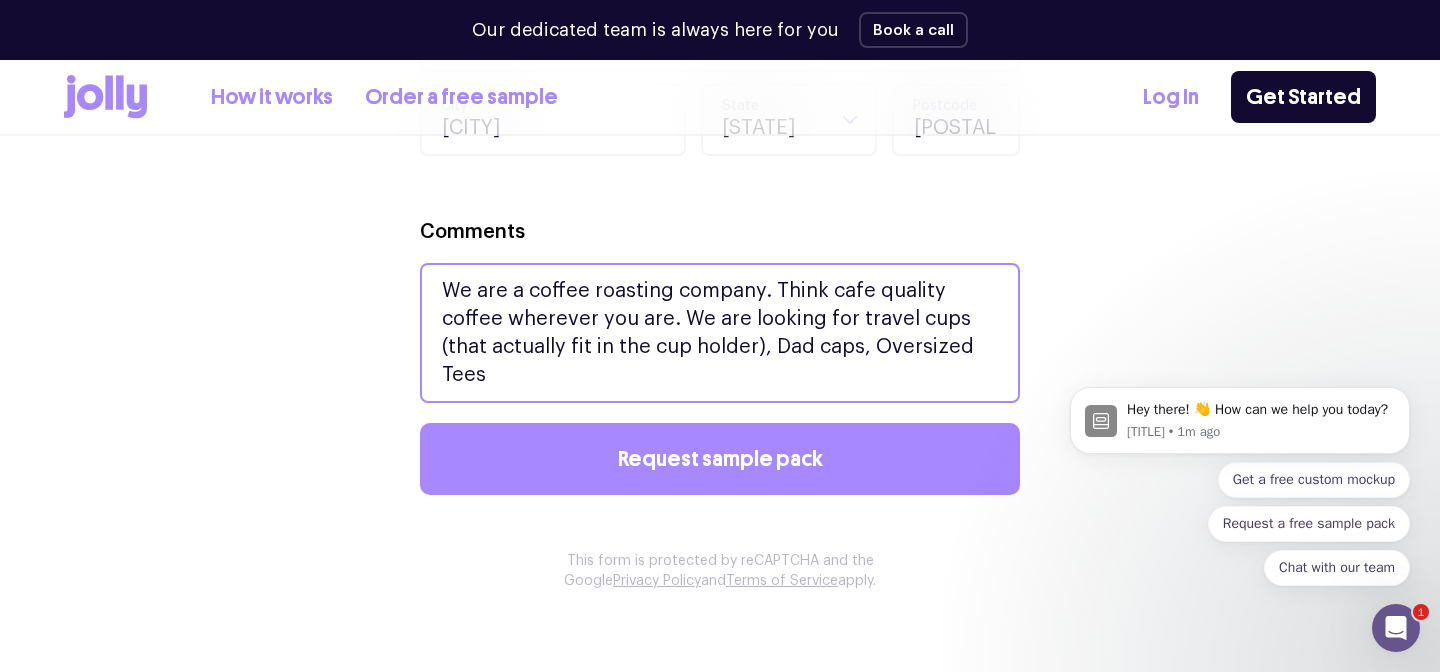 drag, startPoint x: 967, startPoint y: 350, endPoint x: 426, endPoint y: 260, distance: 548.43506 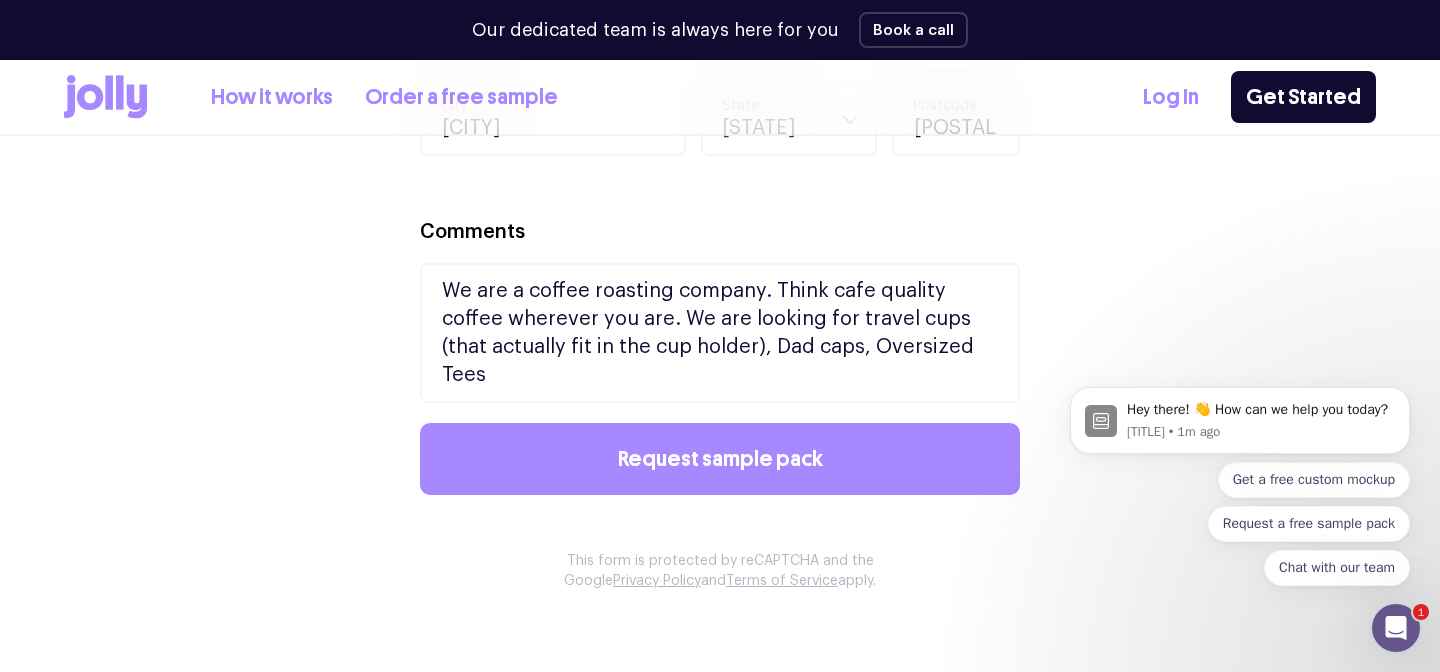 click 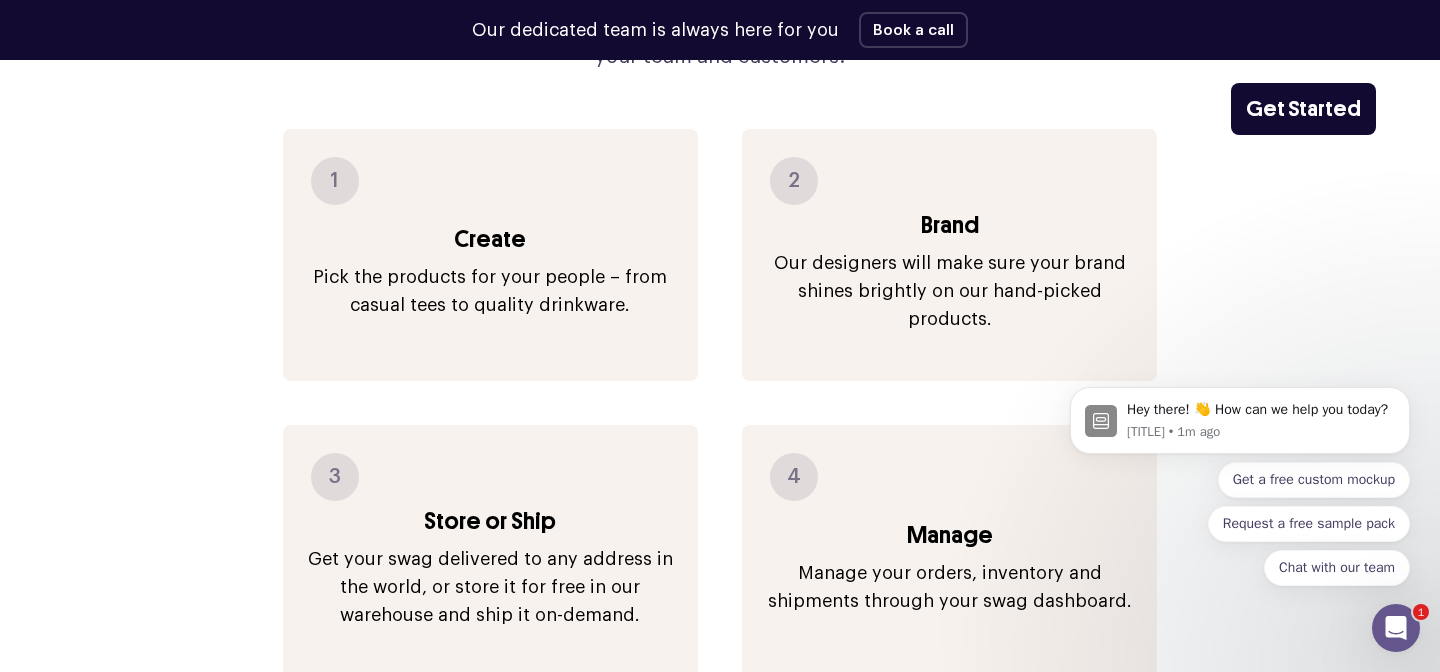 scroll, scrollTop: 0, scrollLeft: 0, axis: both 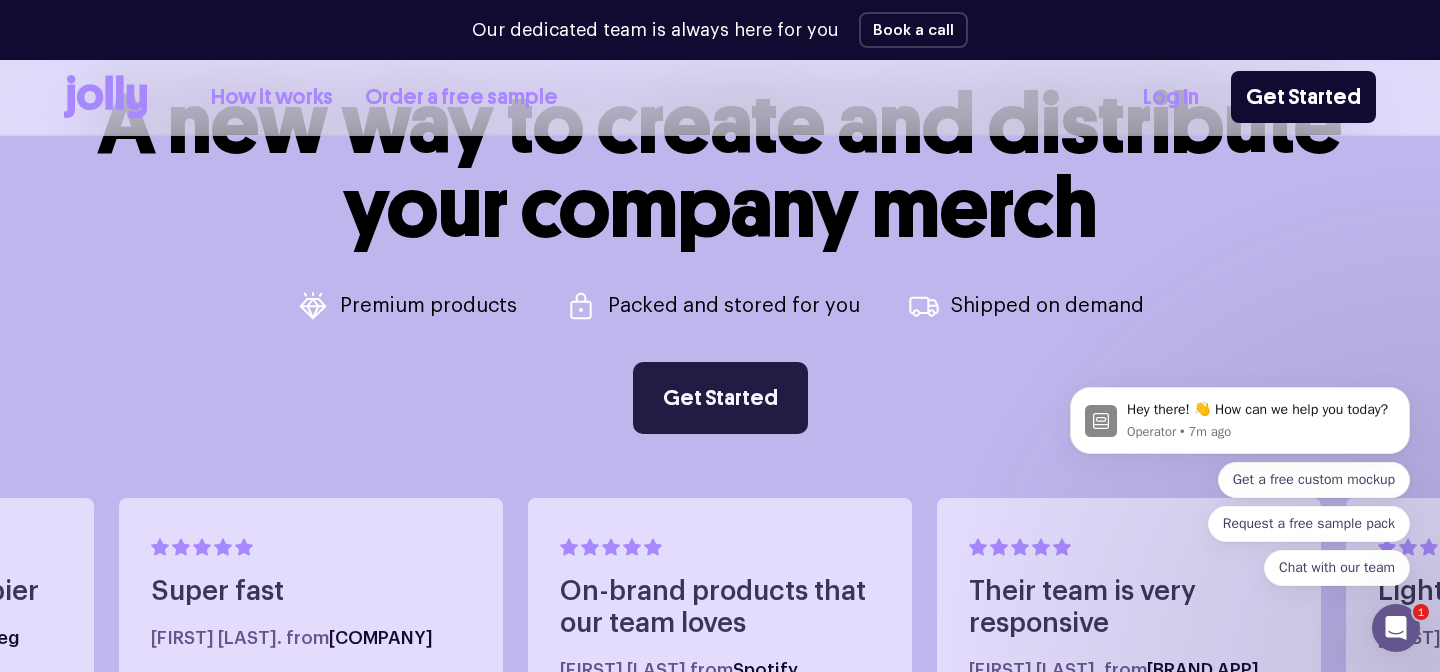click on "Get Started" at bounding box center [720, 398] 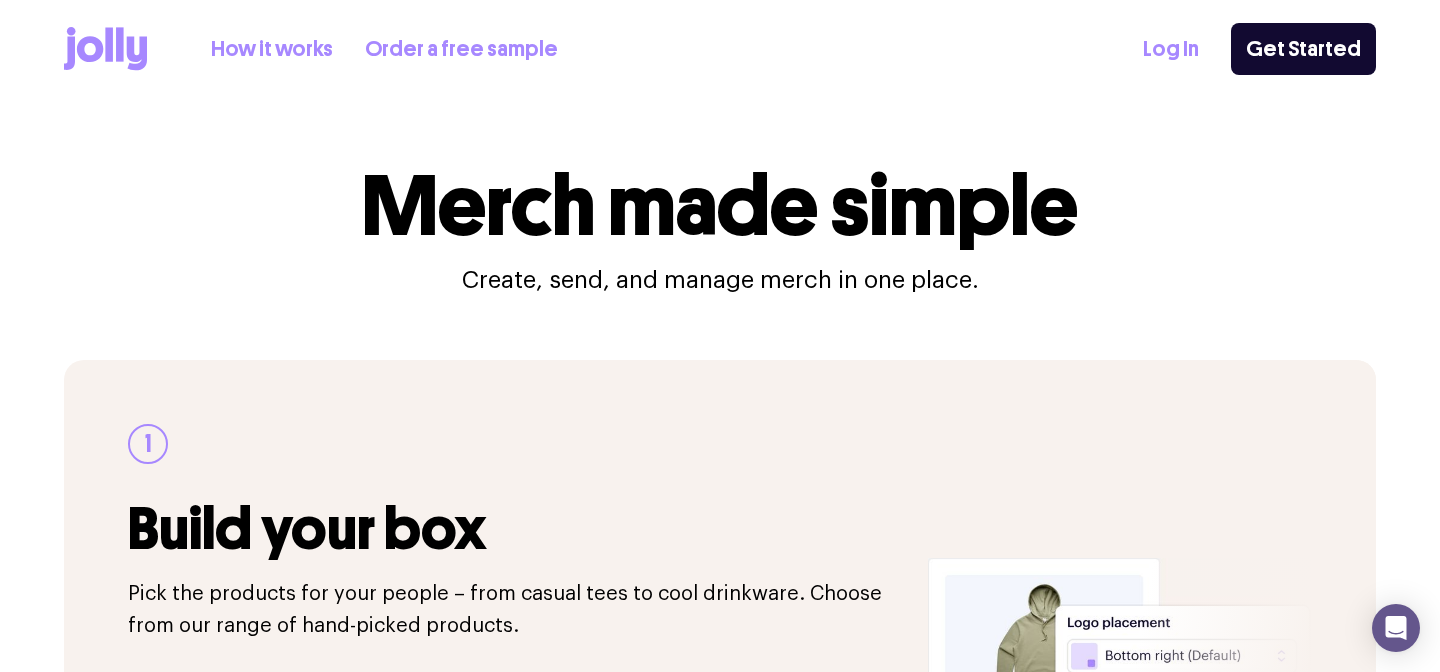 scroll, scrollTop: 0, scrollLeft: 0, axis: both 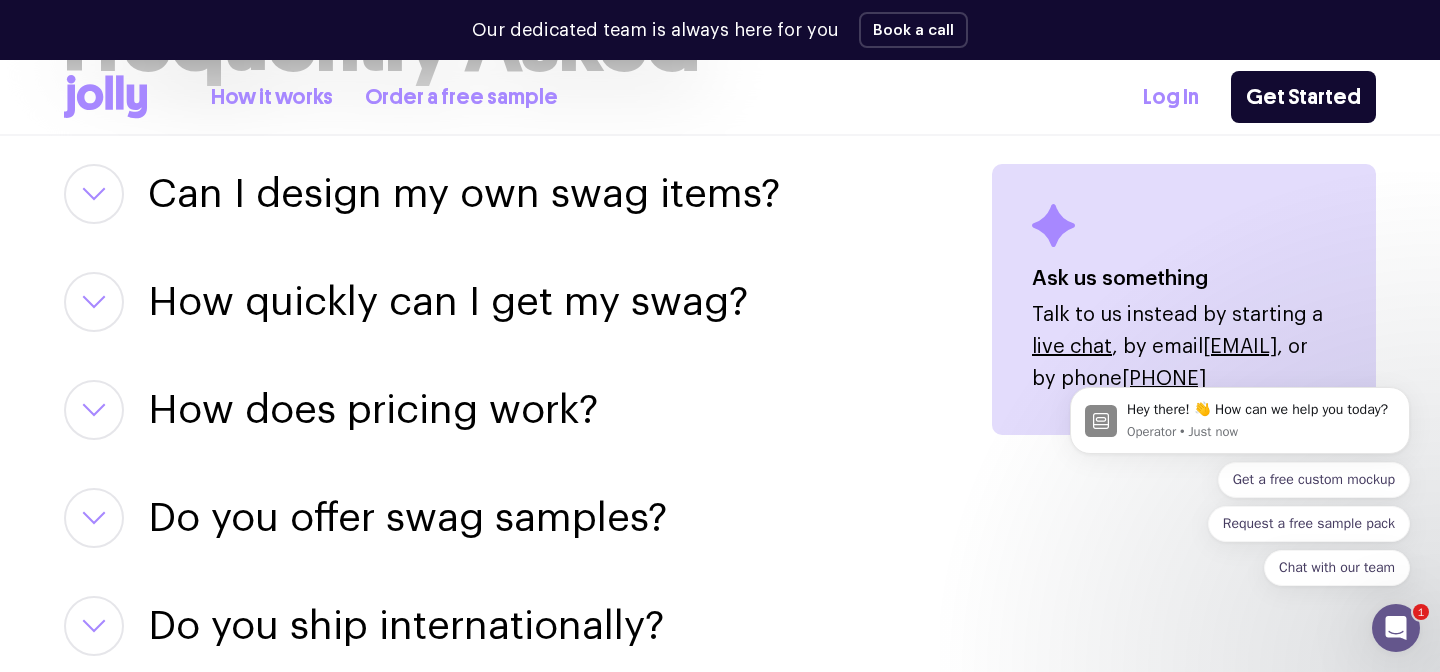 click on "How does pricing work?" at bounding box center (373, 410) 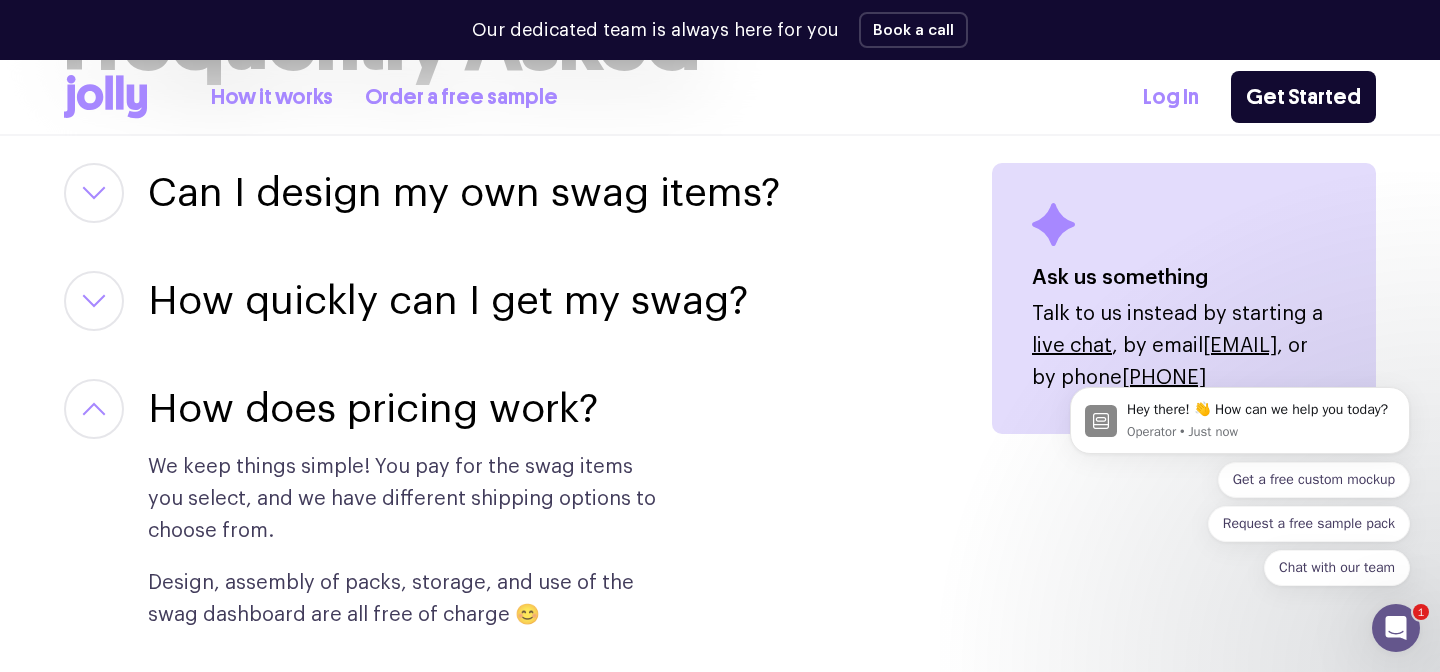 scroll, scrollTop: 2582, scrollLeft: 0, axis: vertical 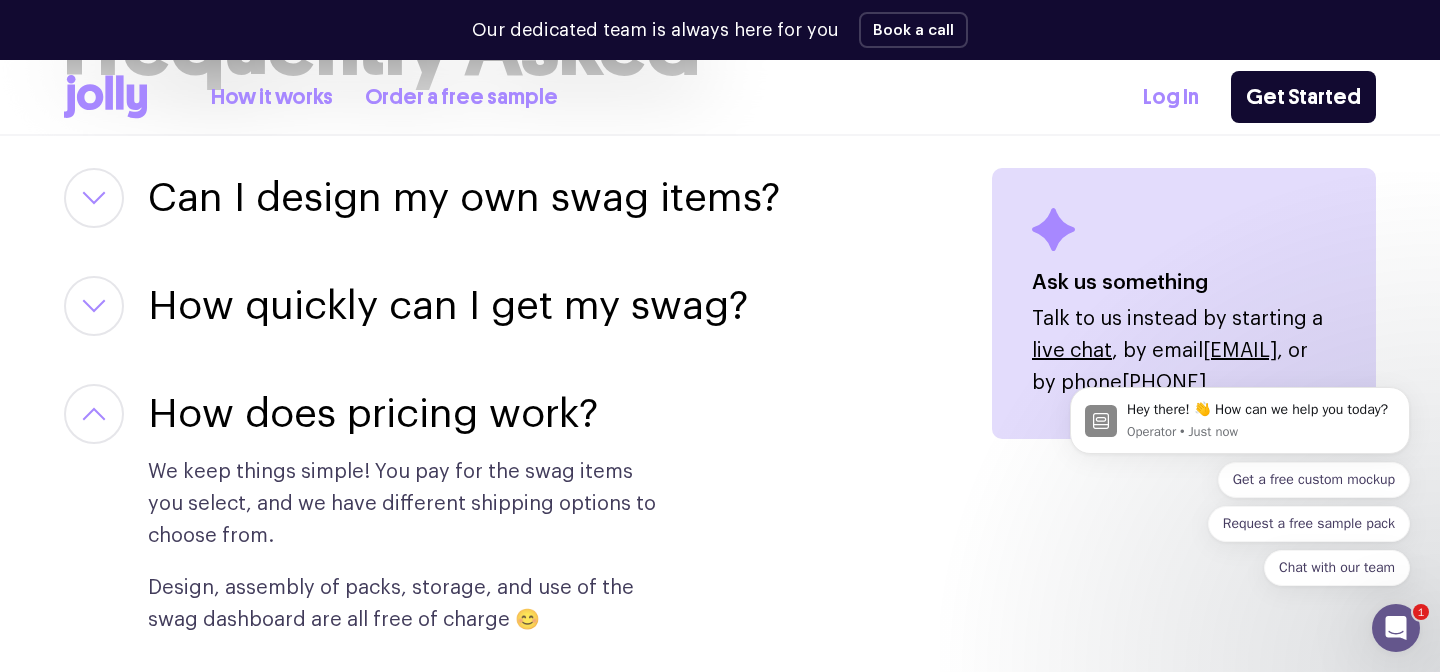 click on "How does pricing work?" at bounding box center (373, 414) 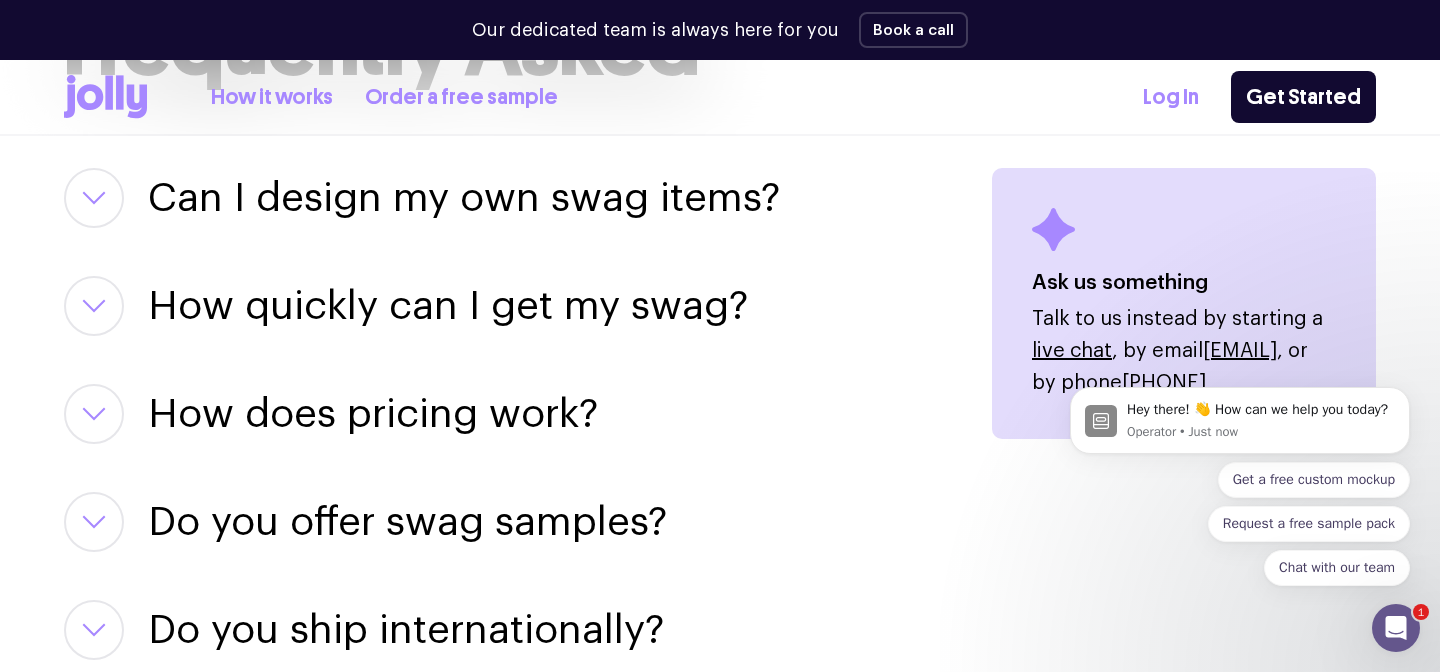 click on "How quickly can I get my swag?" at bounding box center (448, 306) 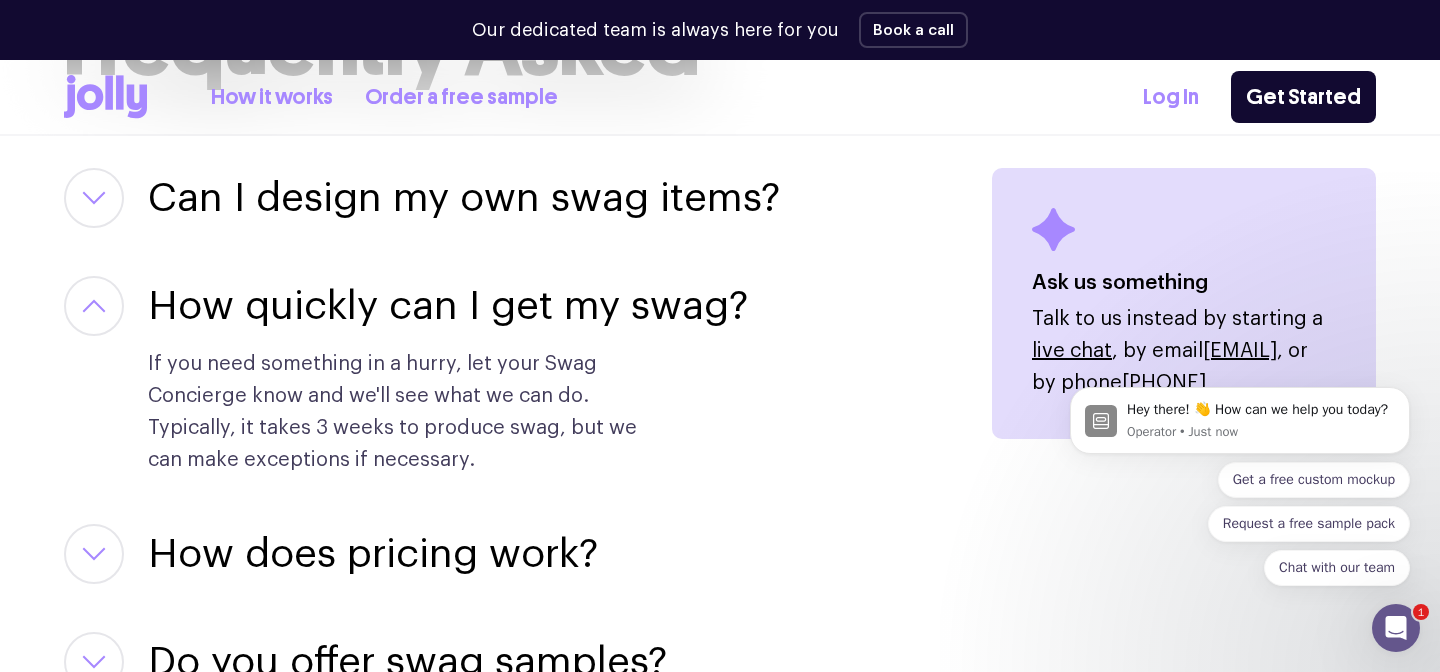 click on "How quickly can I get my swag?" at bounding box center (448, 306) 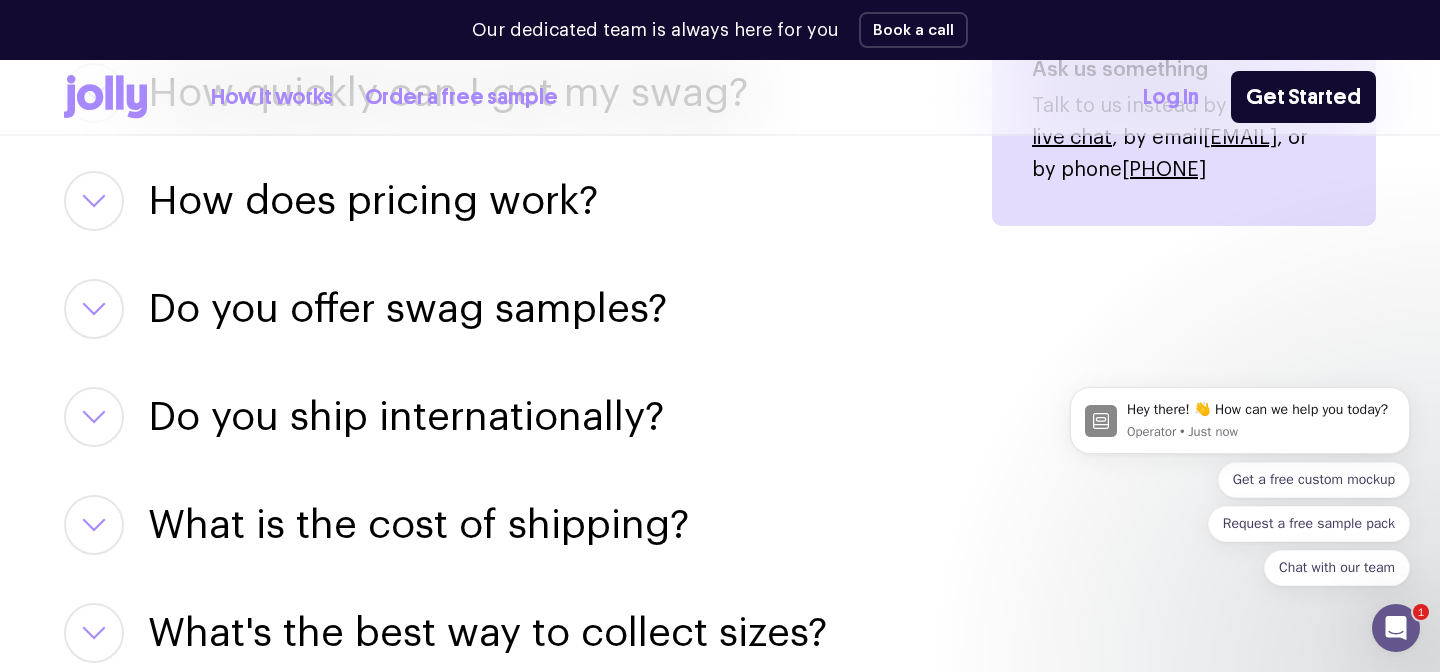 scroll, scrollTop: 2796, scrollLeft: 0, axis: vertical 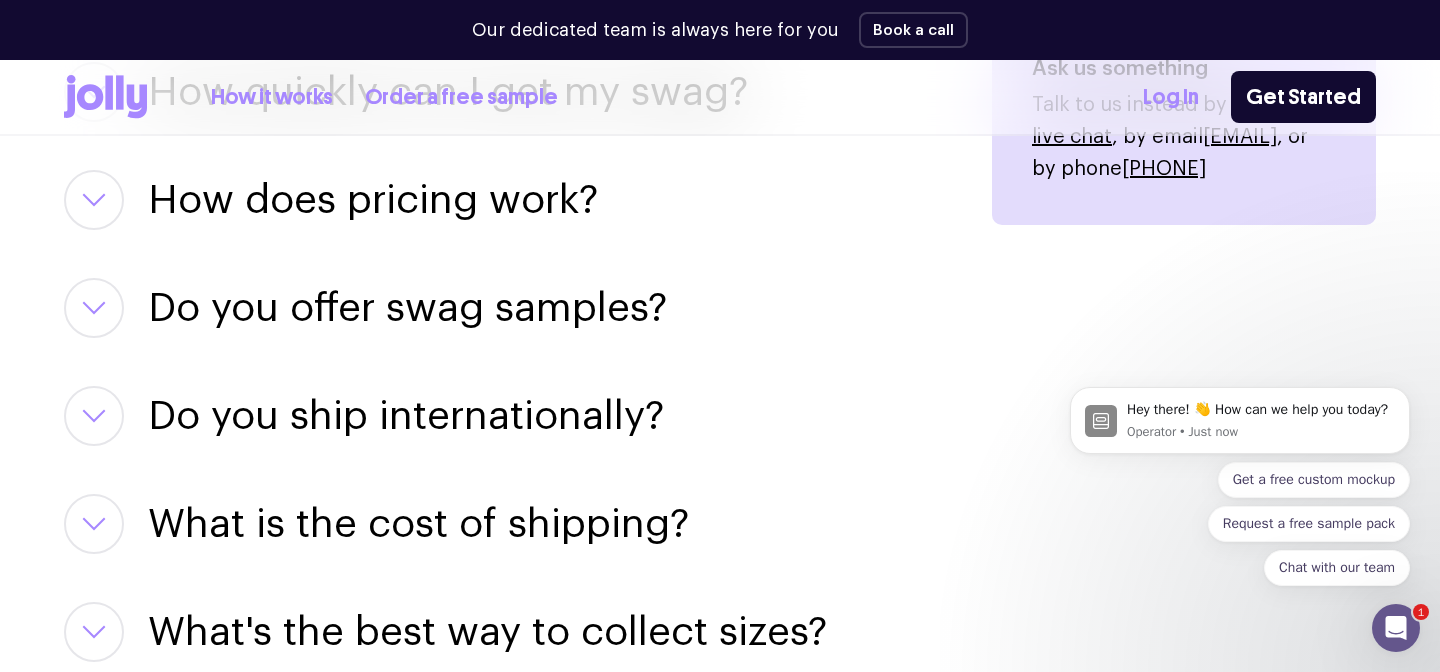 click on "Do you offer swag samples?" at bounding box center (407, 308) 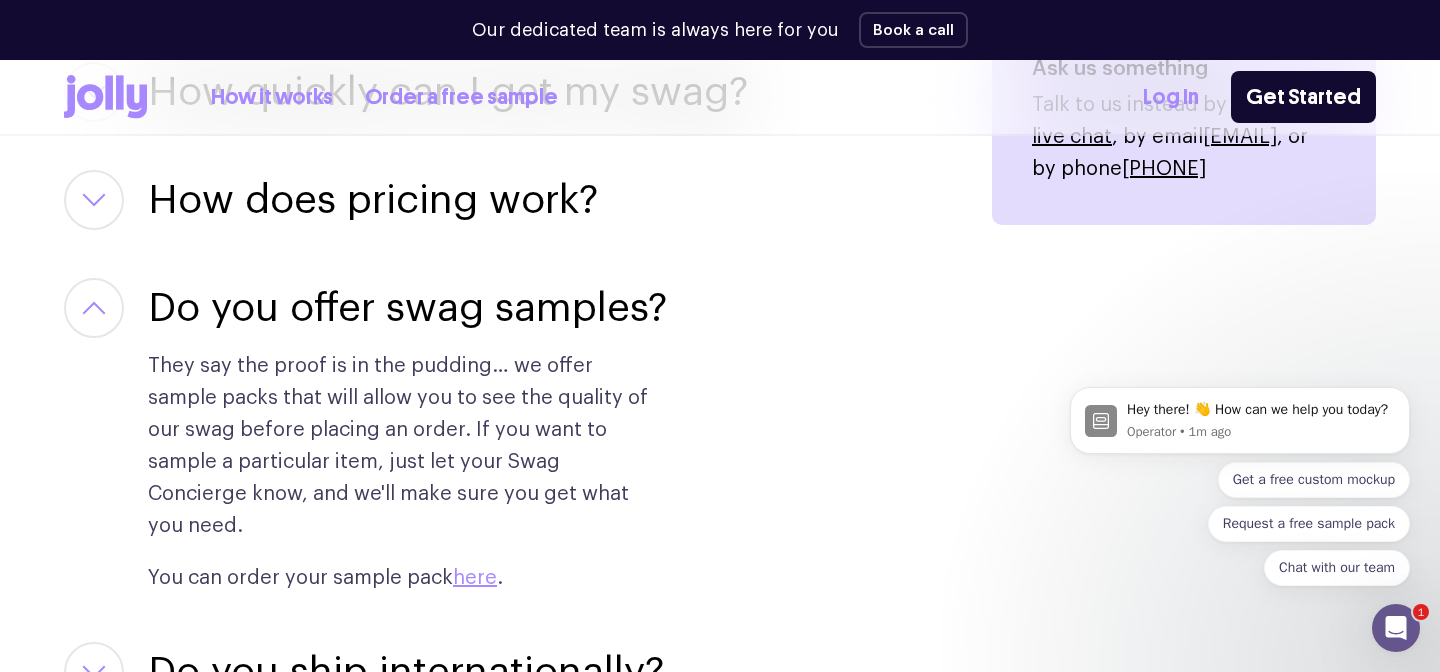 click on "Do you offer swag samples?" at bounding box center [407, 308] 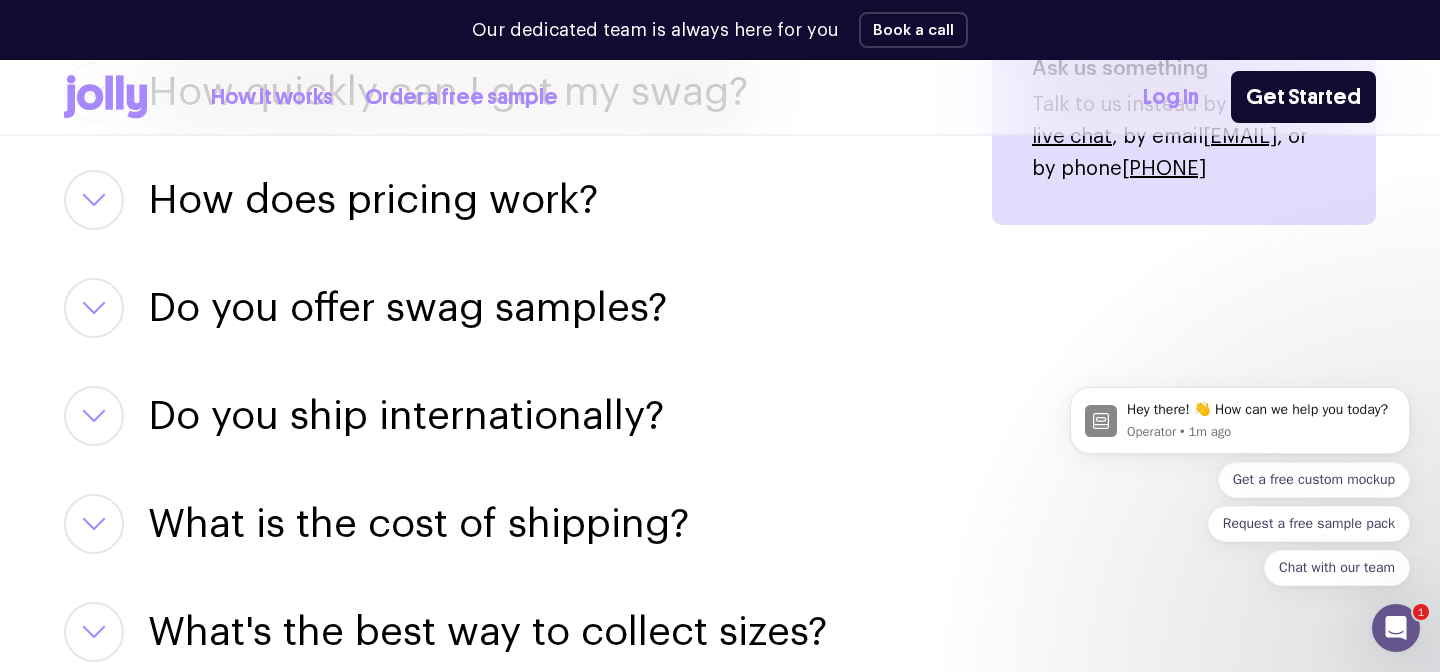 click on "What is the cost of shipping?" at bounding box center (418, 524) 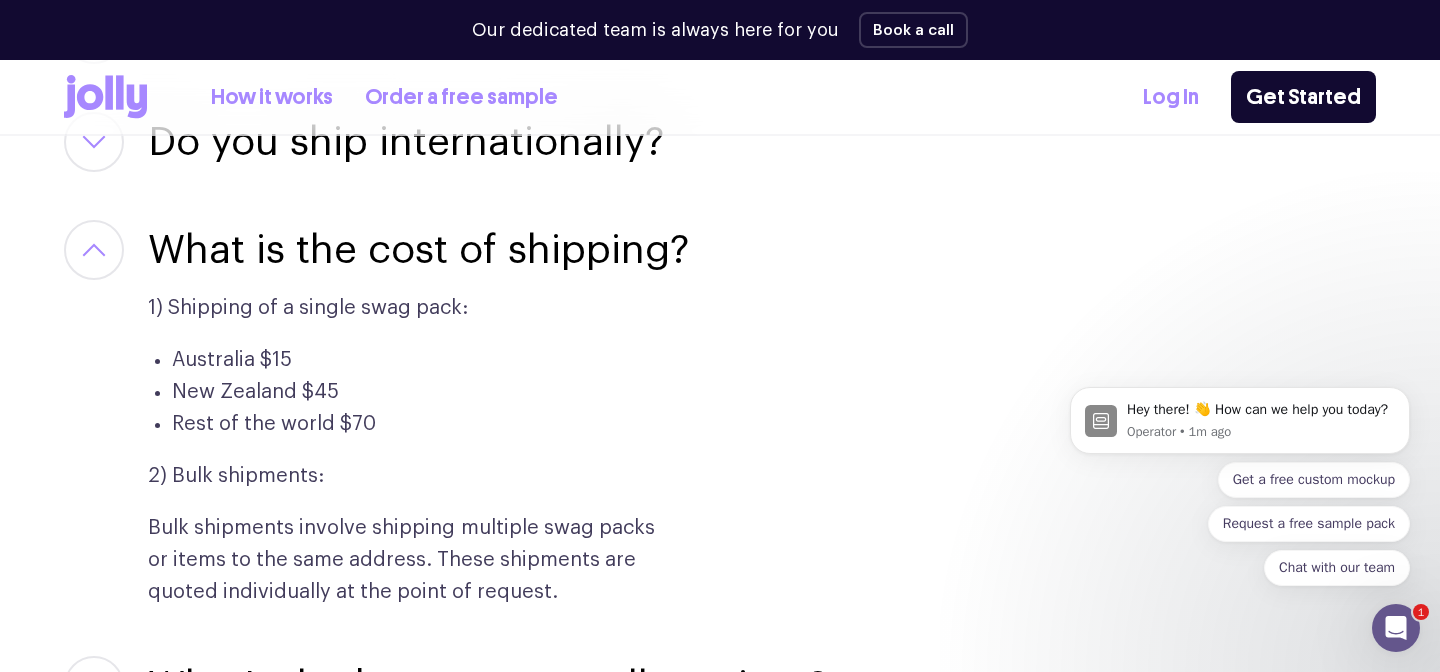 scroll, scrollTop: 3082, scrollLeft: 0, axis: vertical 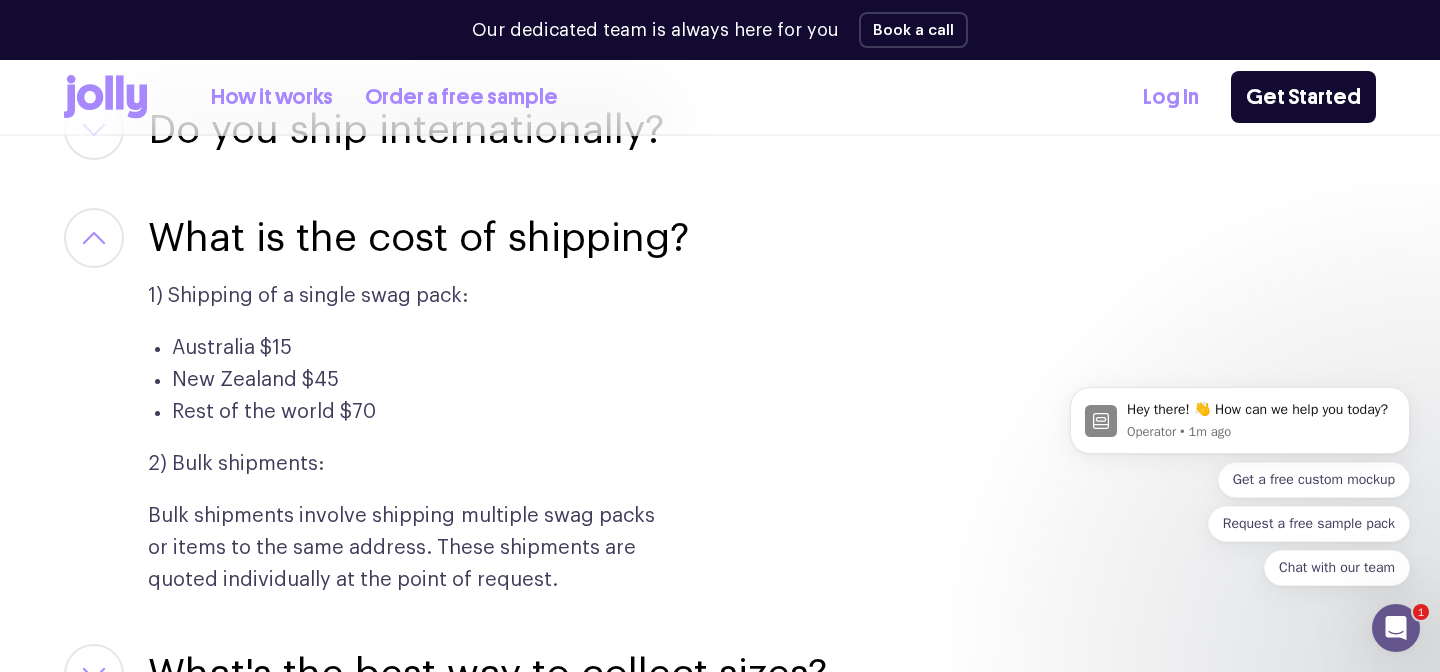click on "What is the cost of shipping?" at bounding box center (418, 238) 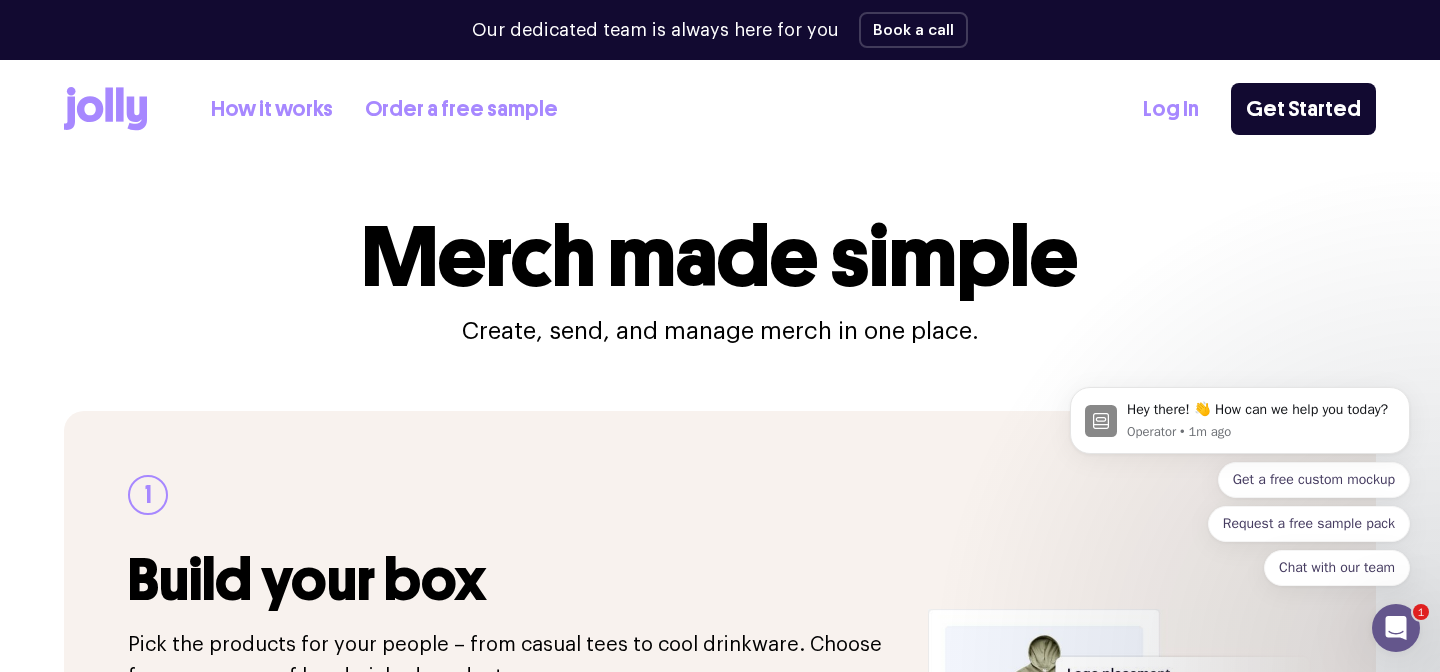scroll, scrollTop: 0, scrollLeft: 0, axis: both 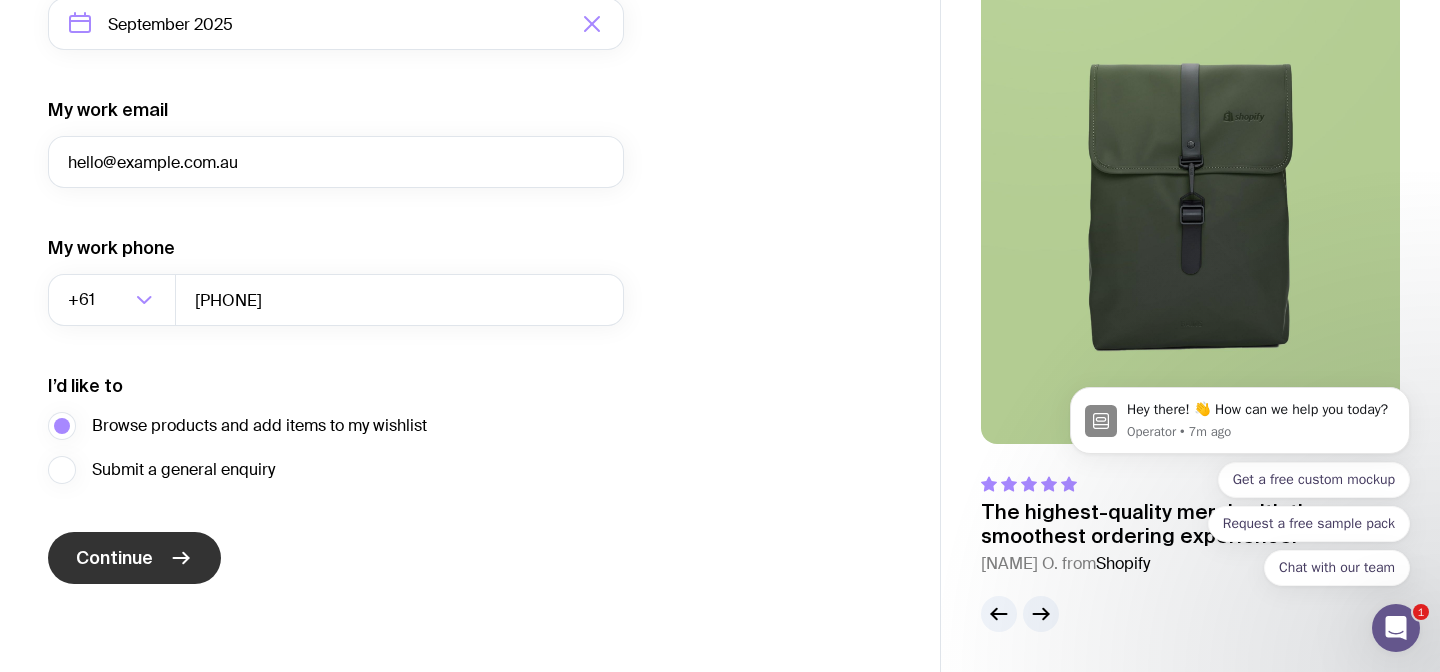 click 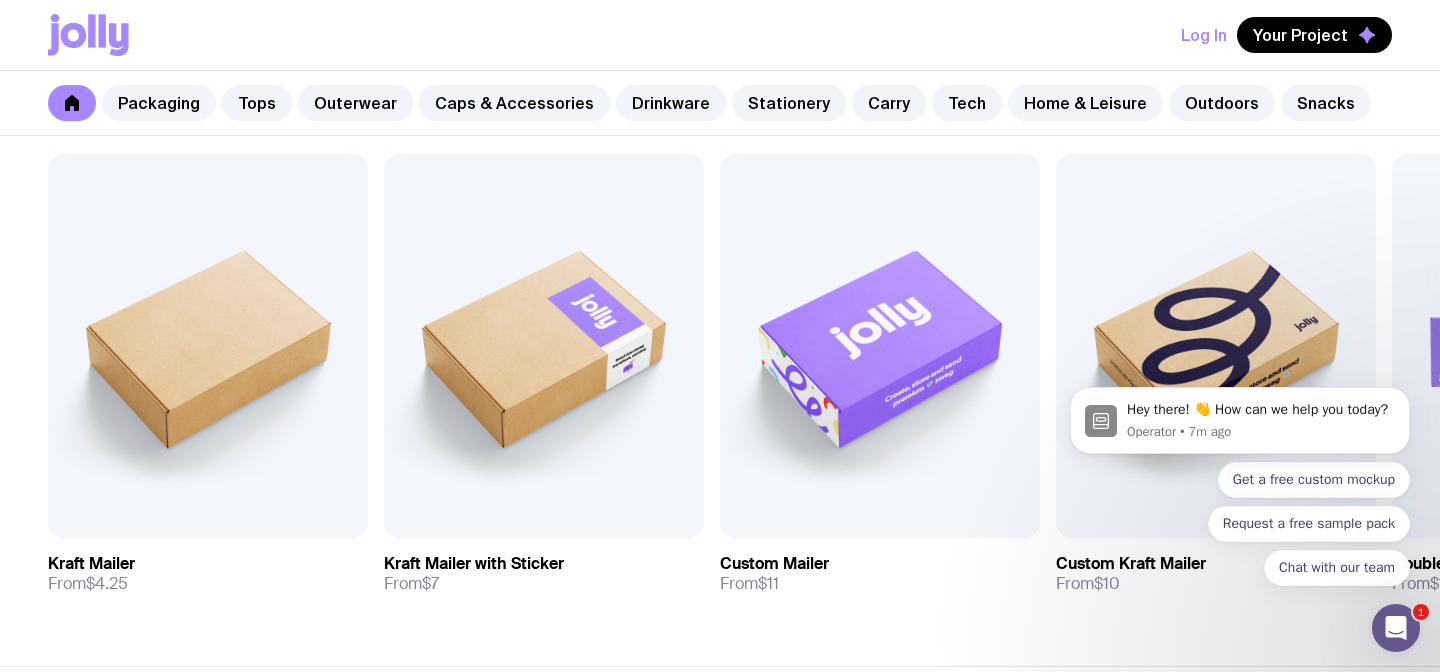 scroll, scrollTop: 0, scrollLeft: 0, axis: both 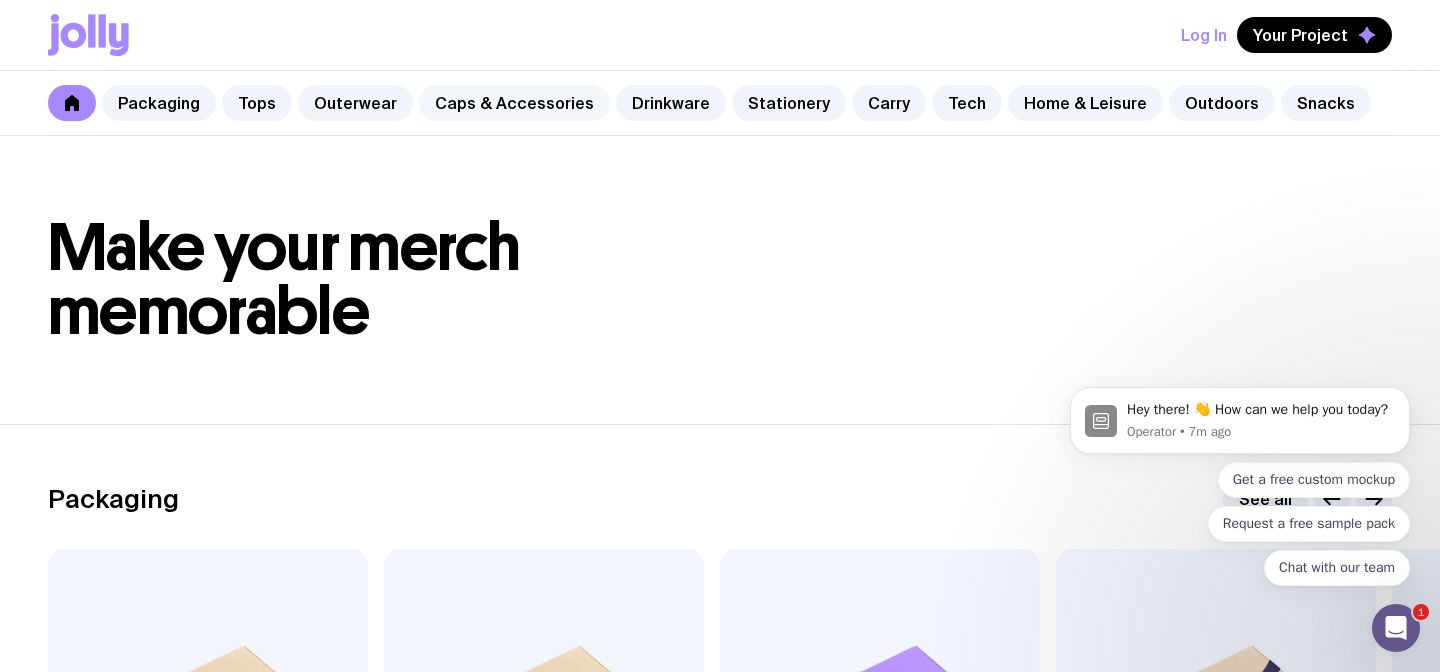 click on "Caps & Accessories" 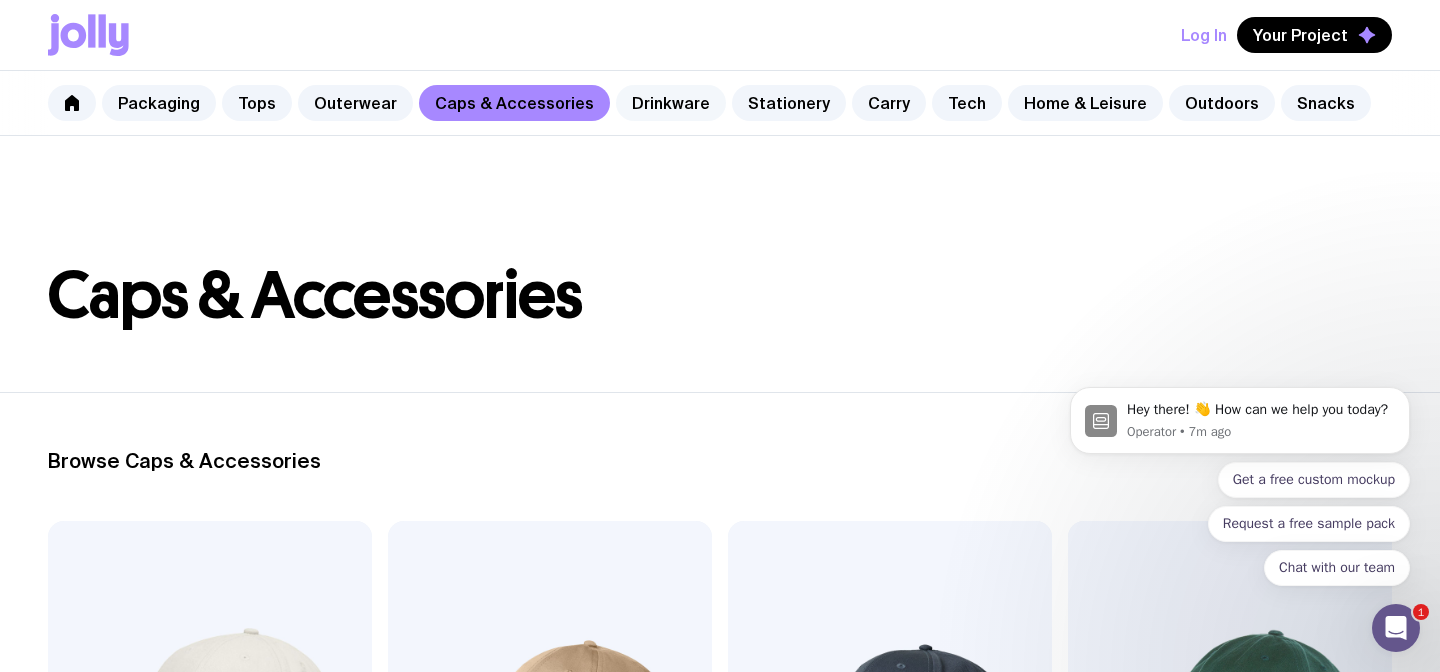 click on "Drinkware" 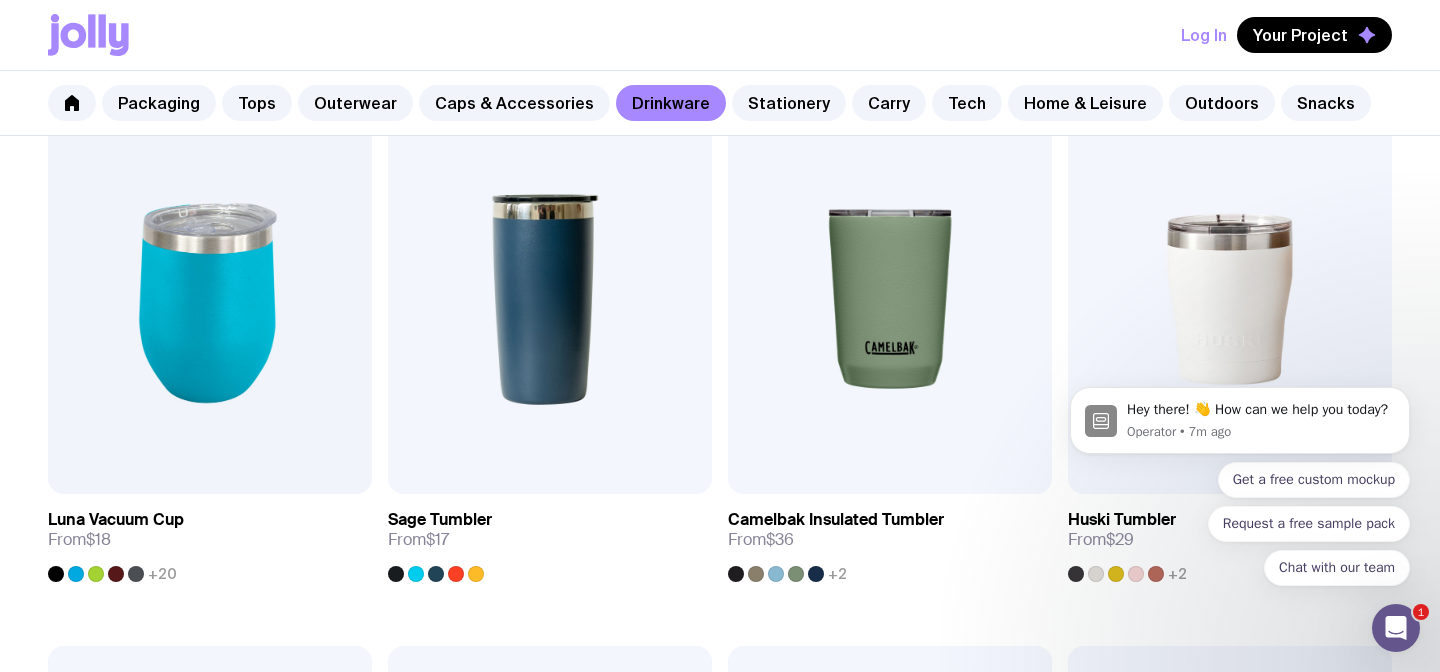 scroll, scrollTop: 961, scrollLeft: 0, axis: vertical 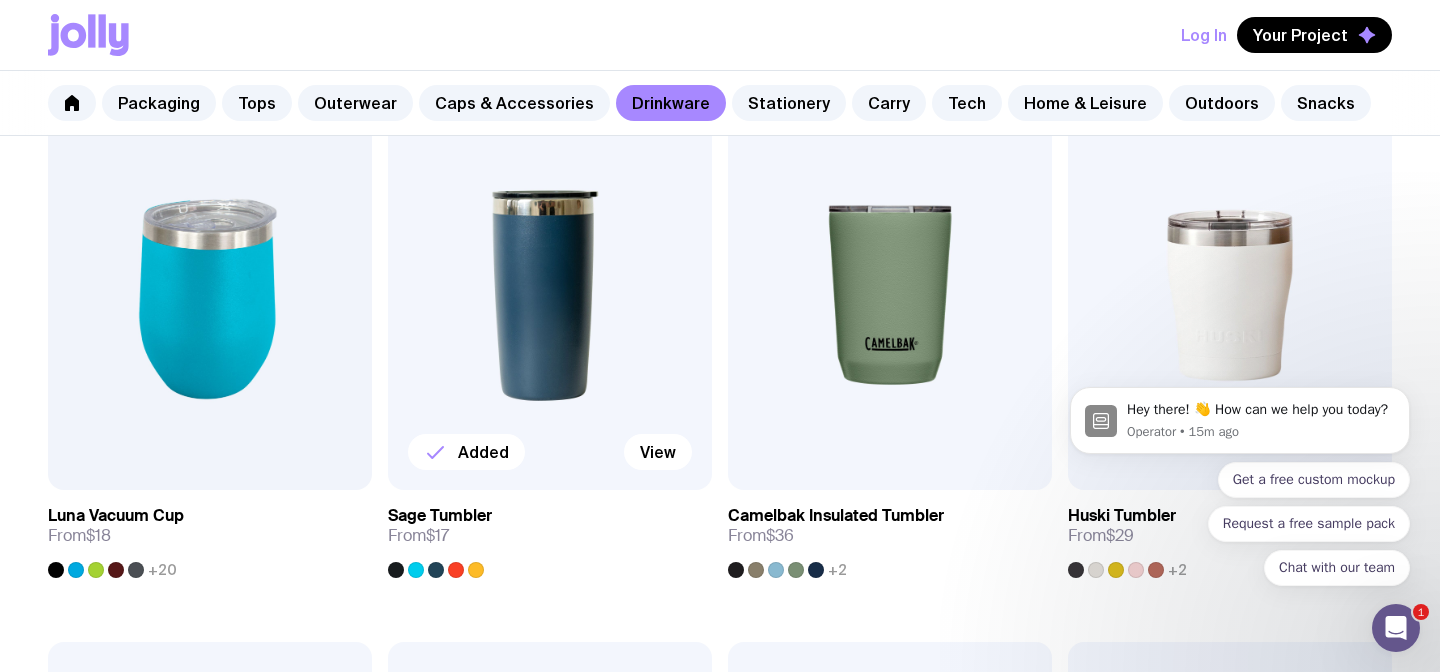 click at bounding box center [550, 295] 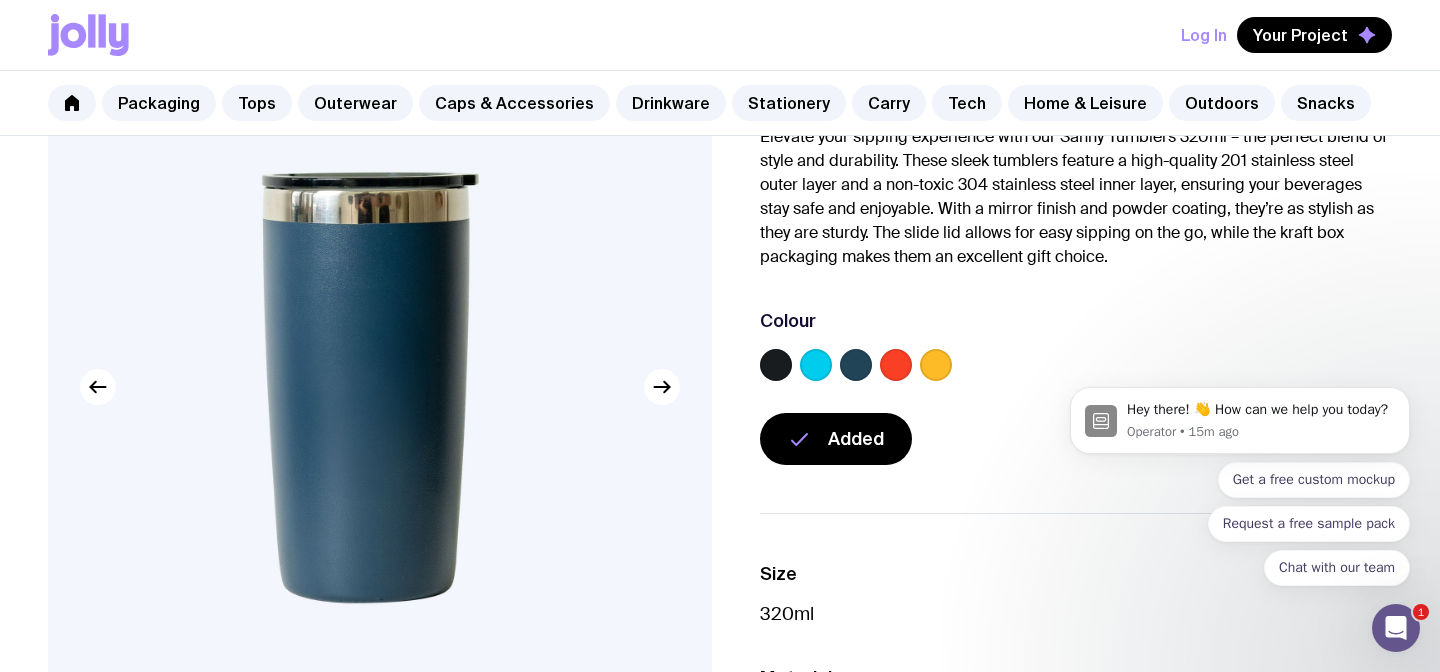 scroll, scrollTop: 207, scrollLeft: 0, axis: vertical 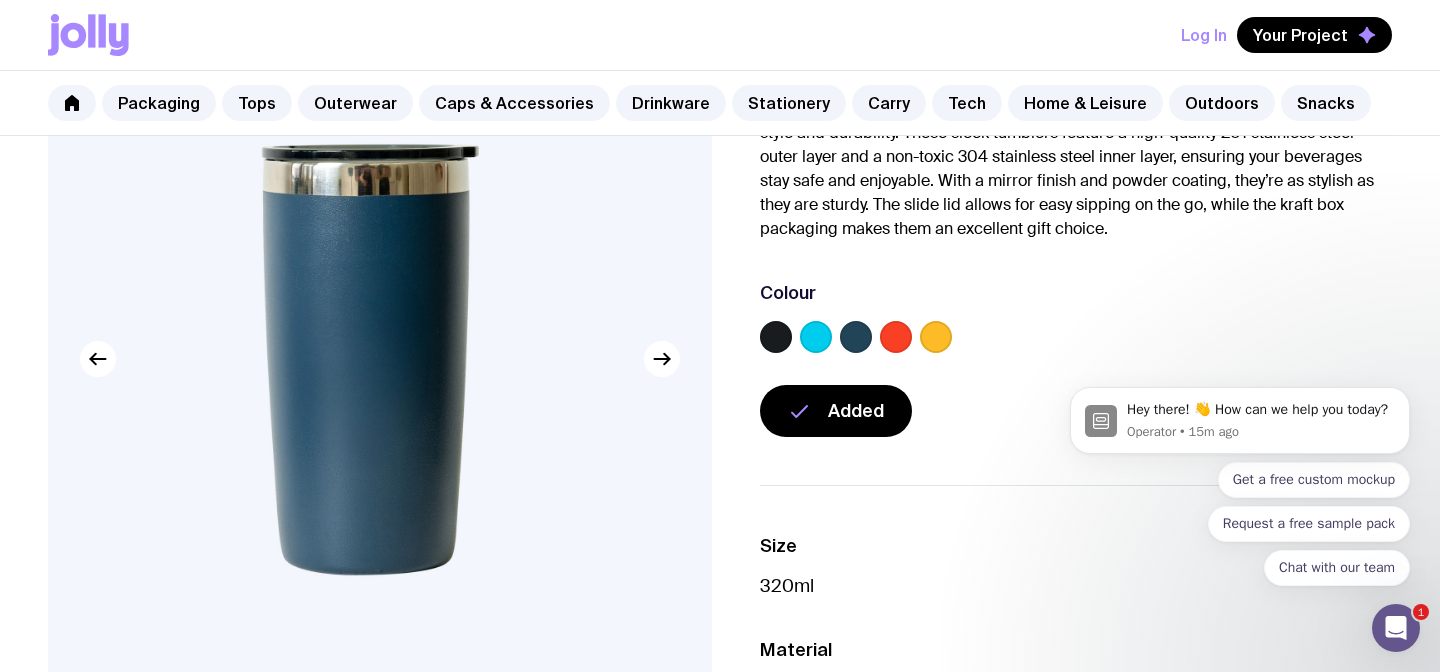 click 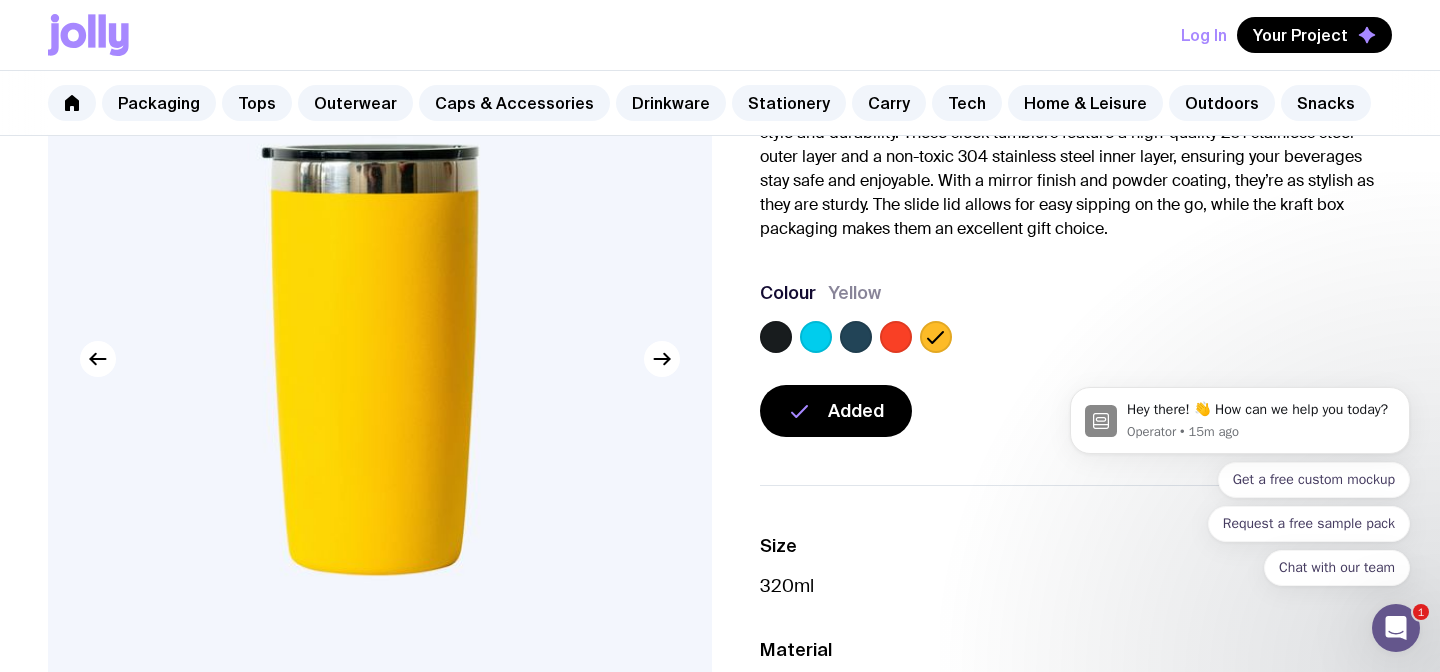 click 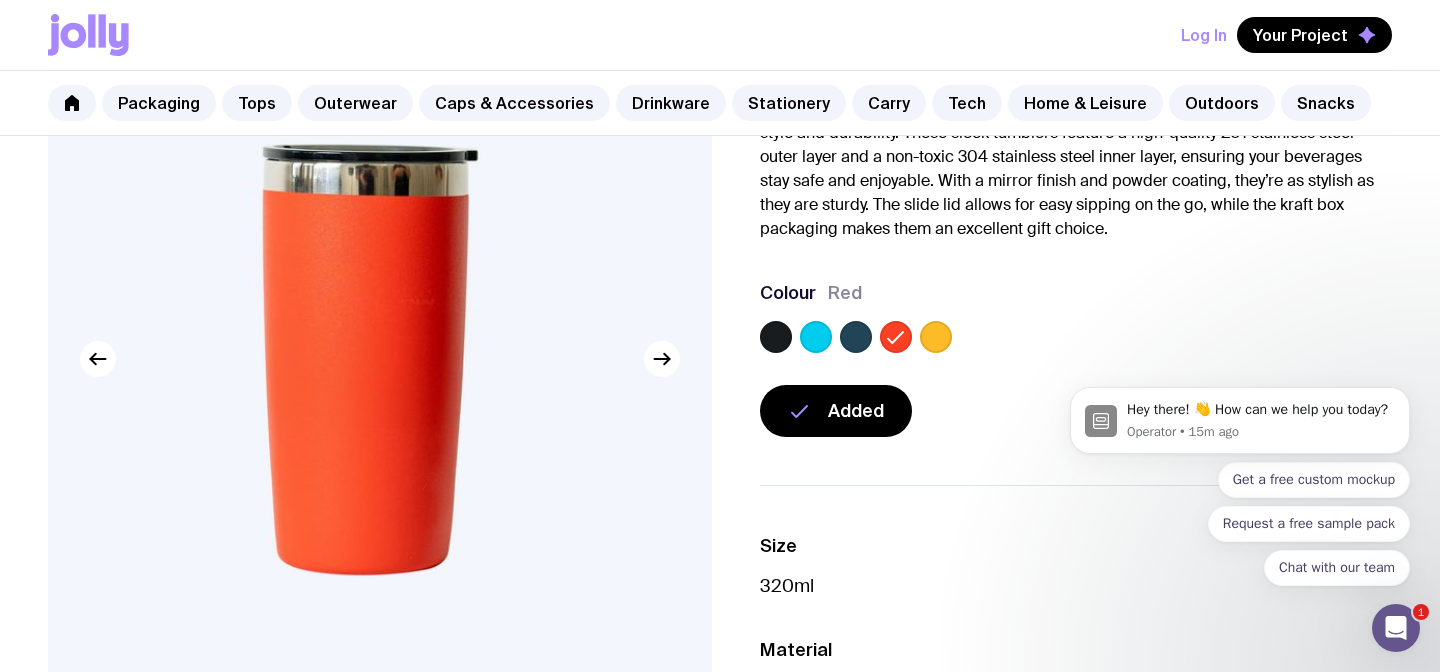 click 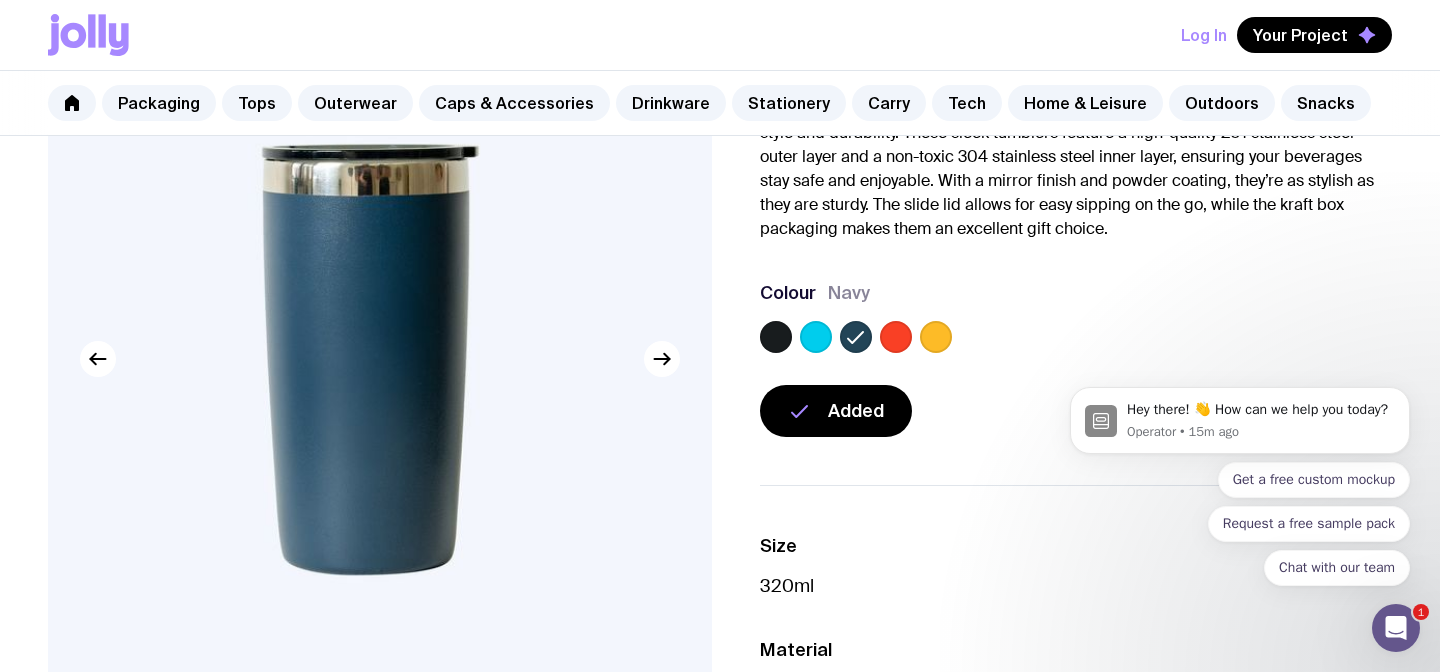 click 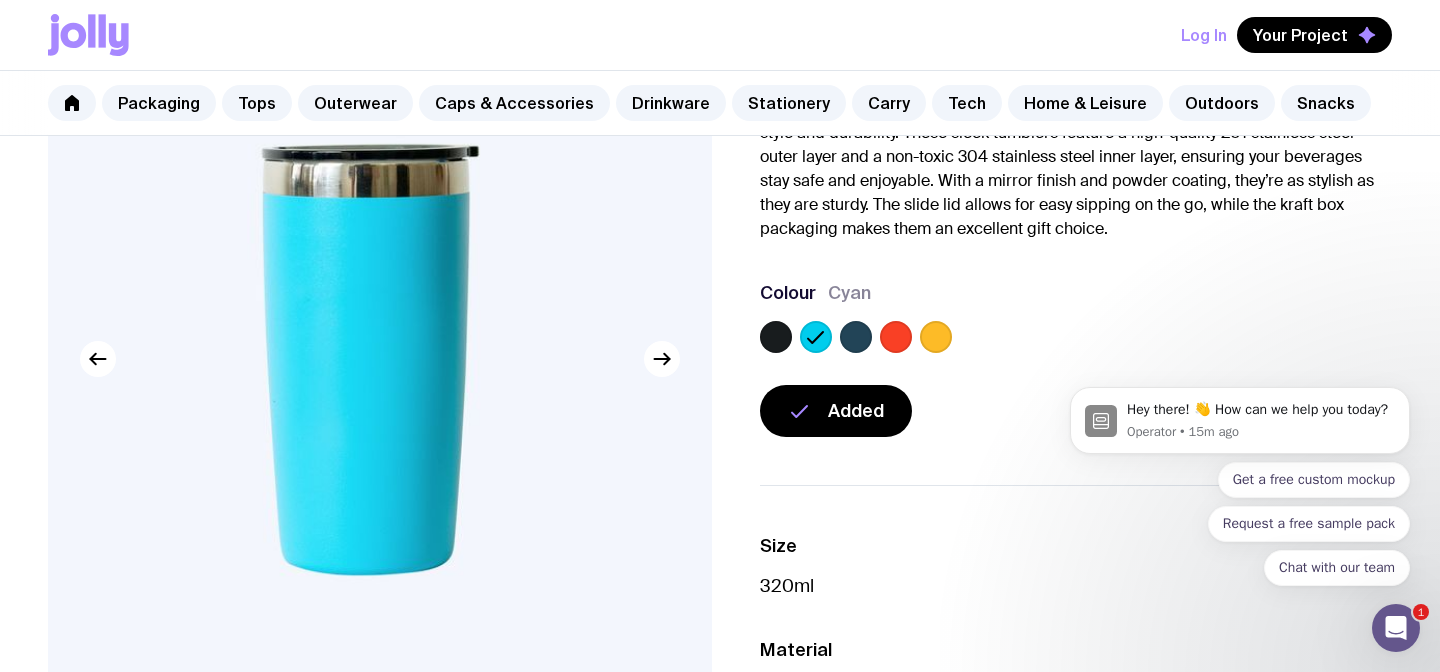 click 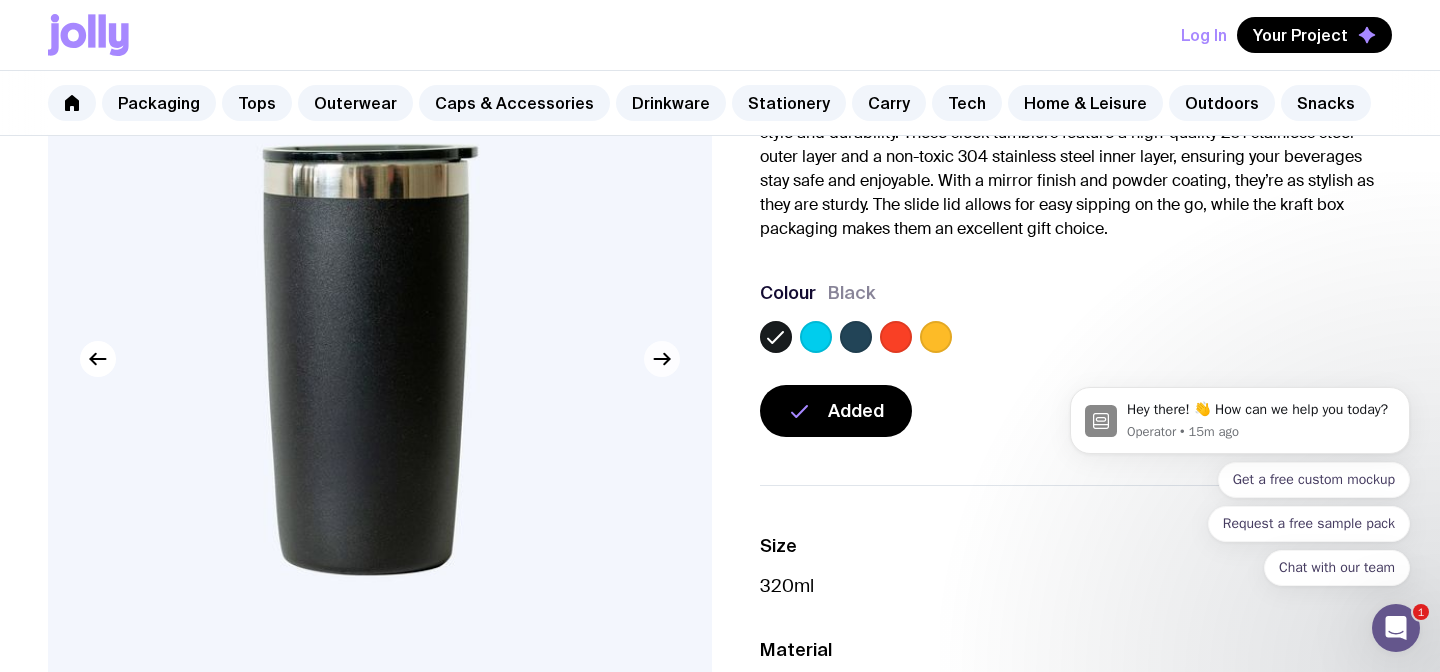 click 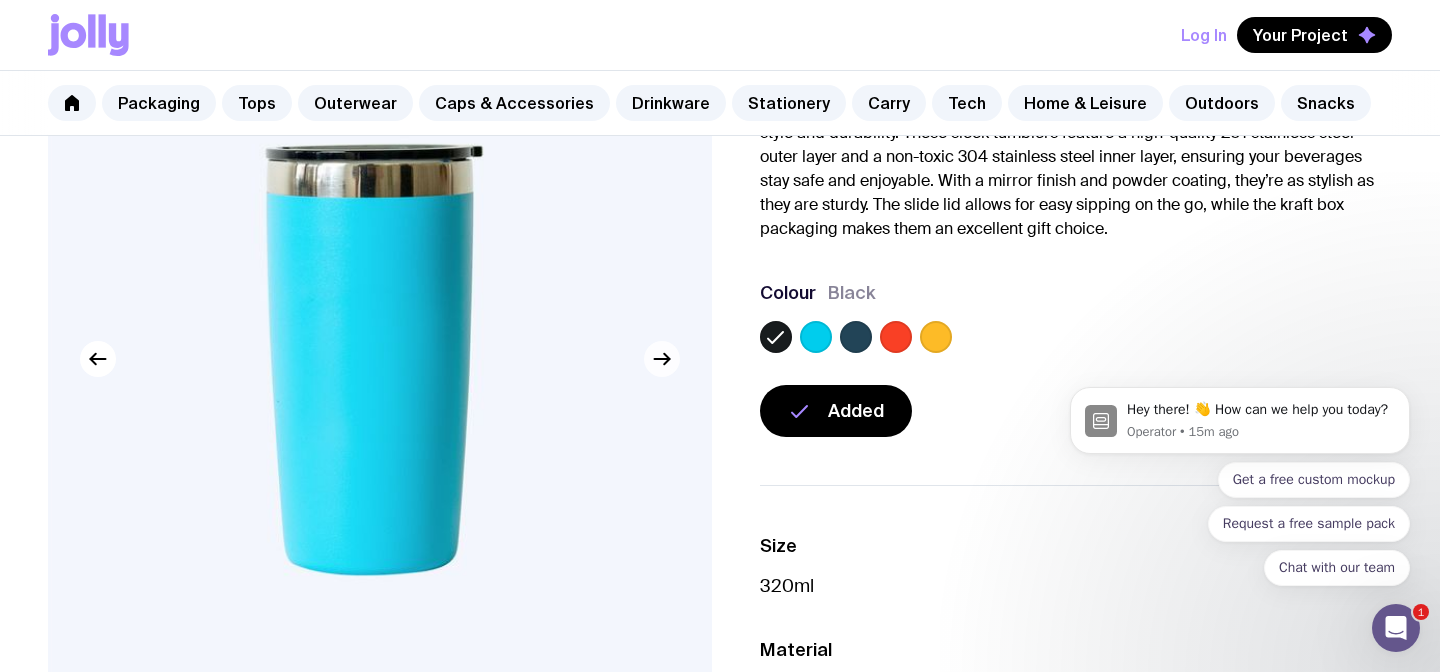 click 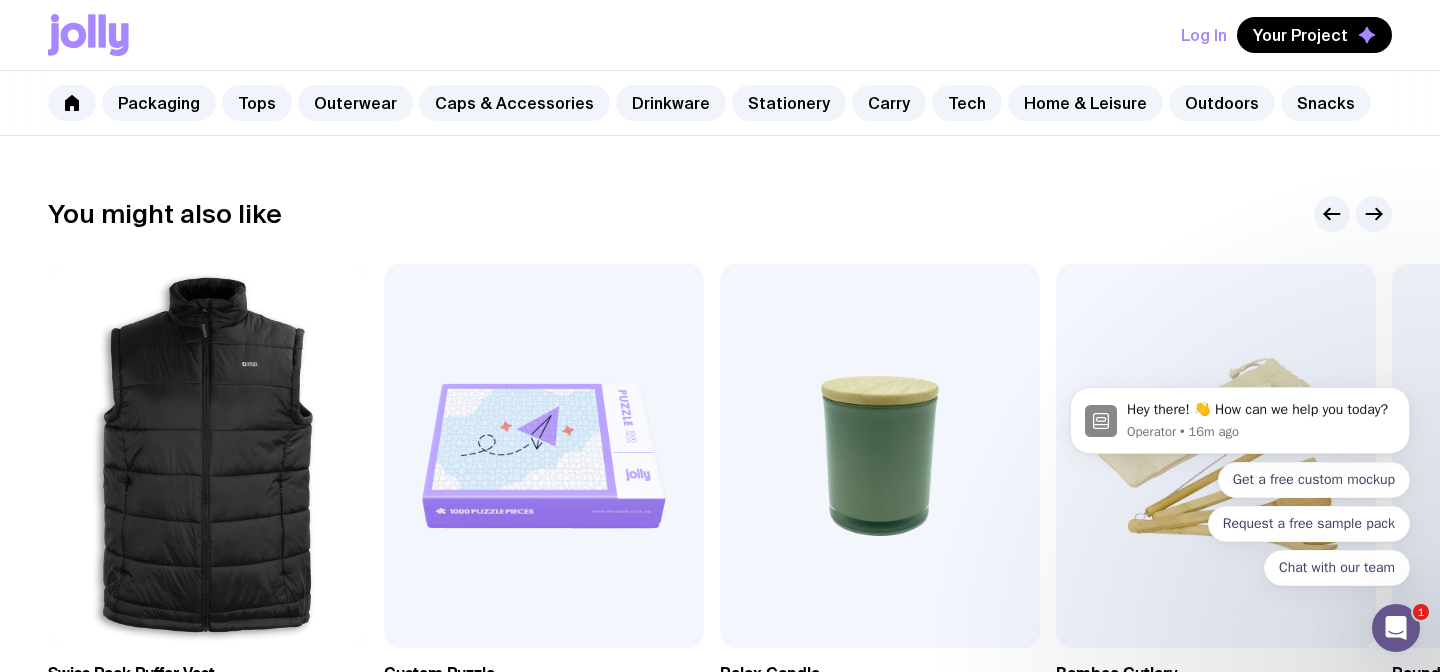 scroll, scrollTop: 999, scrollLeft: 0, axis: vertical 